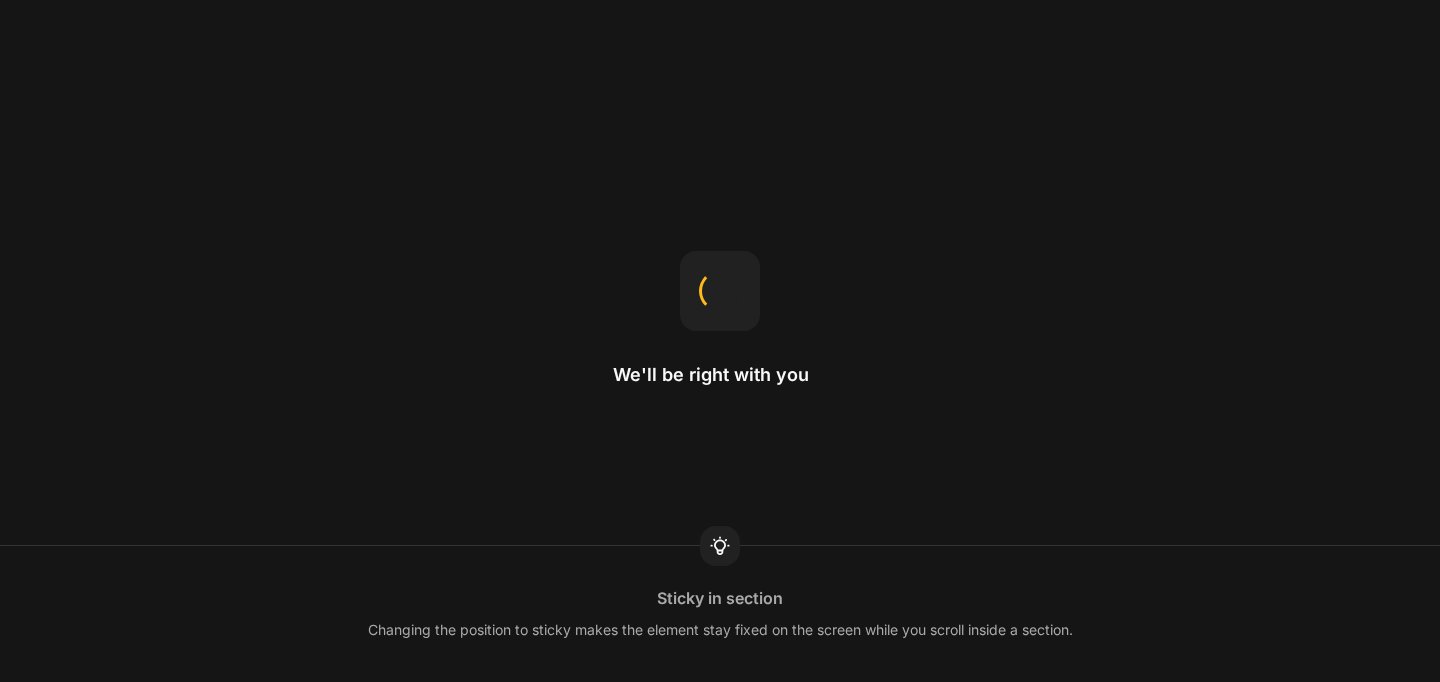 scroll, scrollTop: 0, scrollLeft: 0, axis: both 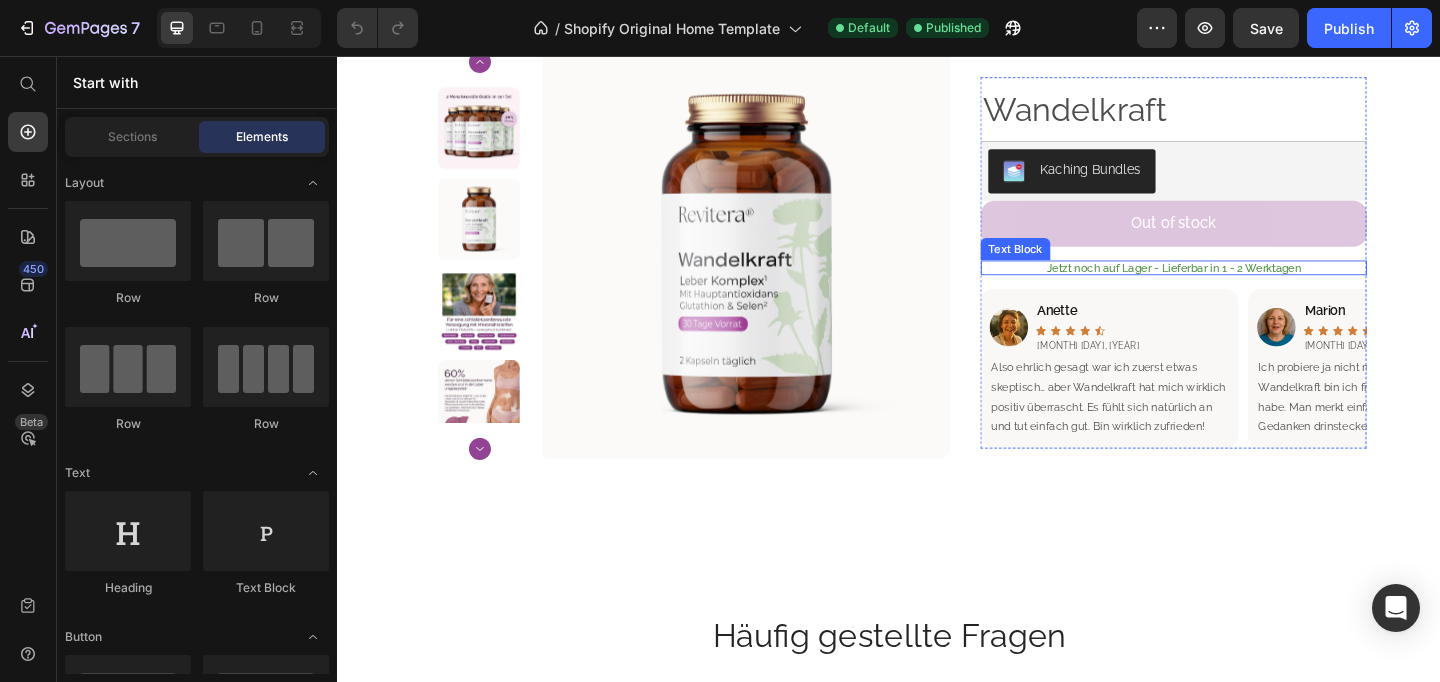 click on "Jetzt noch auf Lager - Lieferbar in 1 - 2 Werktagen" at bounding box center (1247, 287) 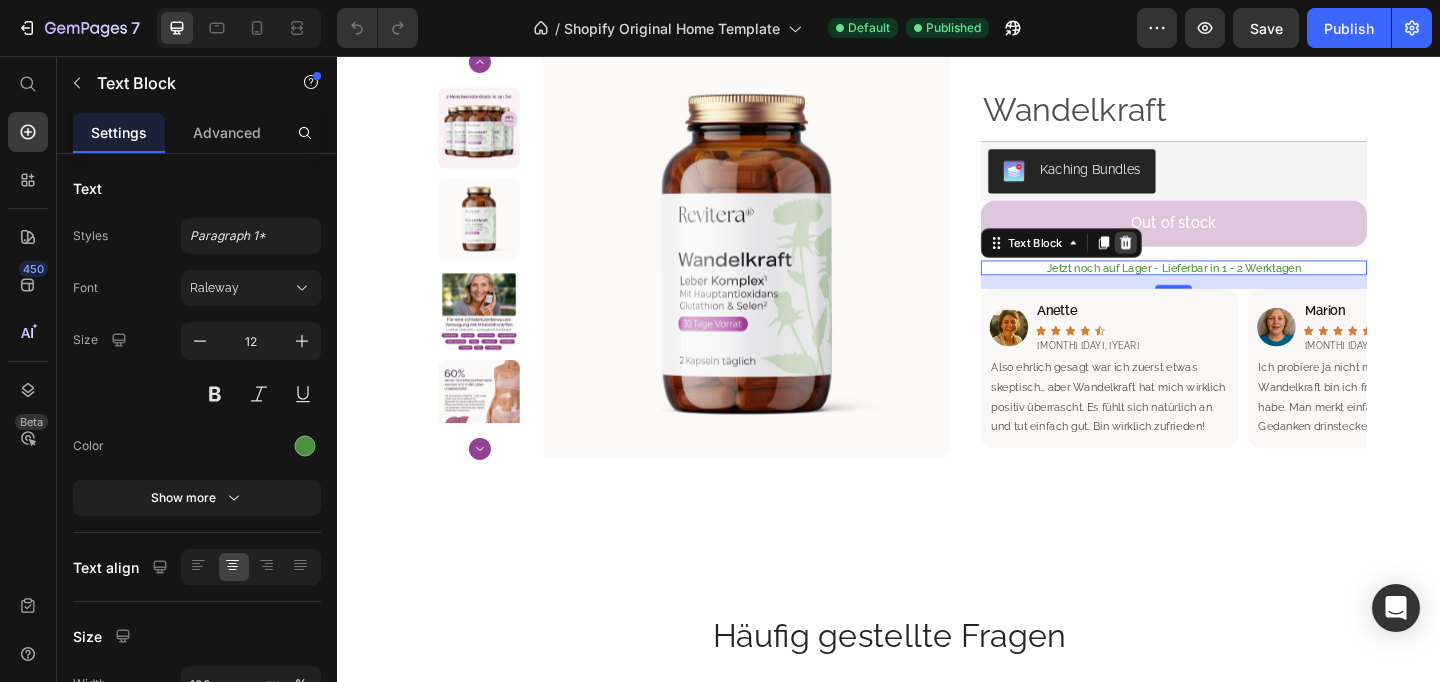click 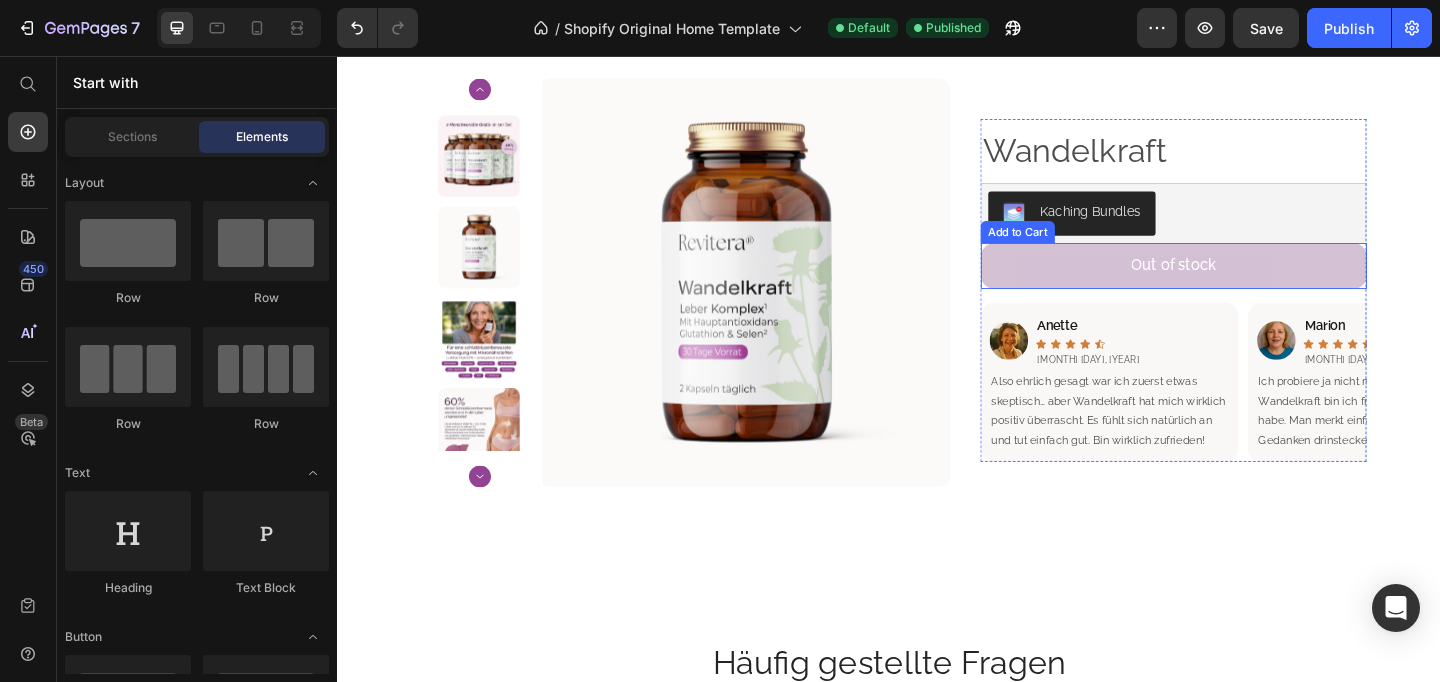 scroll, scrollTop: 2903, scrollLeft: 0, axis: vertical 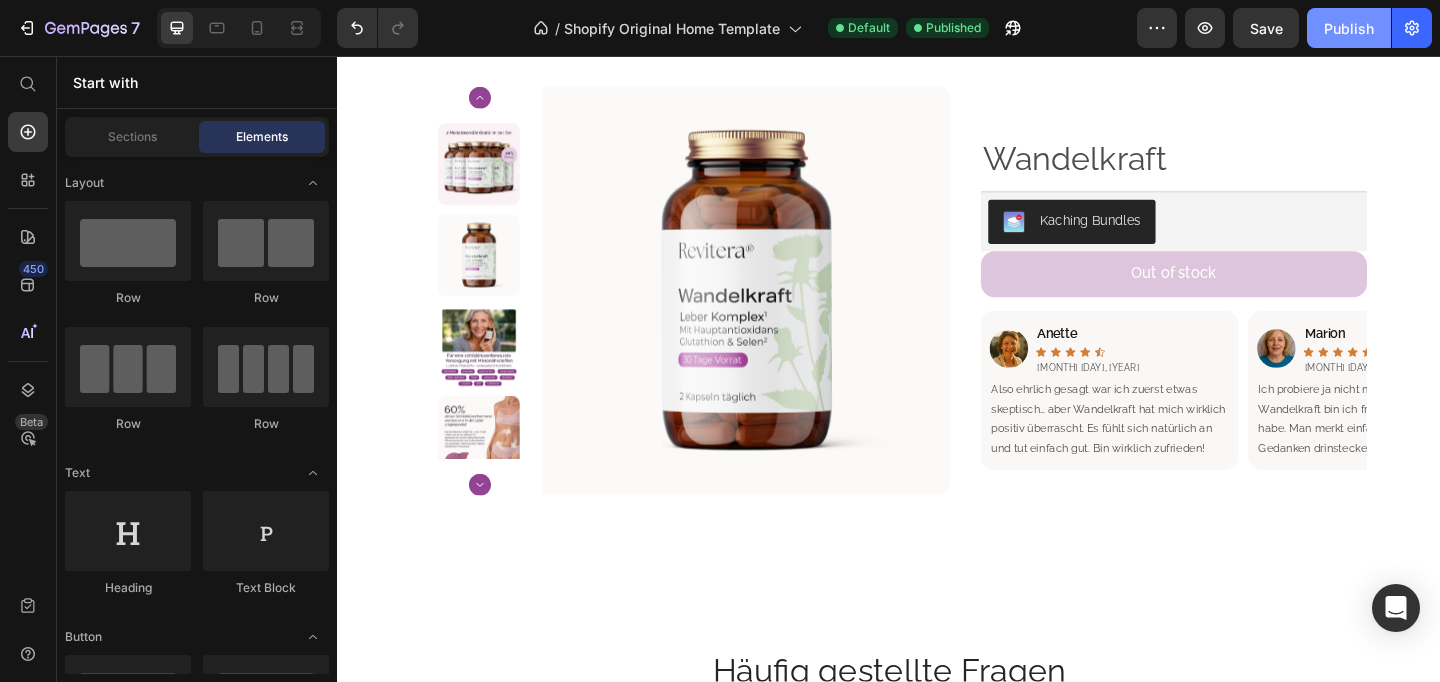 click on "Publish" 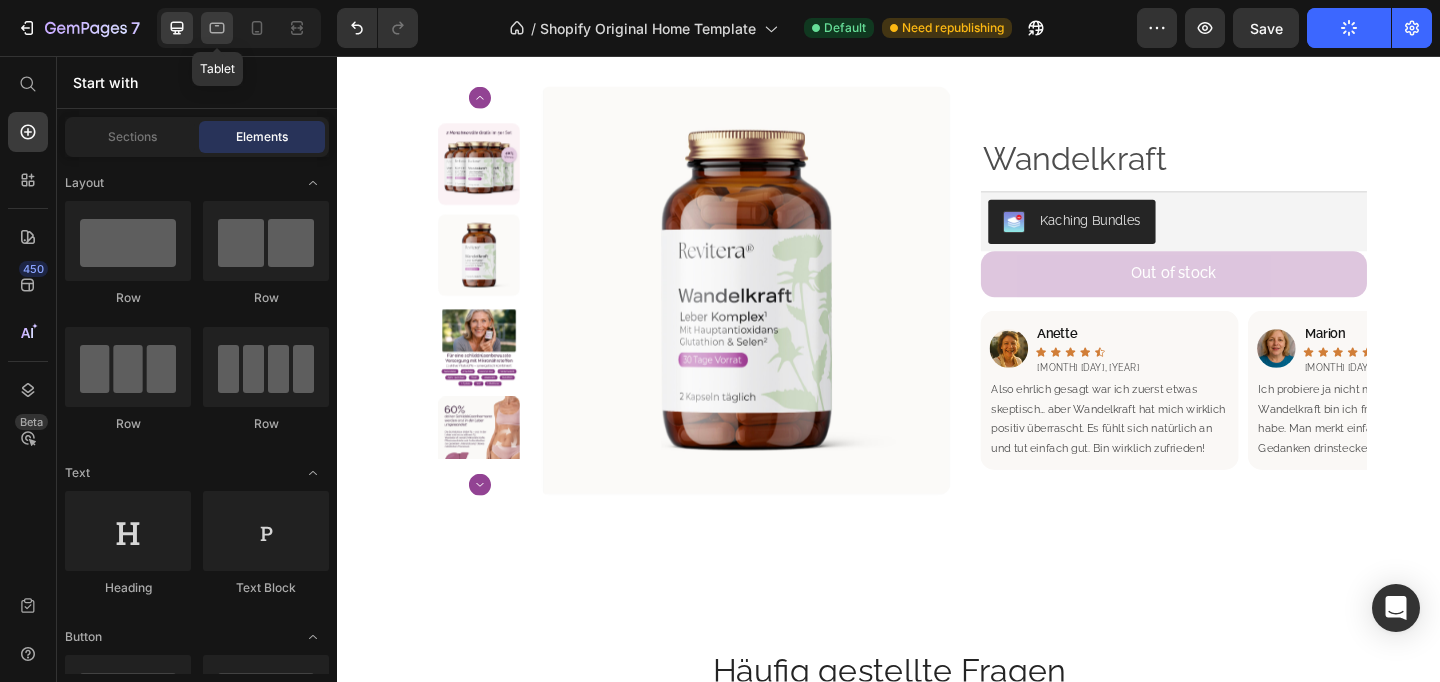 click 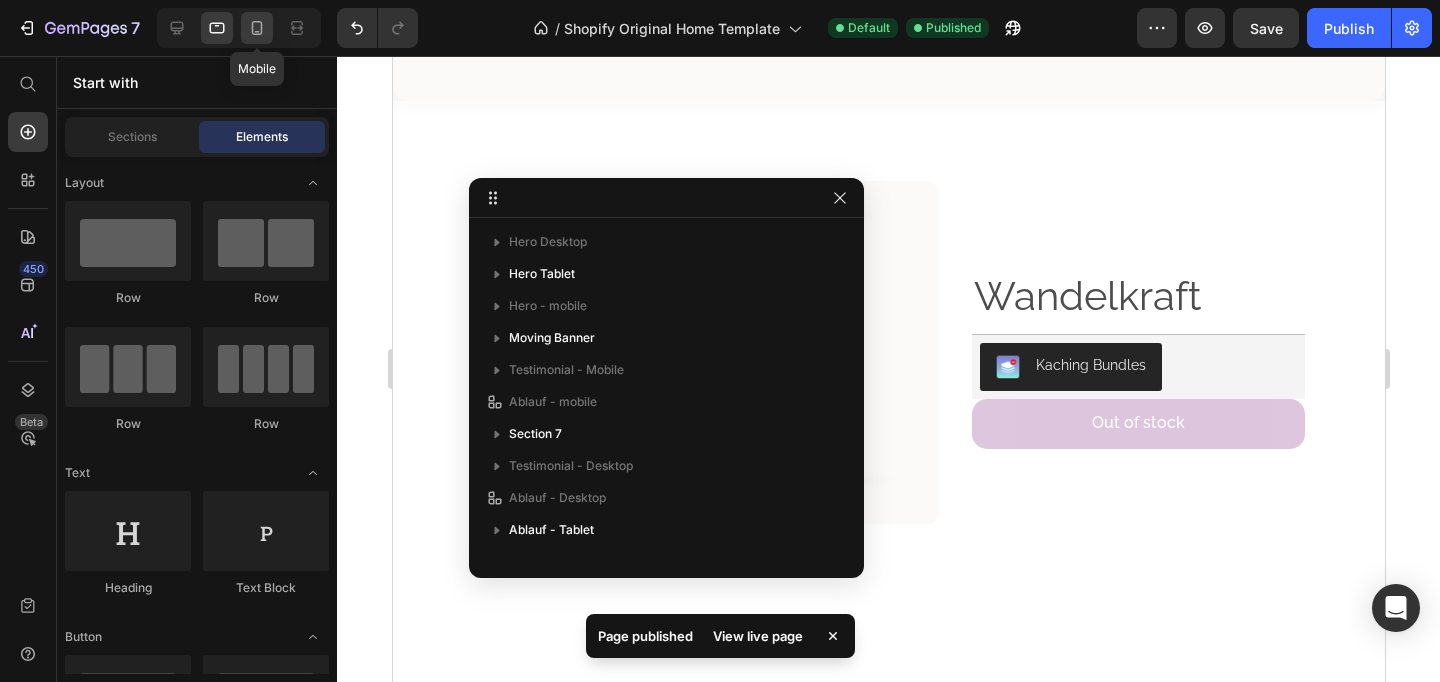 click 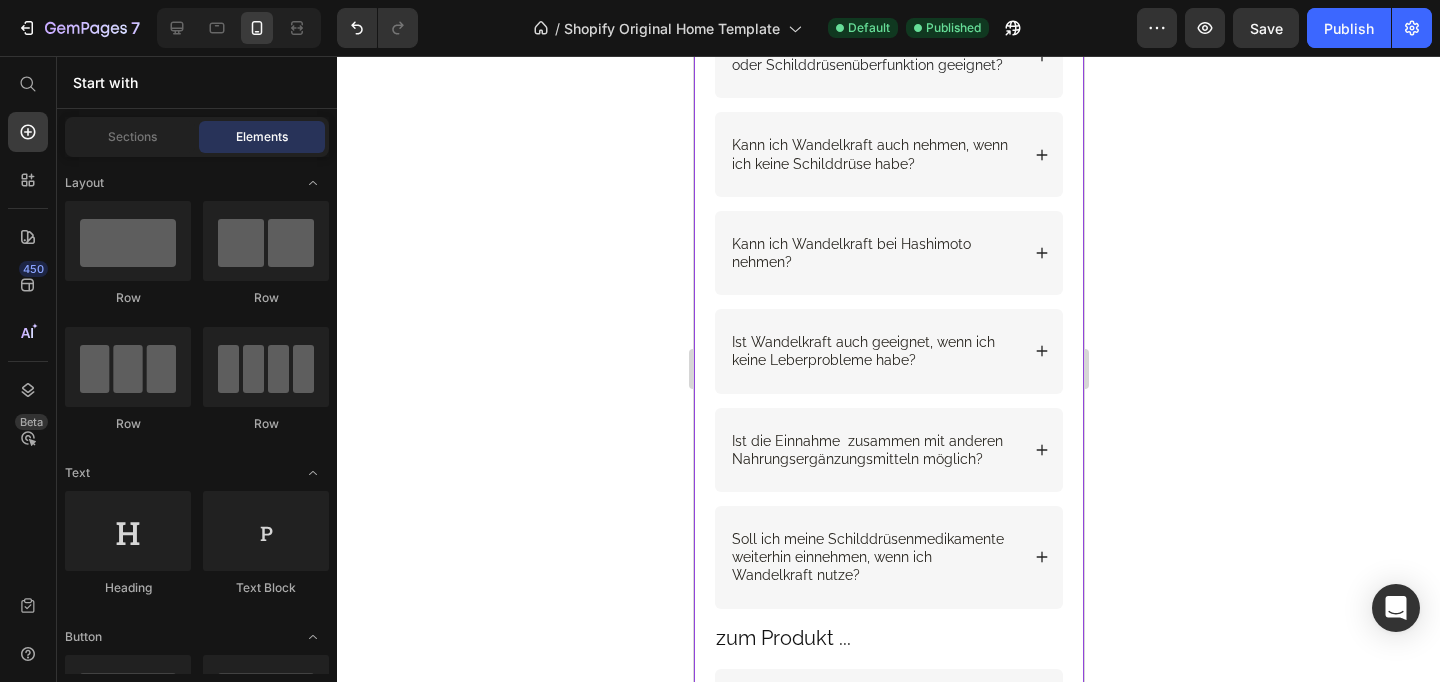 scroll, scrollTop: 2245, scrollLeft: 0, axis: vertical 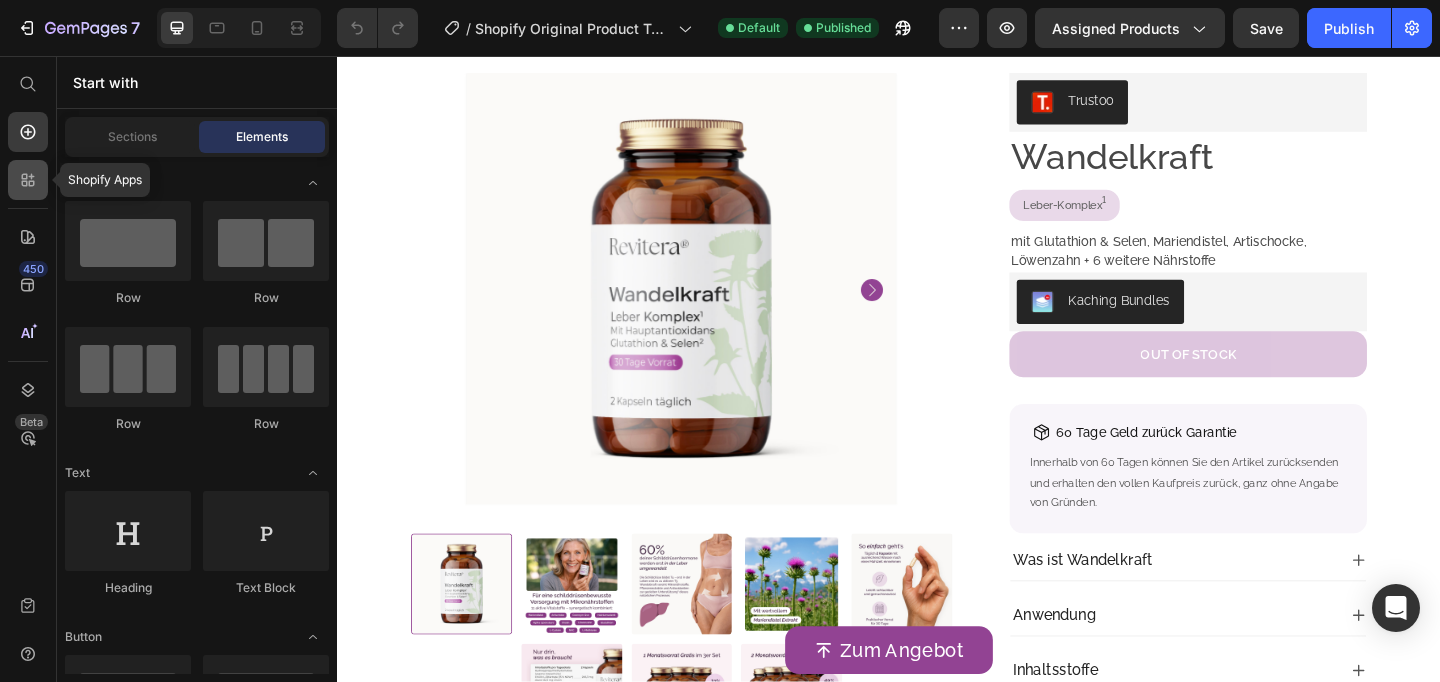 click 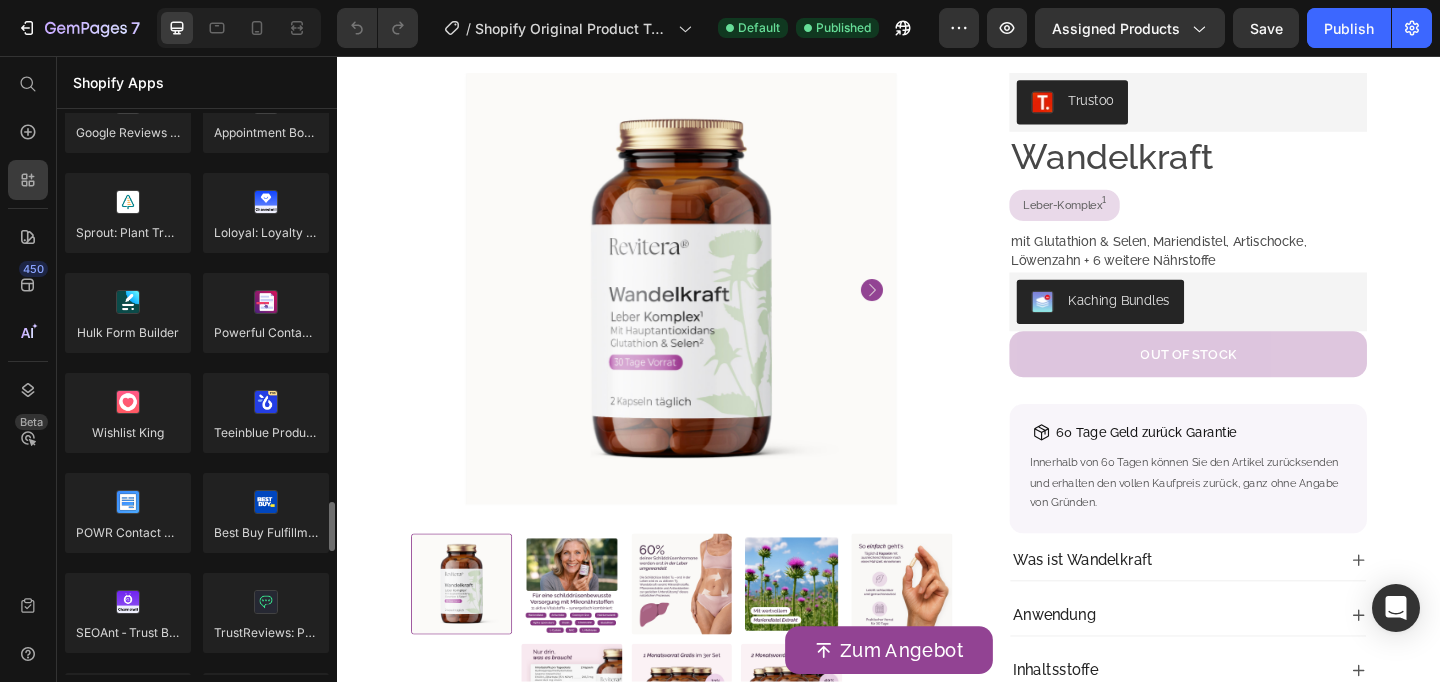 scroll, scrollTop: 5760, scrollLeft: 0, axis: vertical 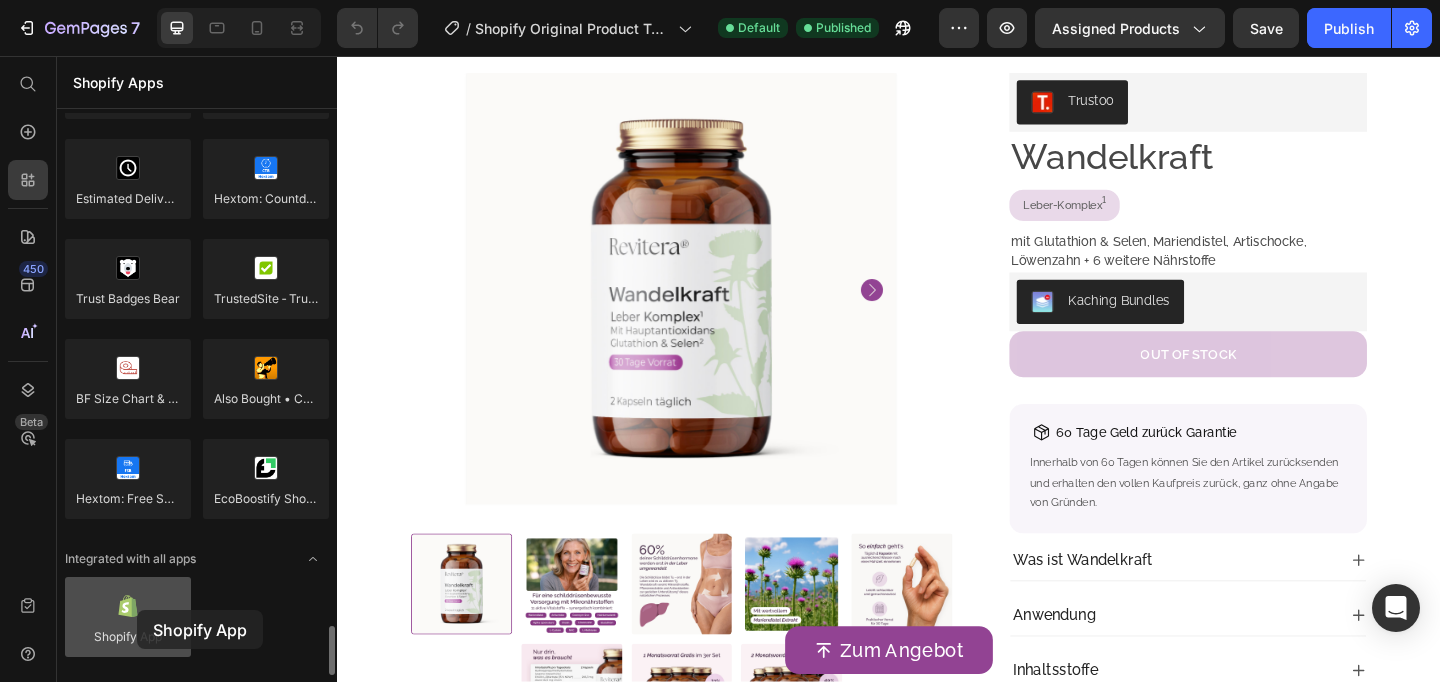 click at bounding box center [128, 617] 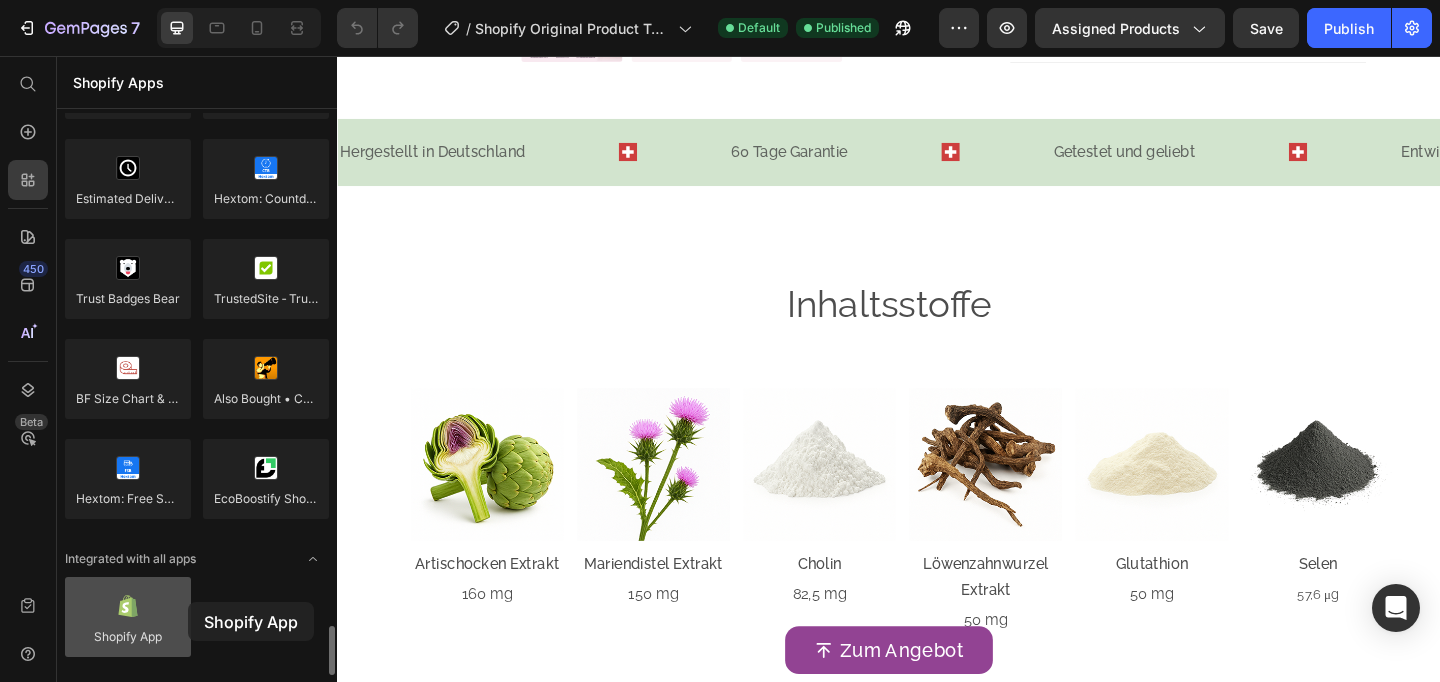 scroll, scrollTop: 1099, scrollLeft: 0, axis: vertical 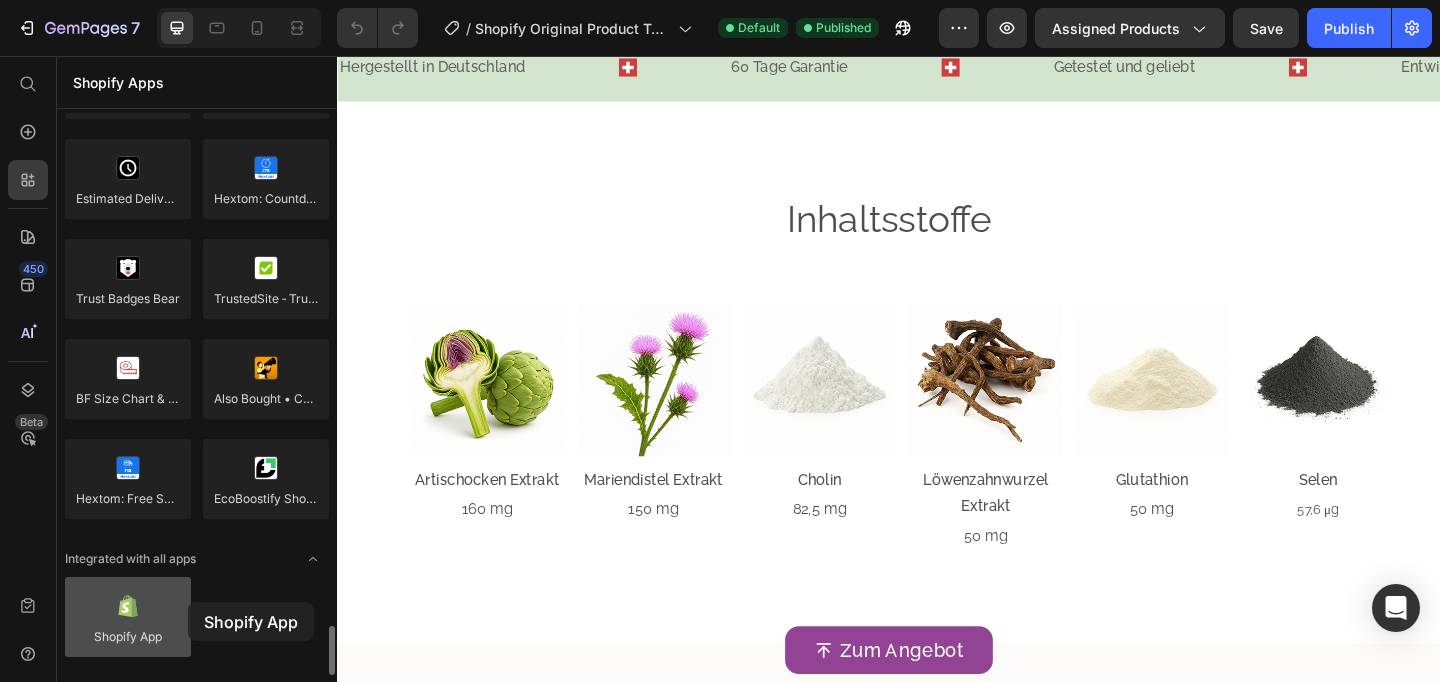 drag, startPoint x: 117, startPoint y: 614, endPoint x: 128, endPoint y: 597, distance: 20.248457 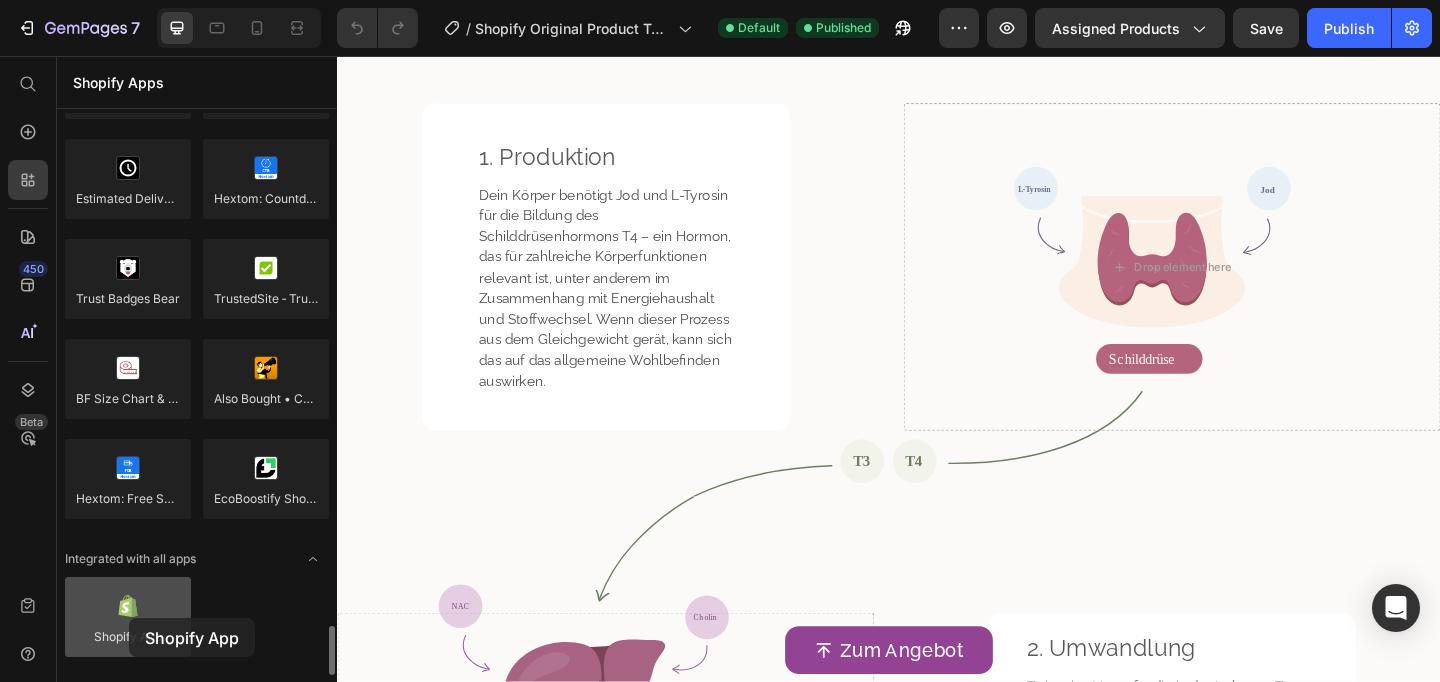 drag, startPoint x: 146, startPoint y: 627, endPoint x: 127, endPoint y: 621, distance: 19.924858 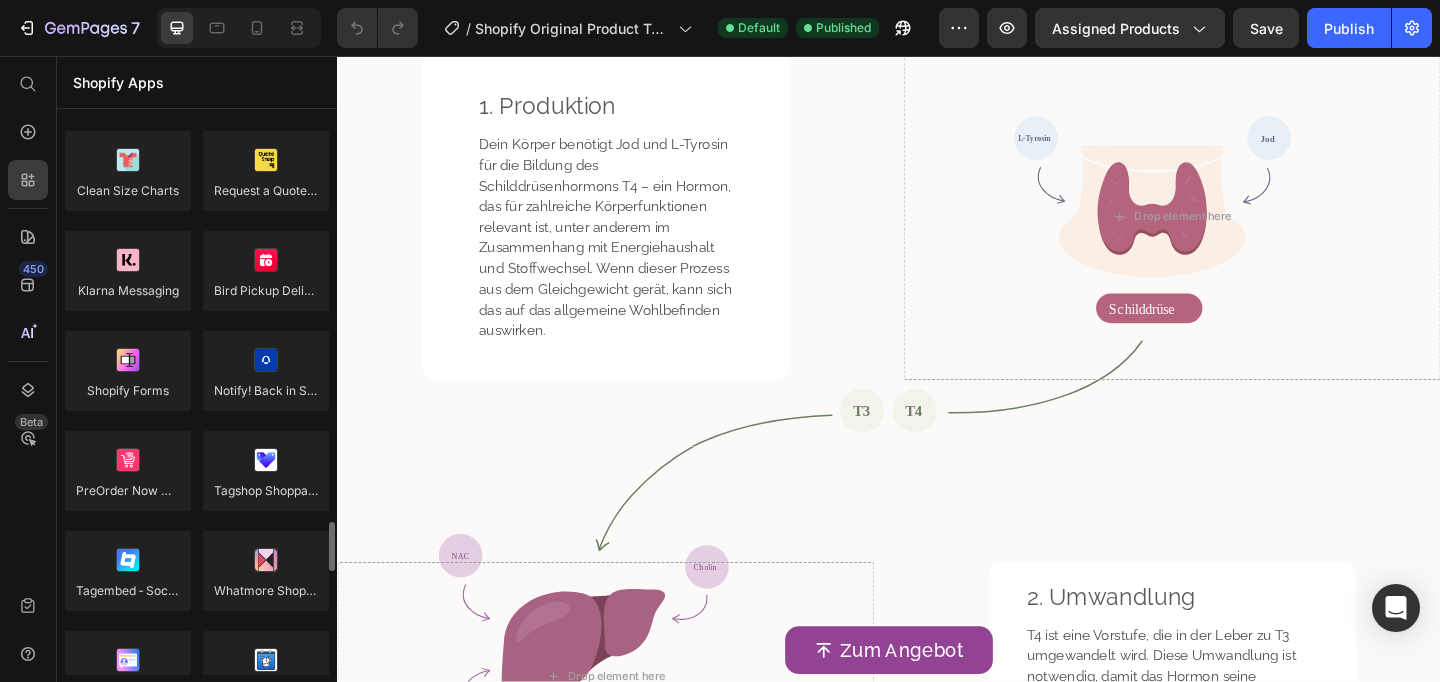 scroll, scrollTop: 4359, scrollLeft: 0, axis: vertical 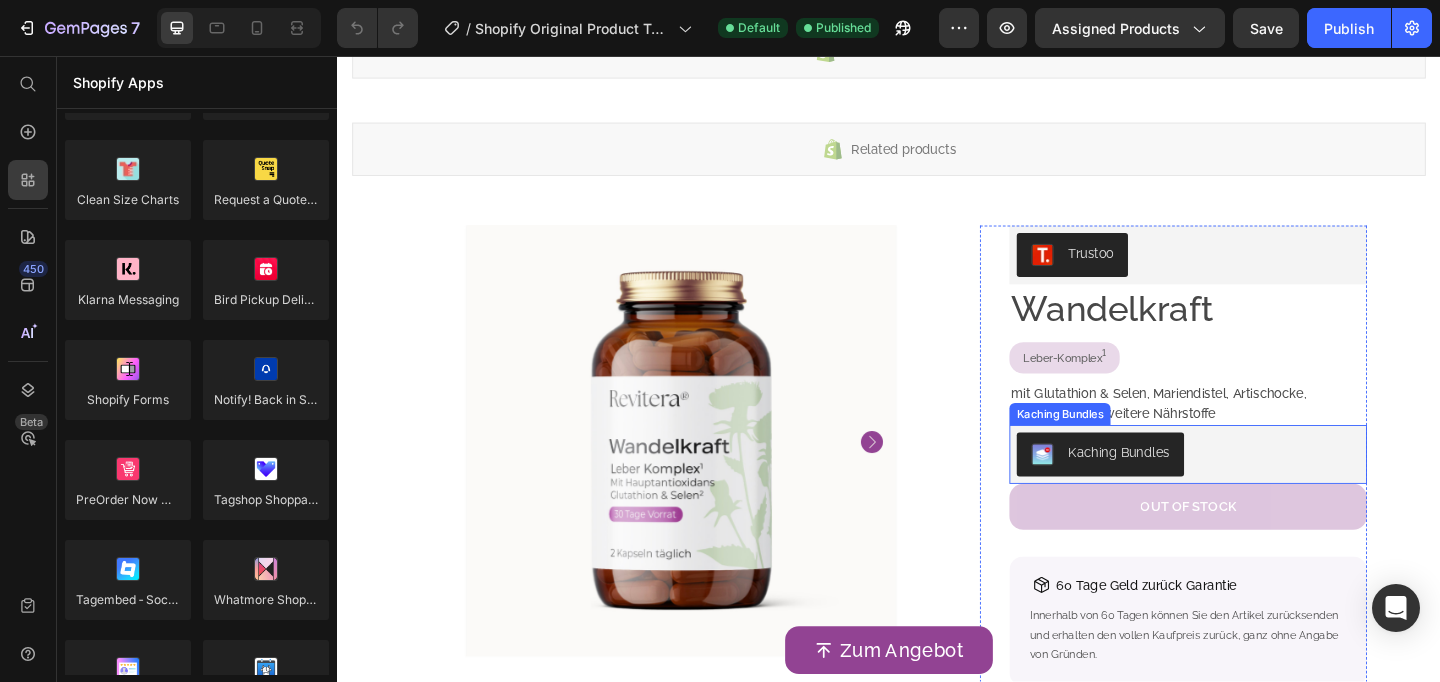 click on "Kaching Bundles" at bounding box center (1262, 490) 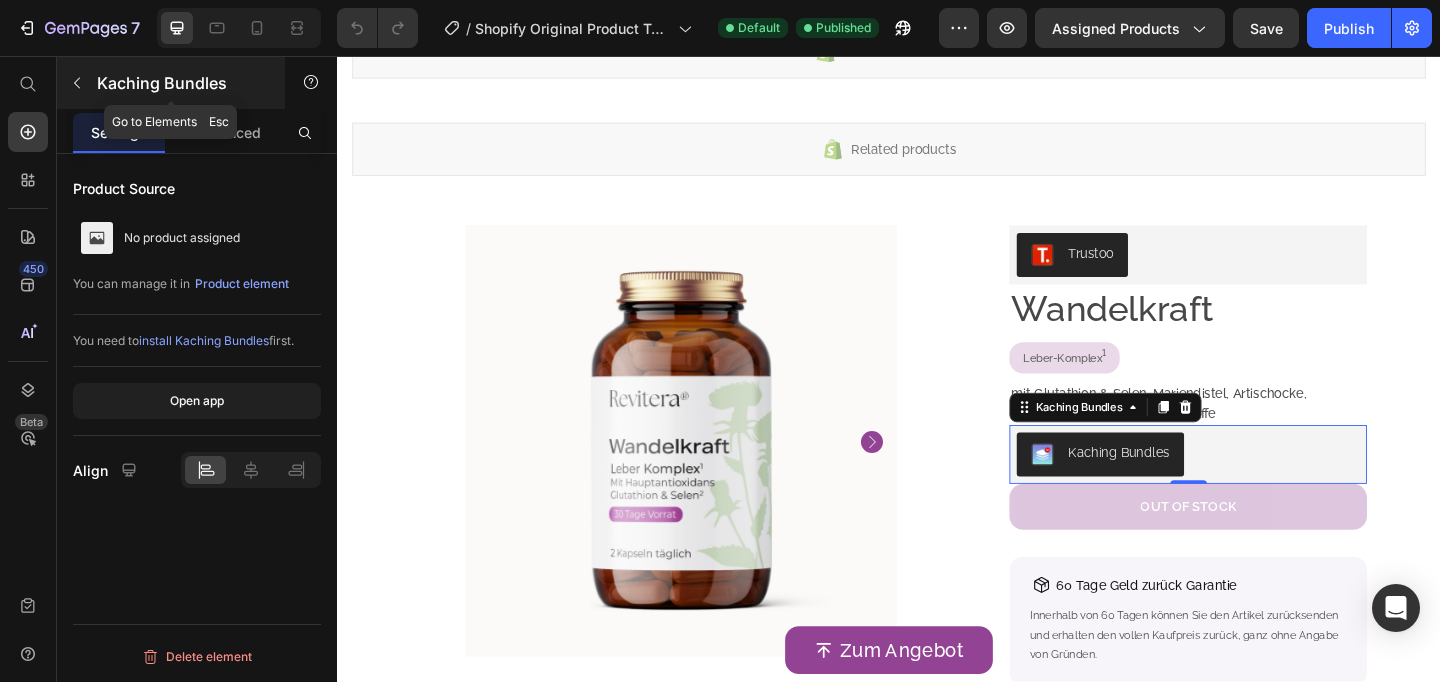 click 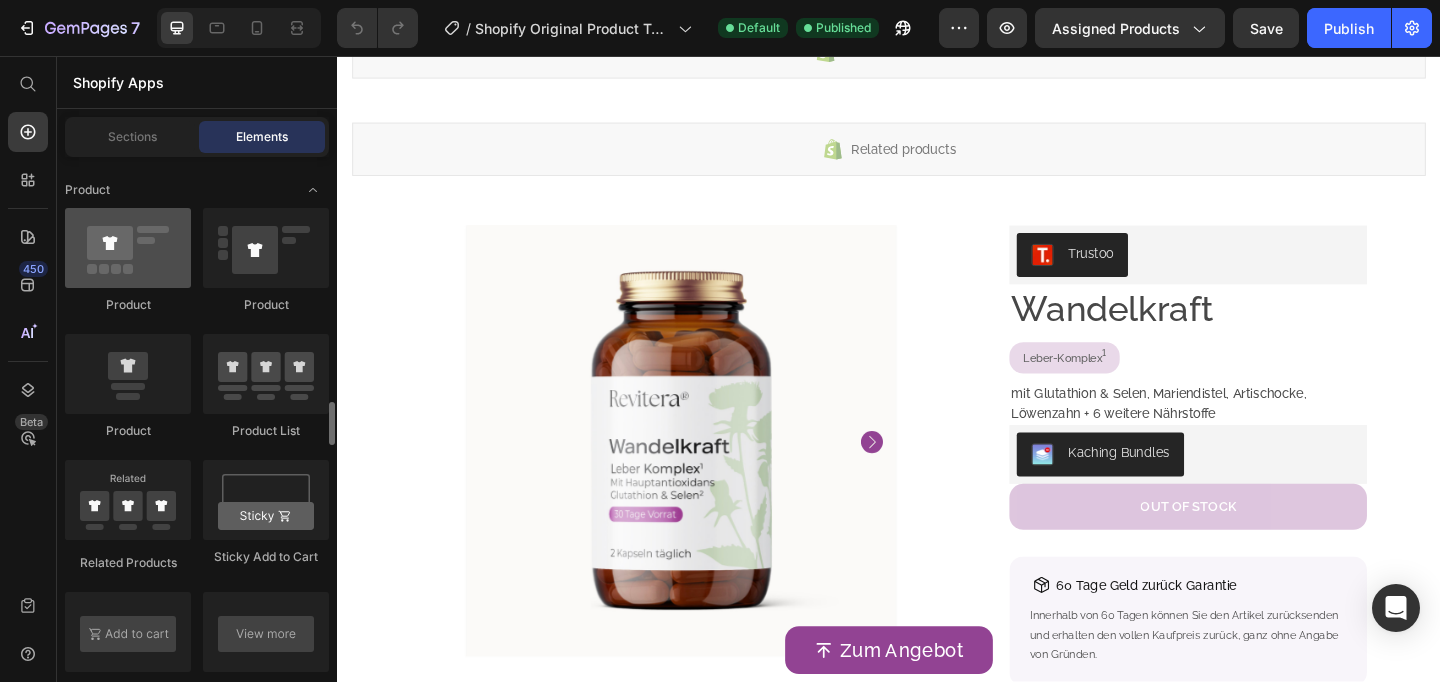 scroll, scrollTop: 2656, scrollLeft: 0, axis: vertical 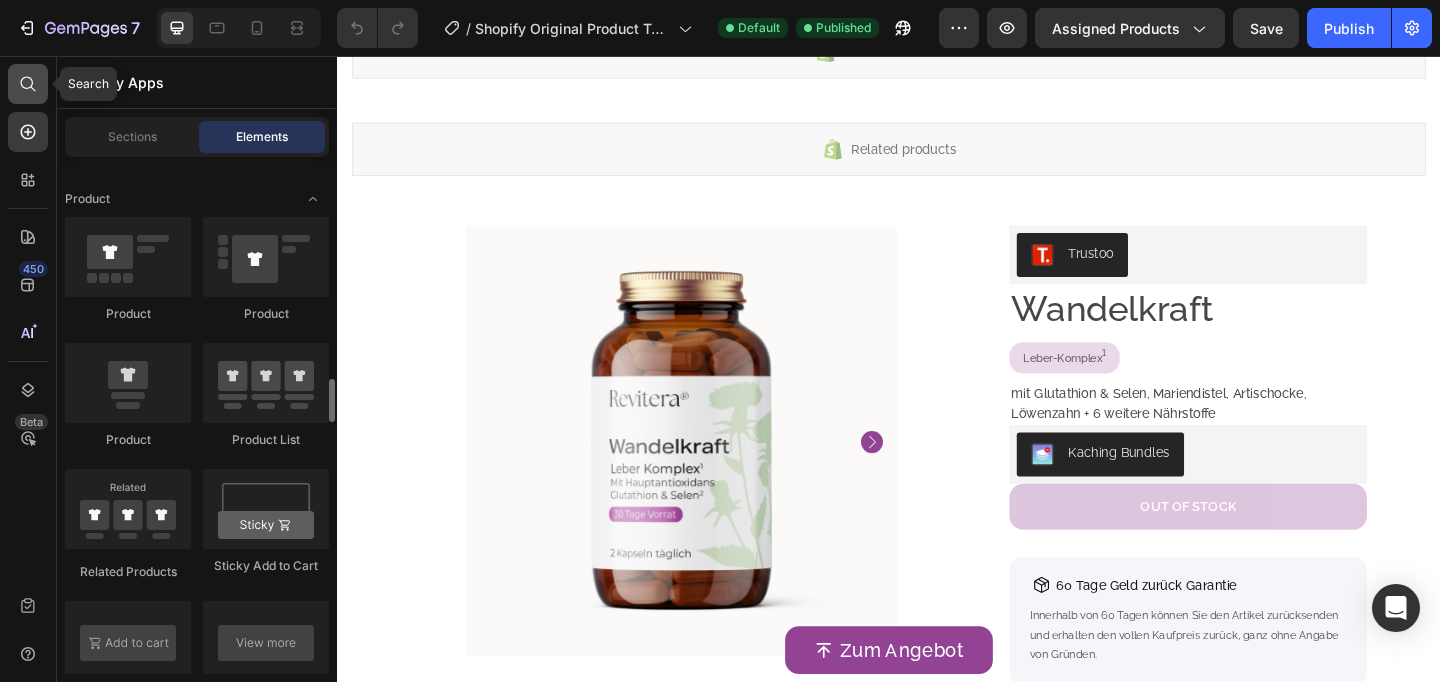 click 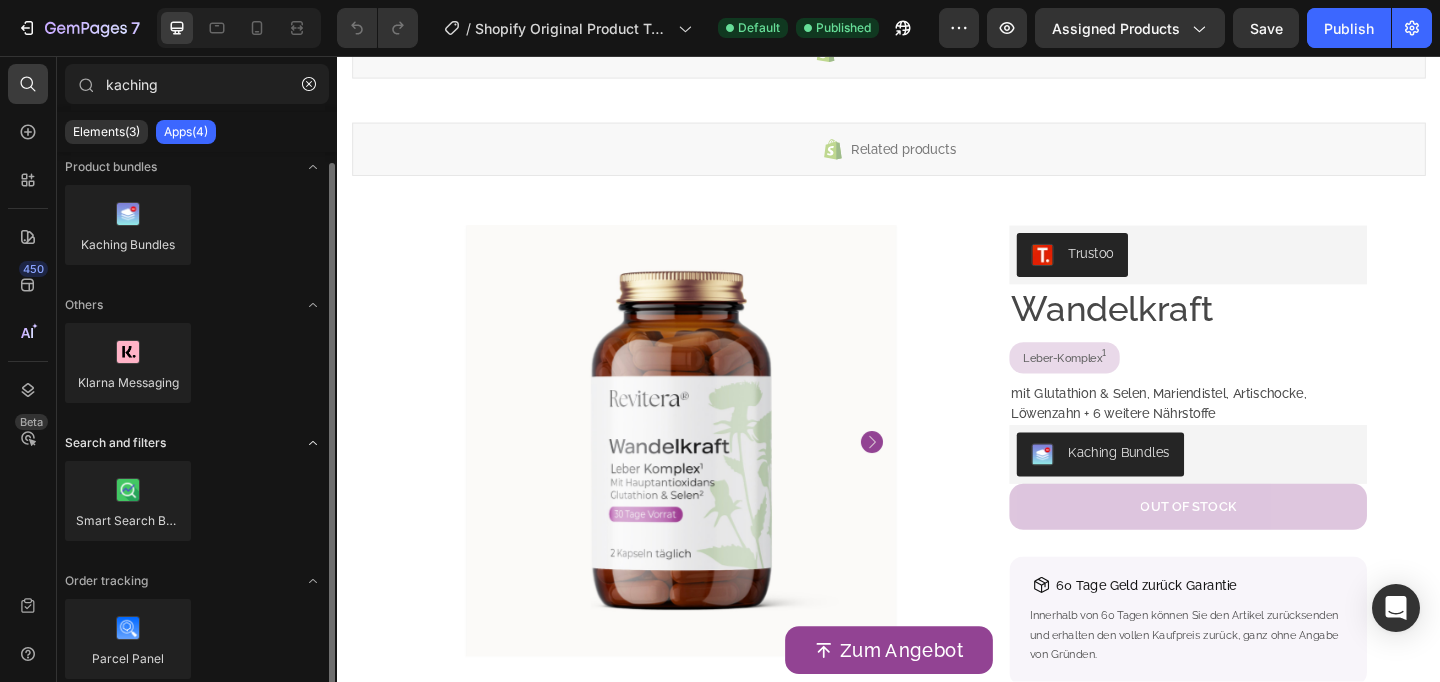 scroll, scrollTop: 18, scrollLeft: 0, axis: vertical 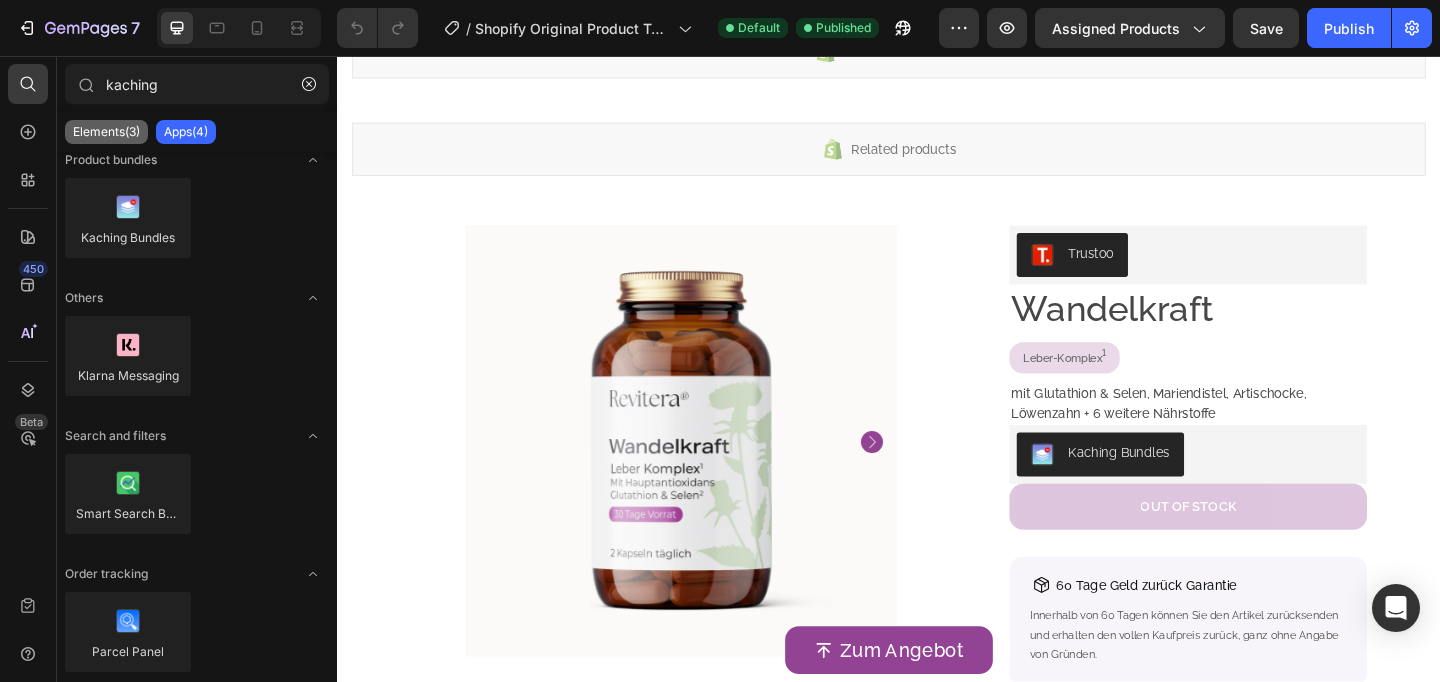 type on "kaching" 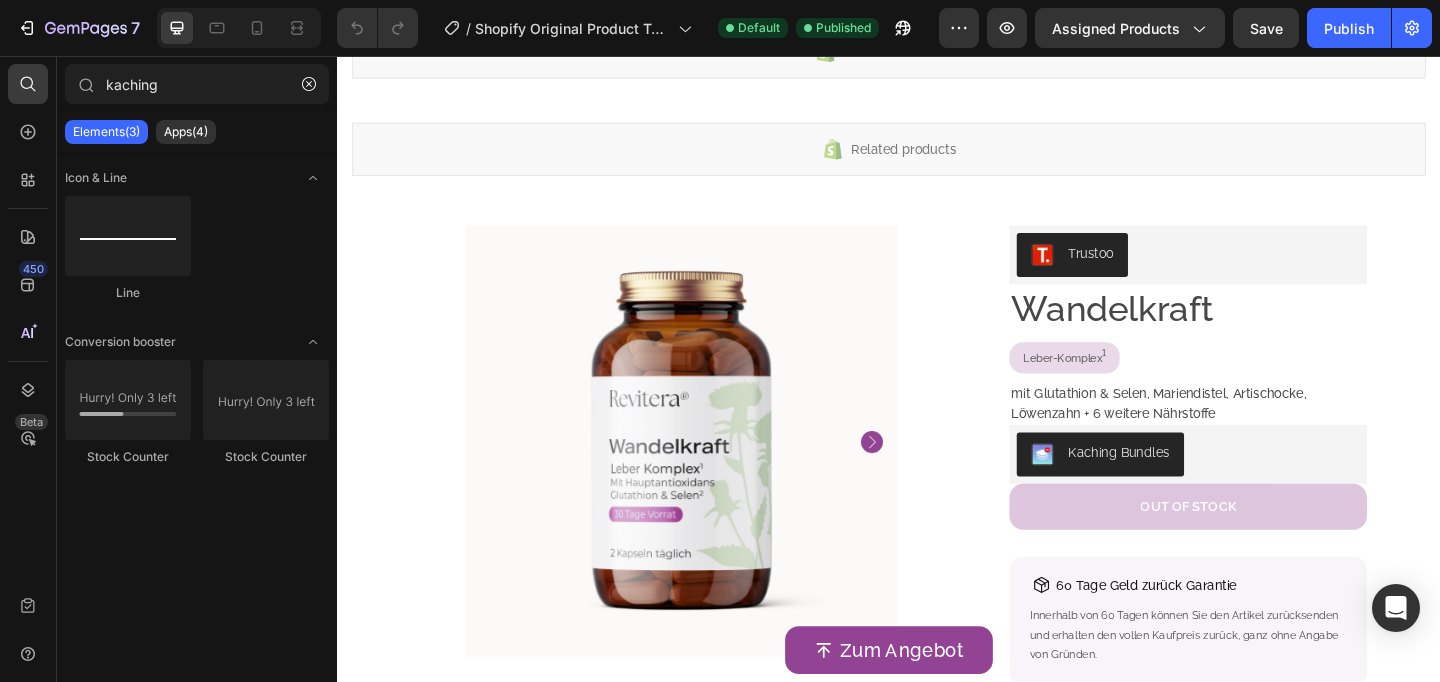 scroll, scrollTop: 0, scrollLeft: 0, axis: both 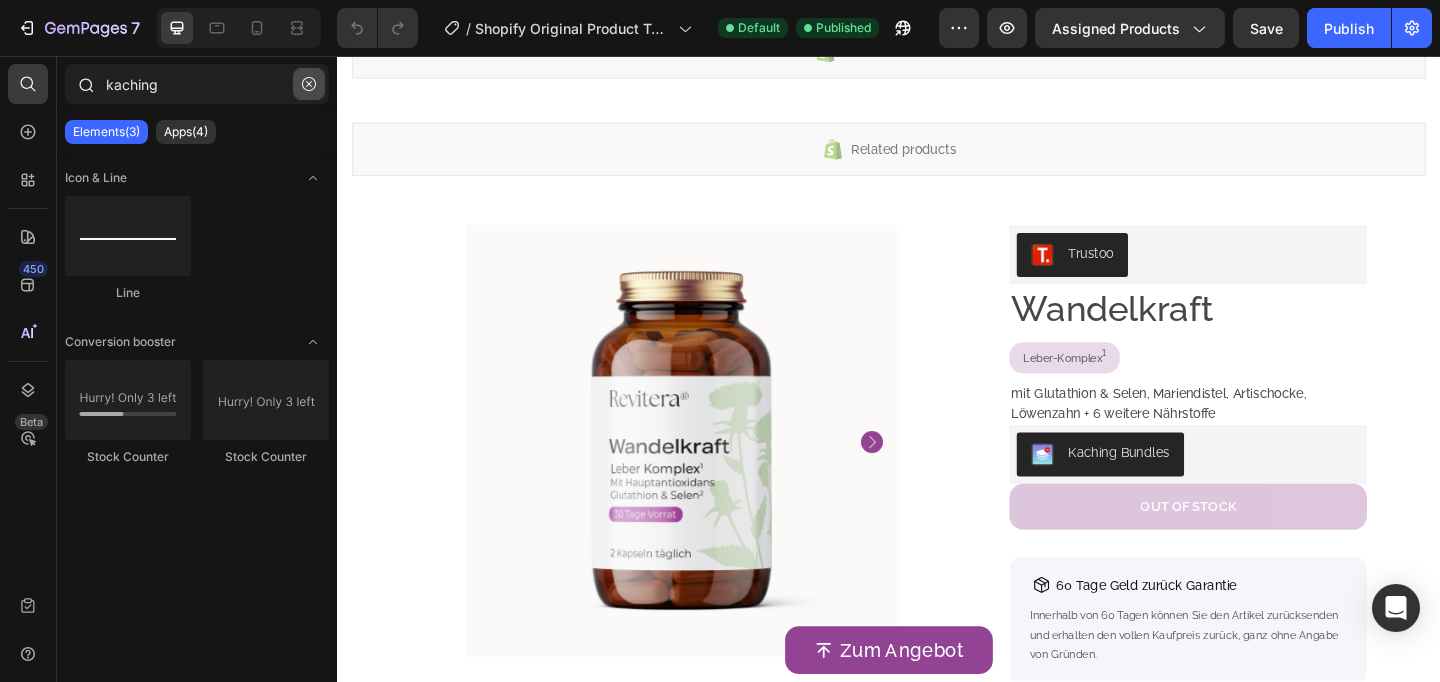 click 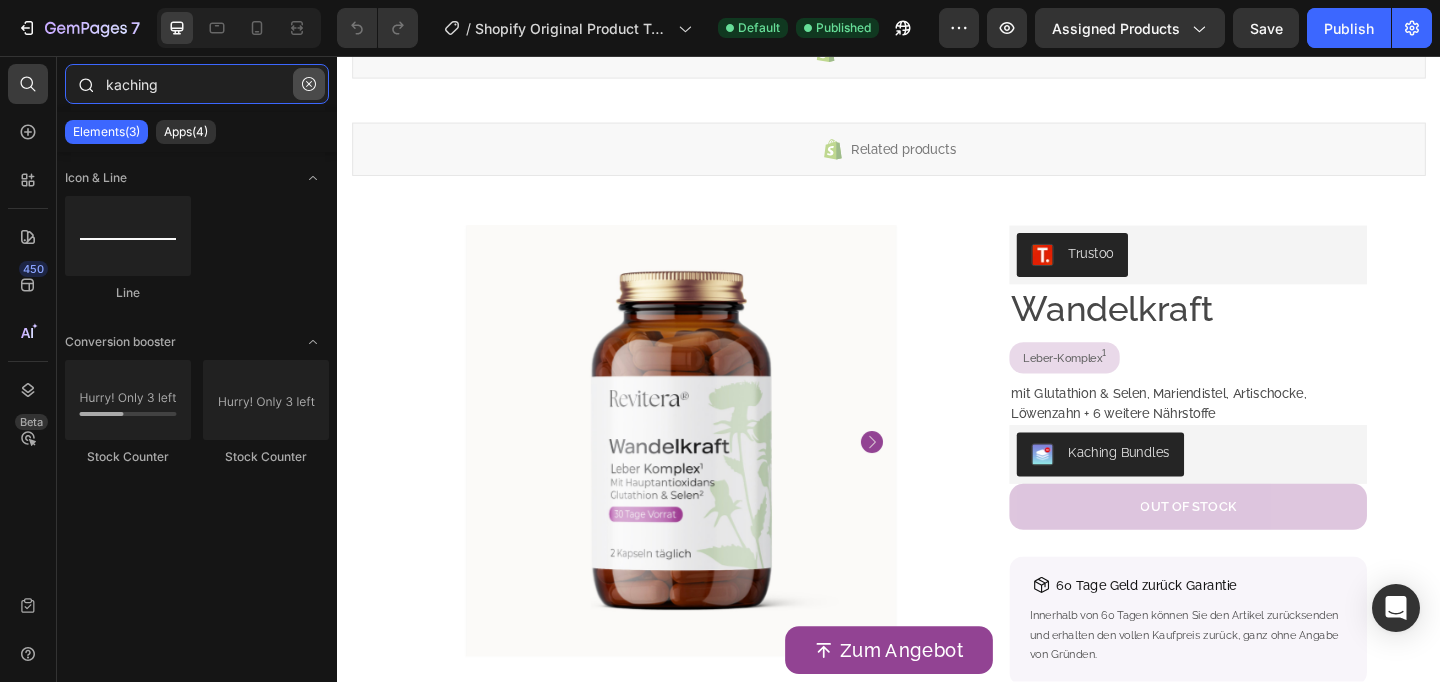 type 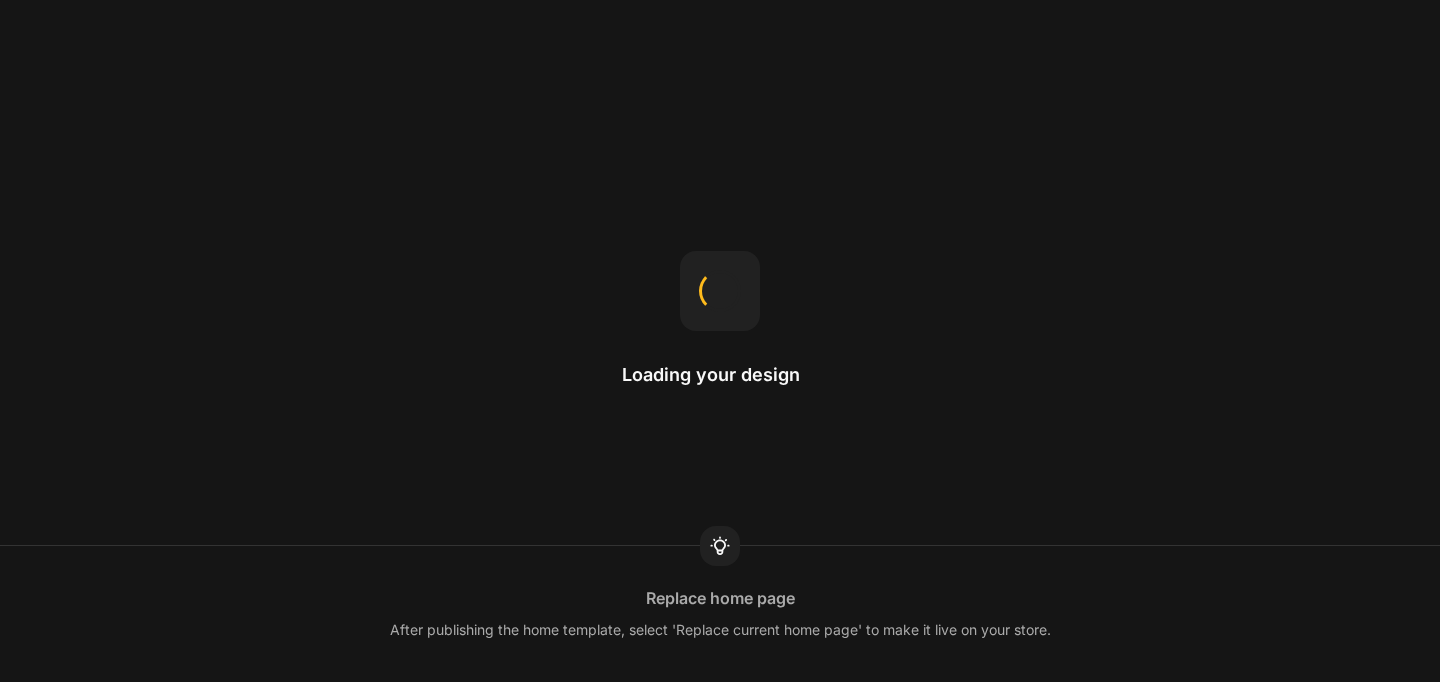 scroll, scrollTop: 0, scrollLeft: 0, axis: both 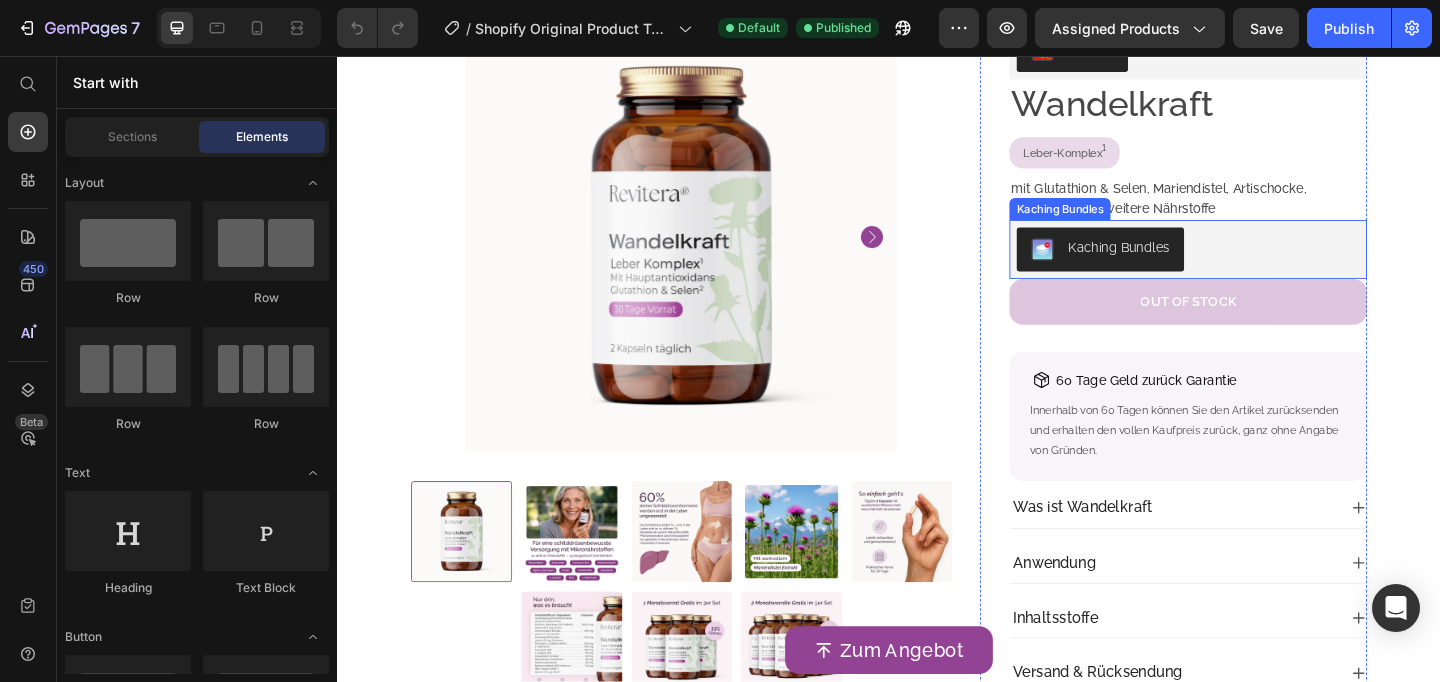 click on "Kaching Bundles" at bounding box center (1262, 267) 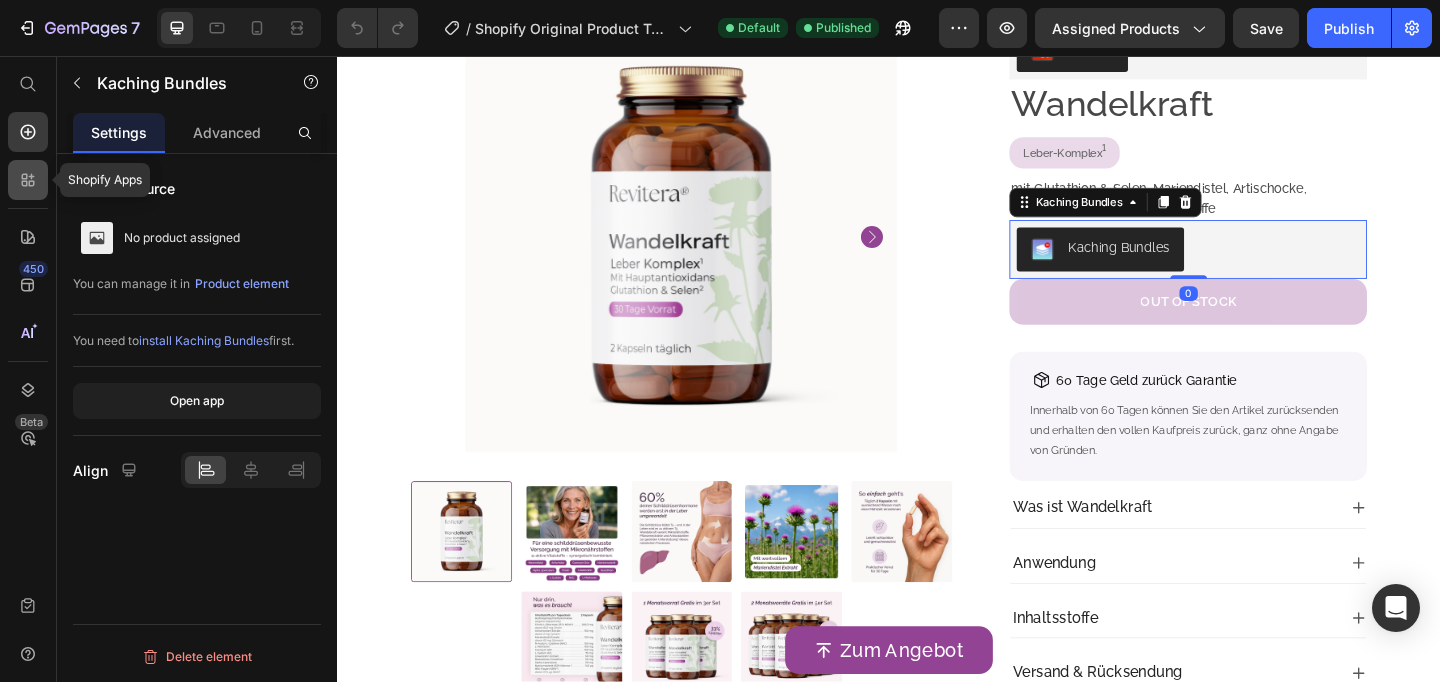 click 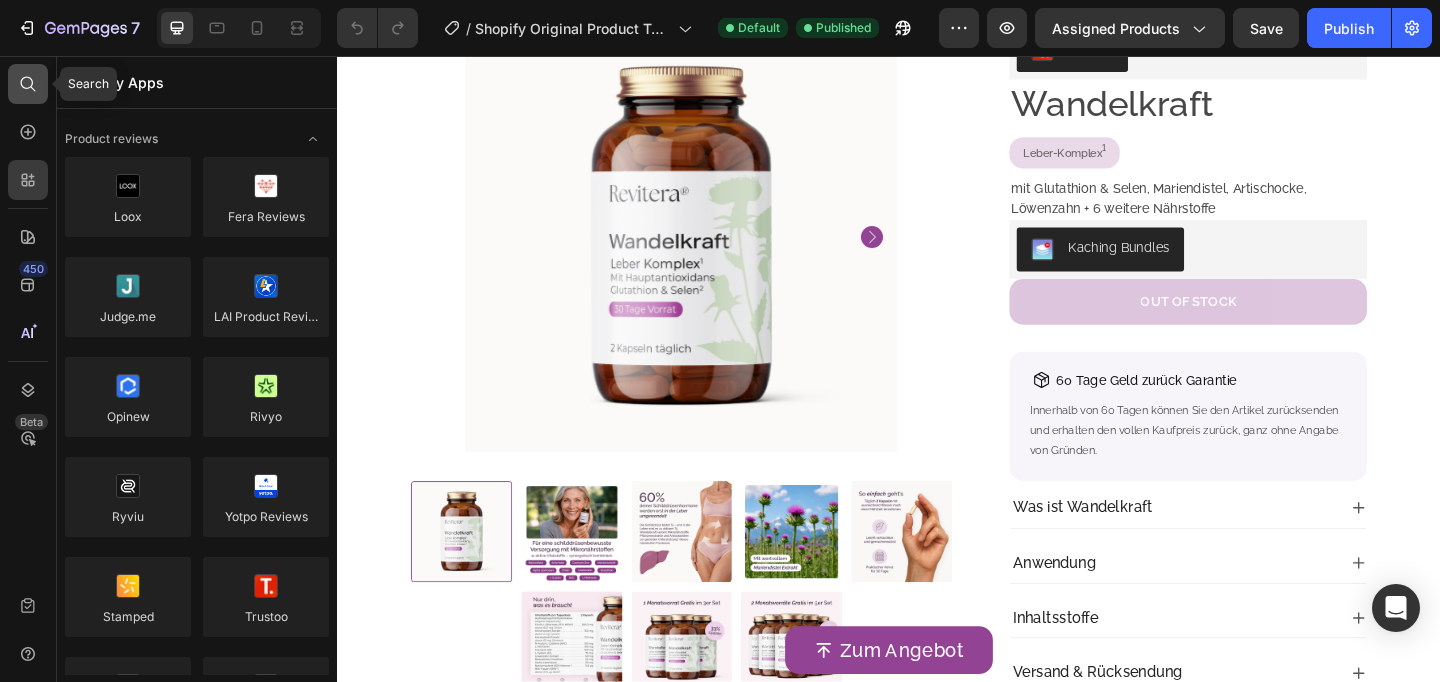 click 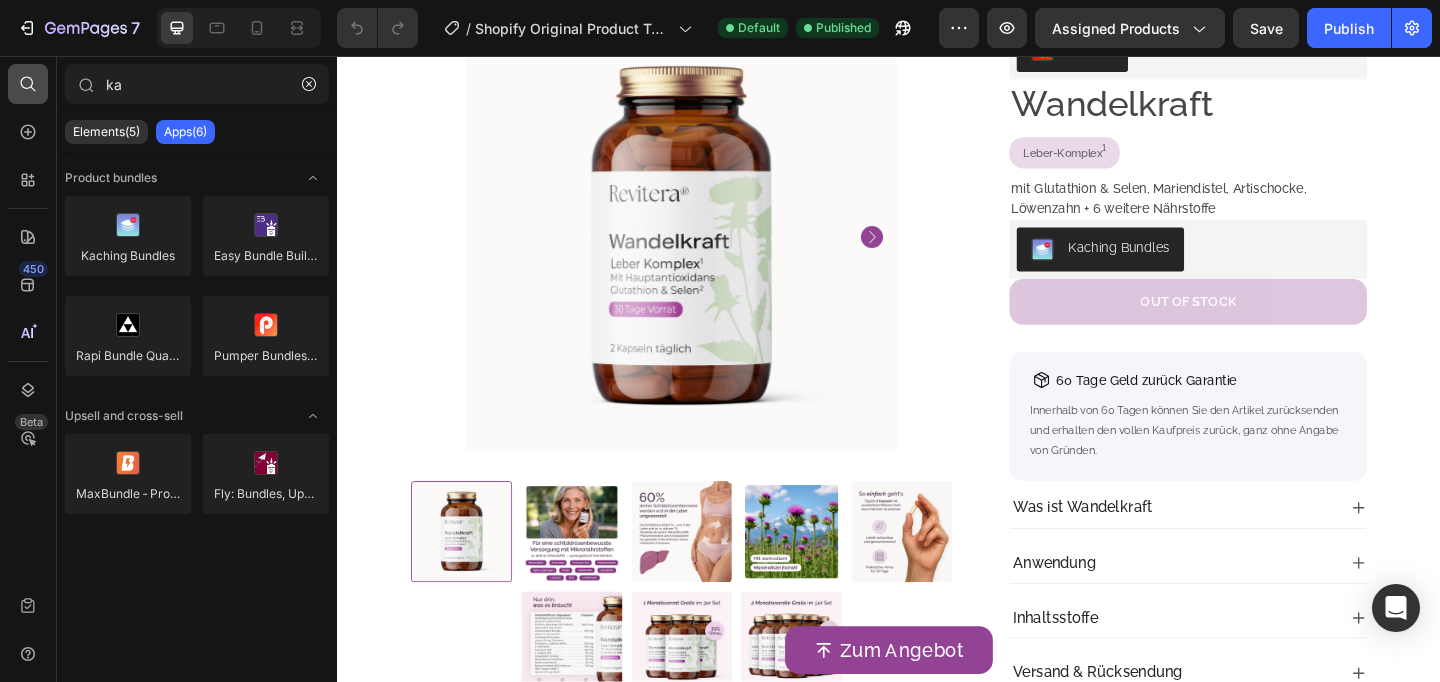type on "k" 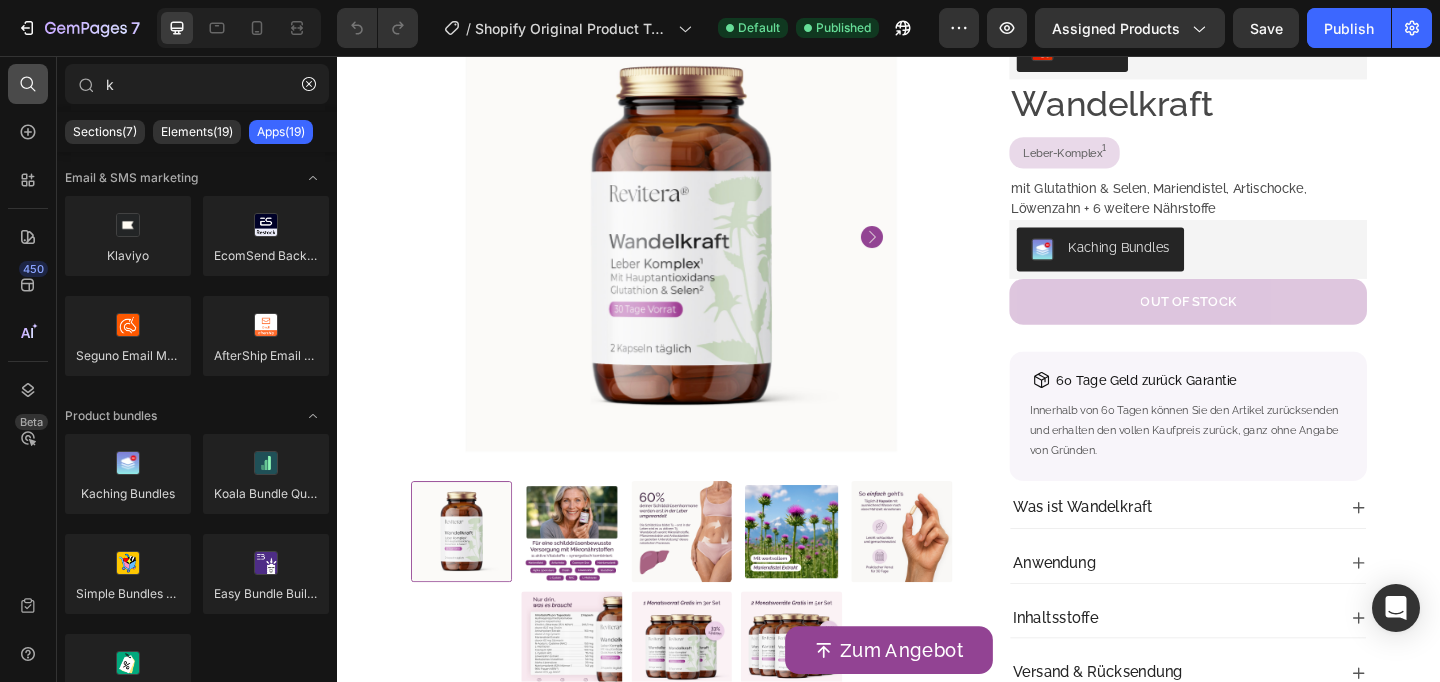 type 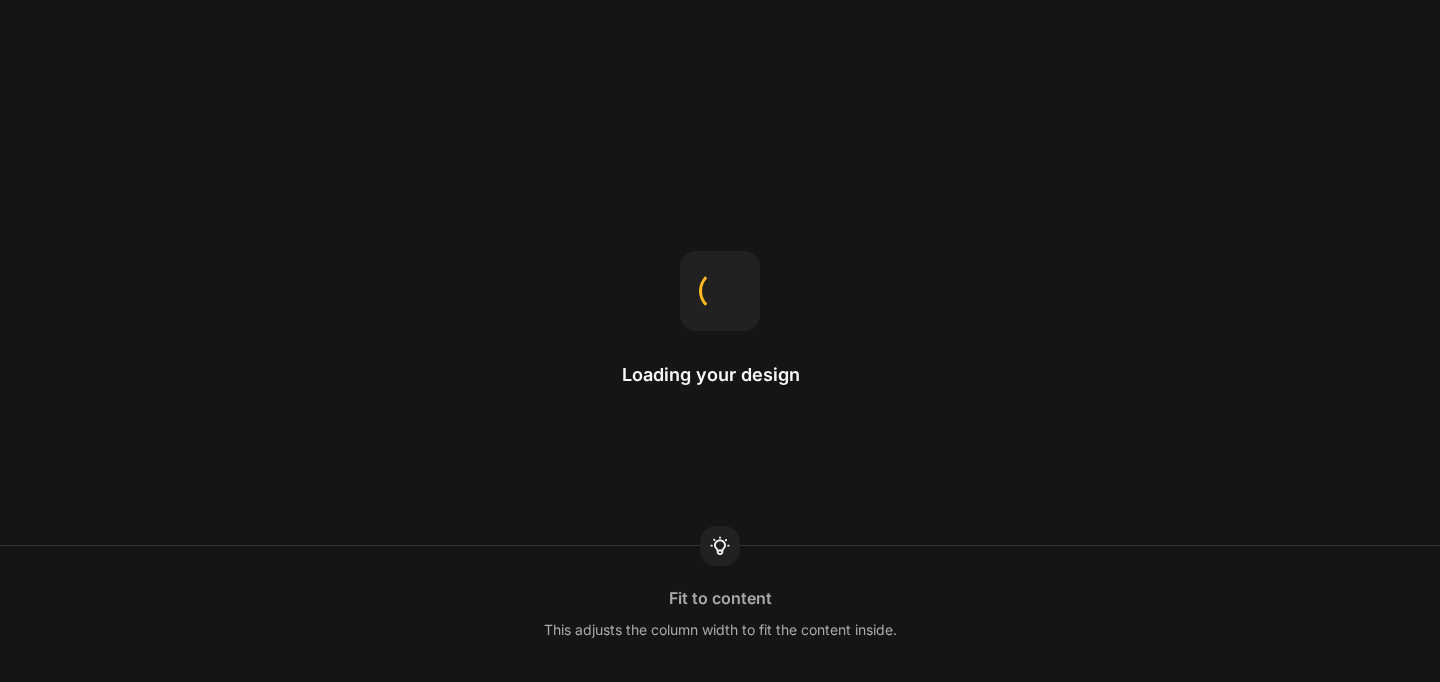 scroll, scrollTop: 0, scrollLeft: 0, axis: both 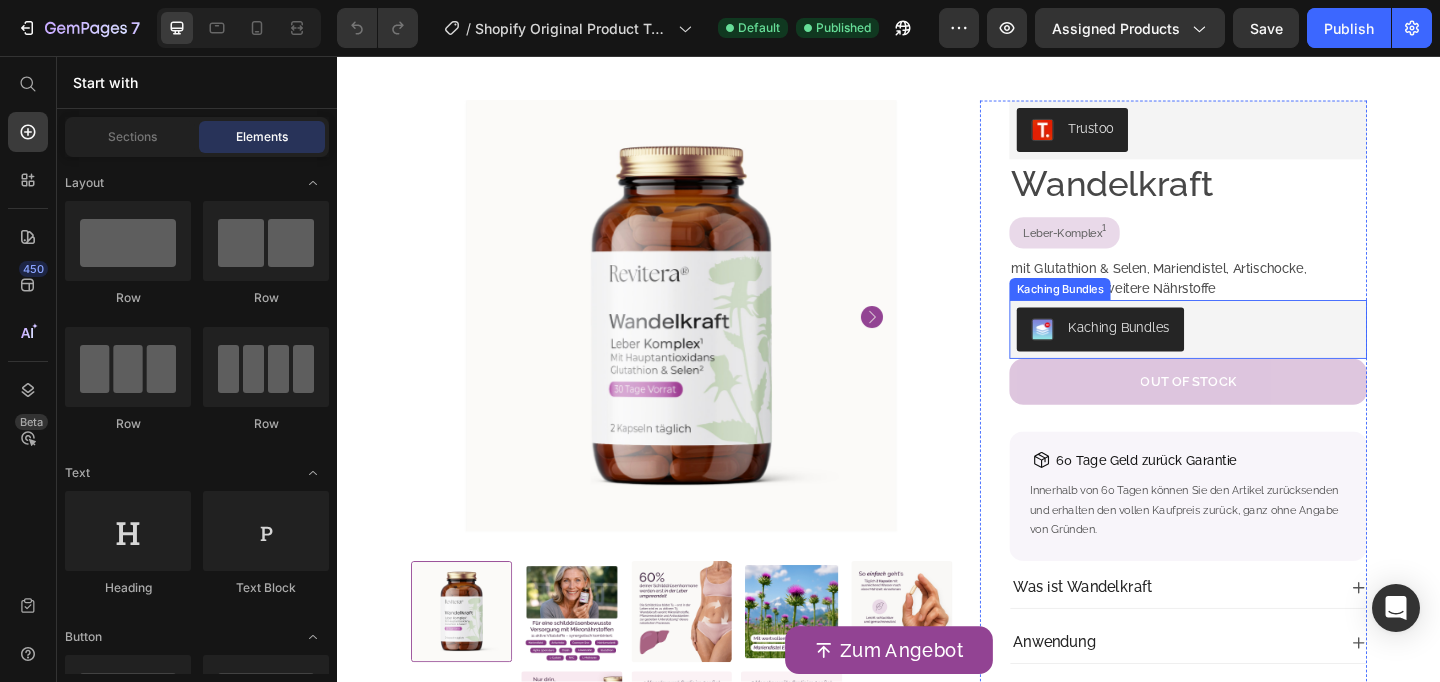 click on "Kaching Bundles" at bounding box center (1262, 354) 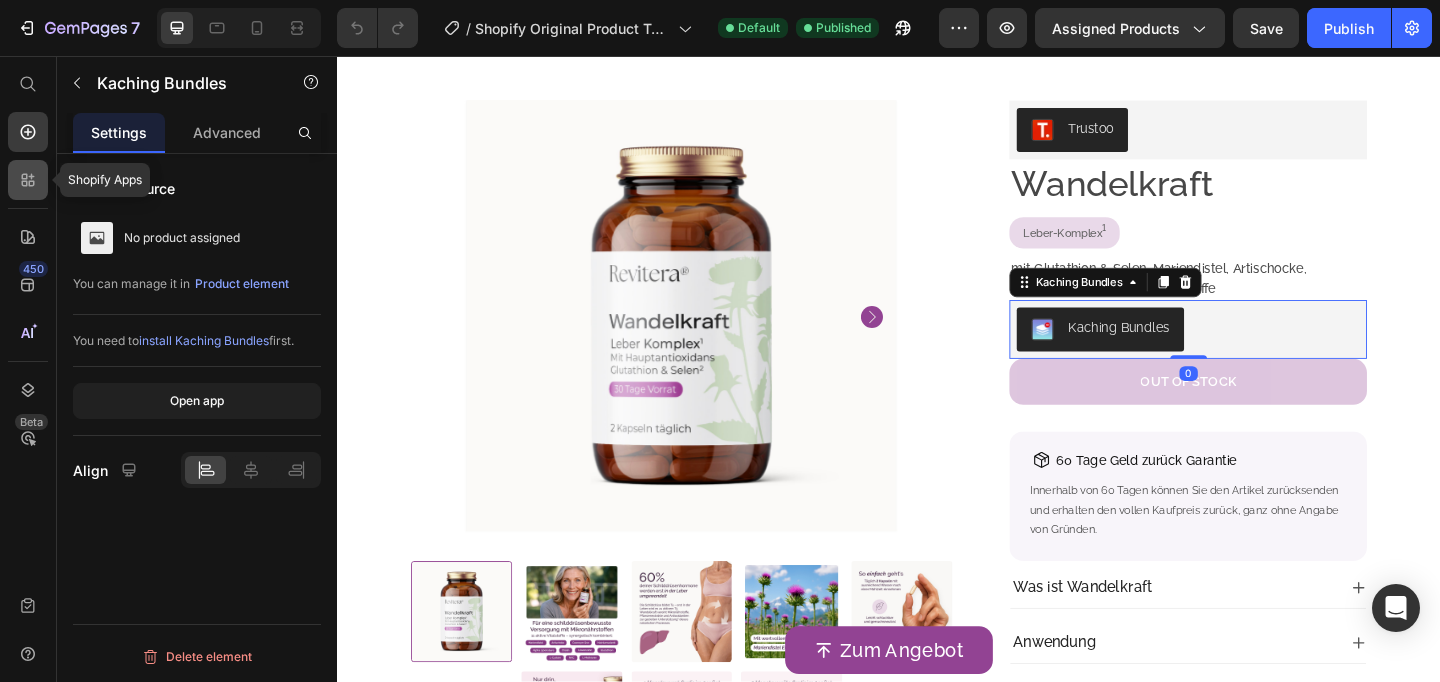 click 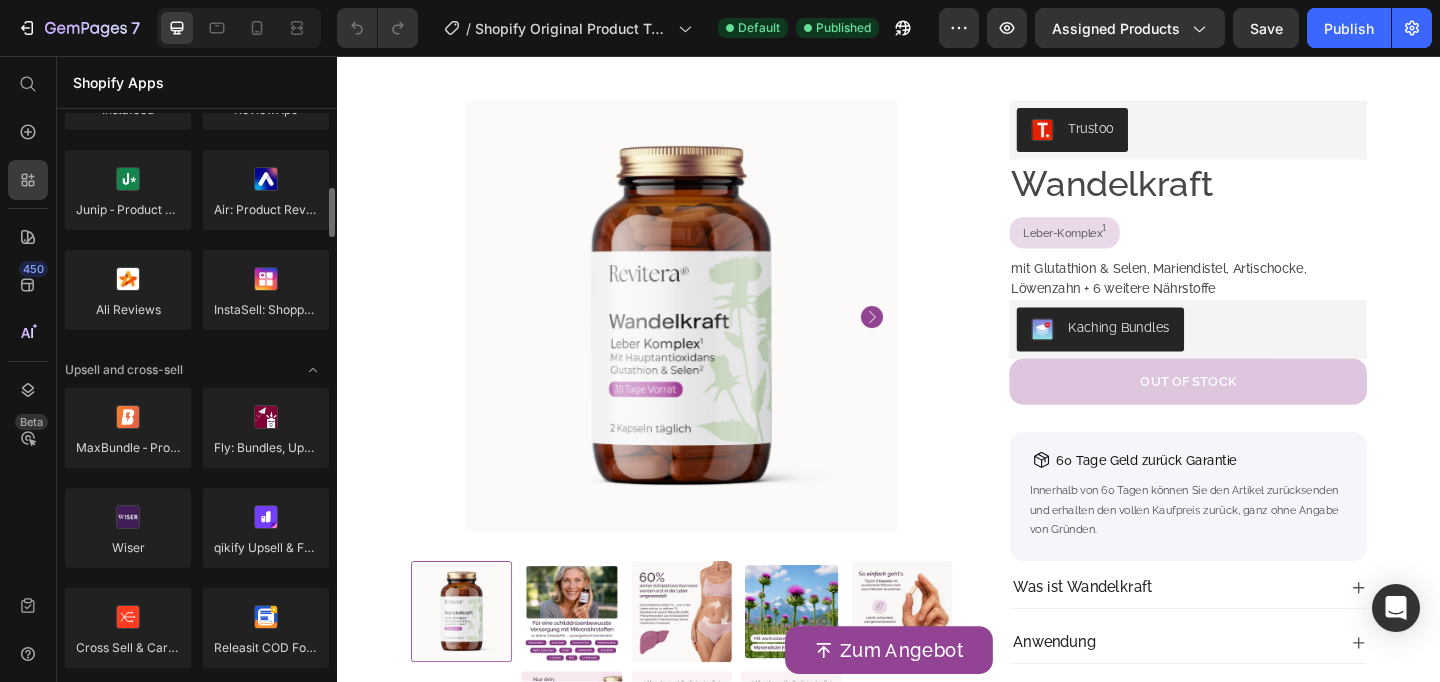 scroll, scrollTop: 631, scrollLeft: 0, axis: vertical 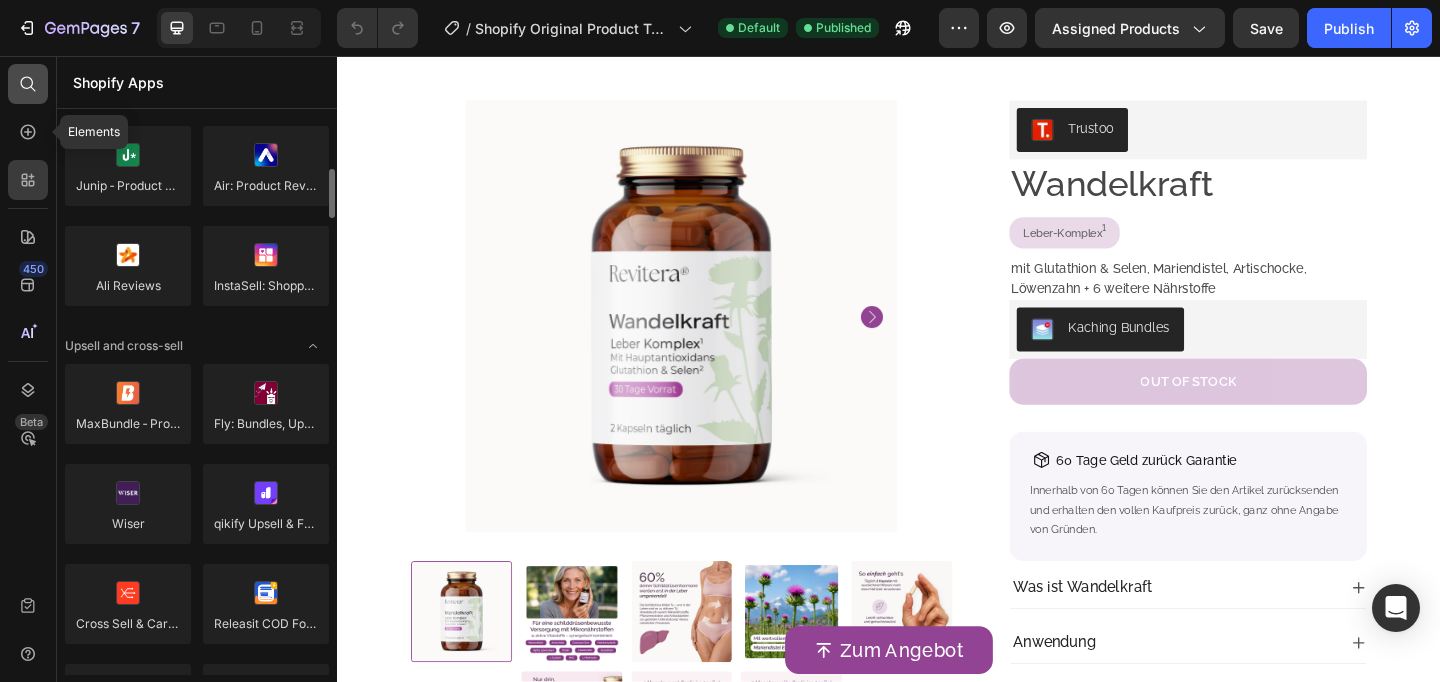 click 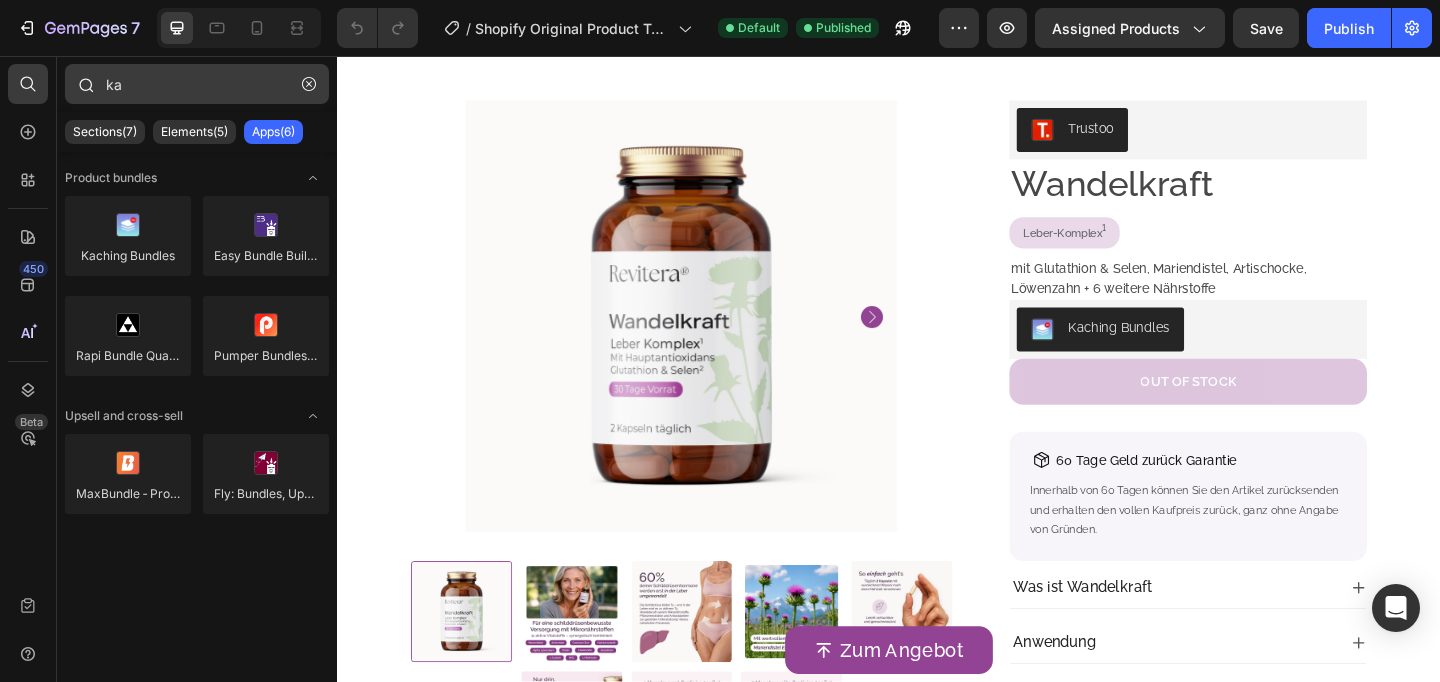 type on "k" 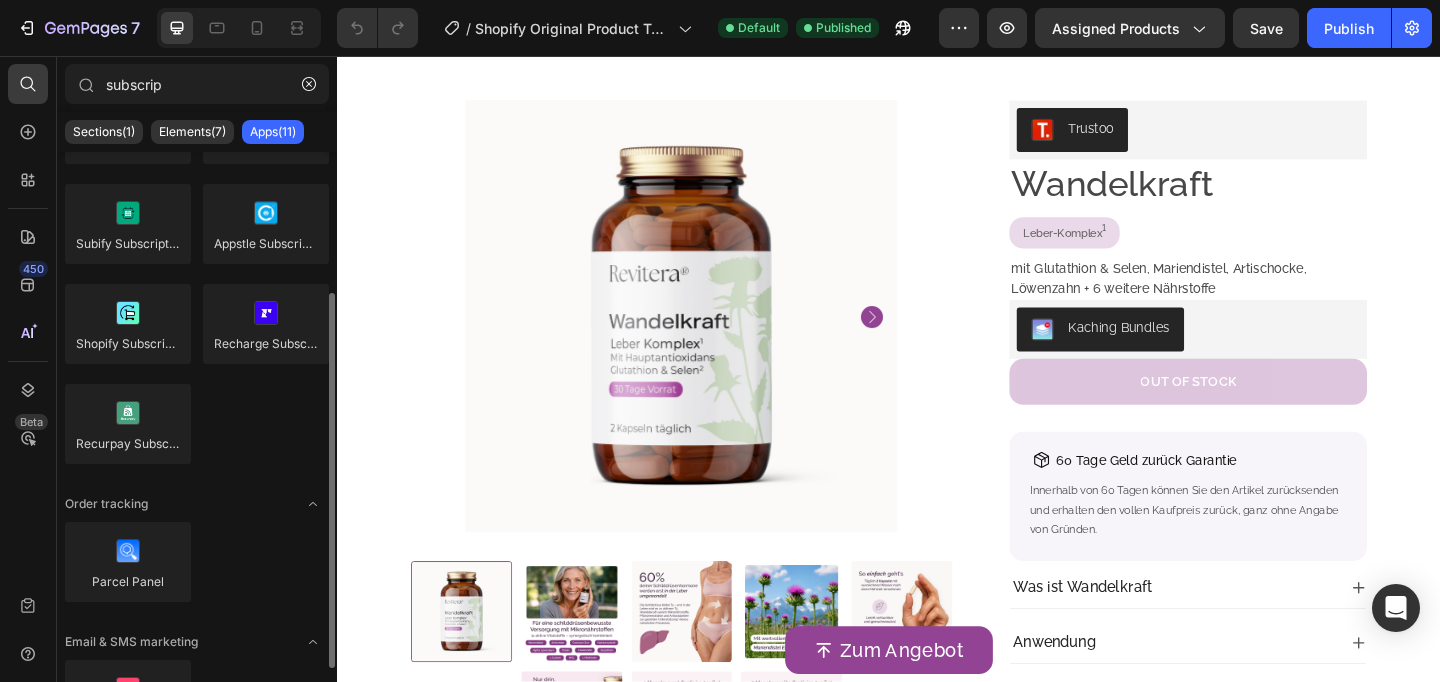 scroll, scrollTop: 0, scrollLeft: 0, axis: both 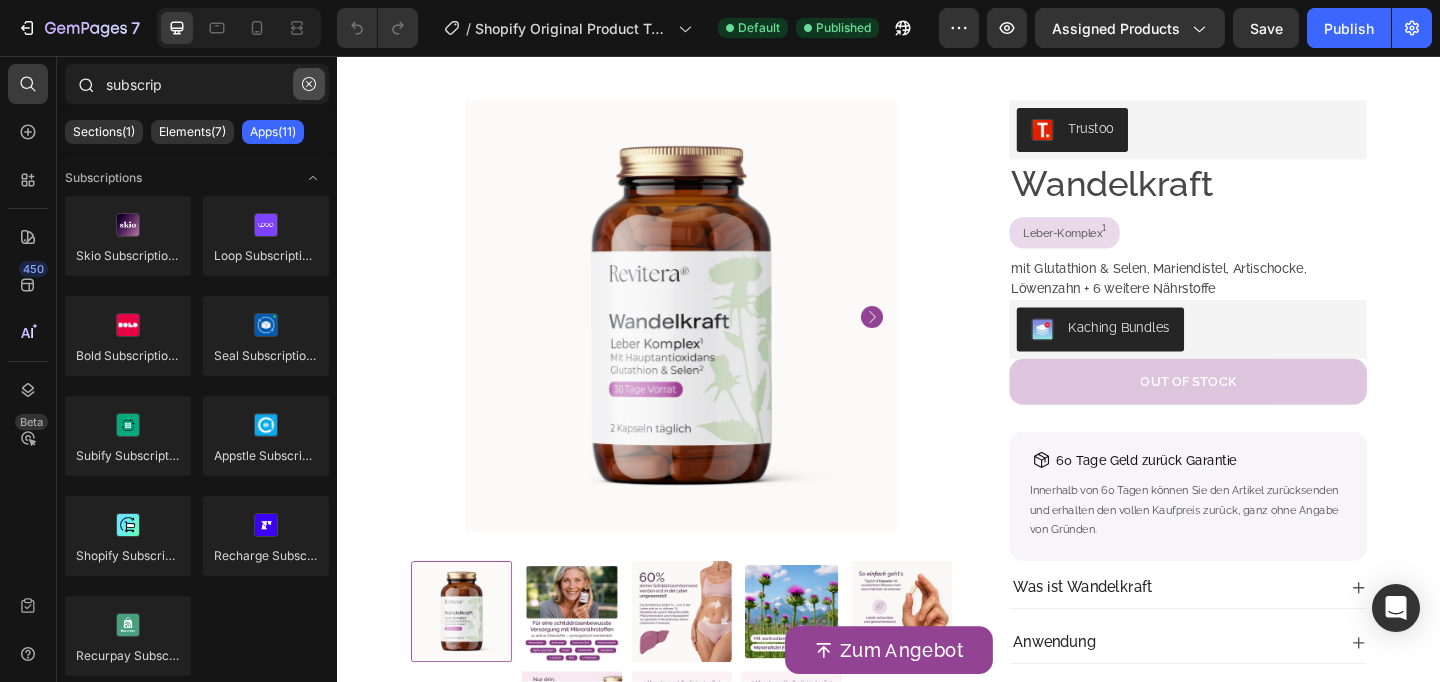 type on "subscrip" 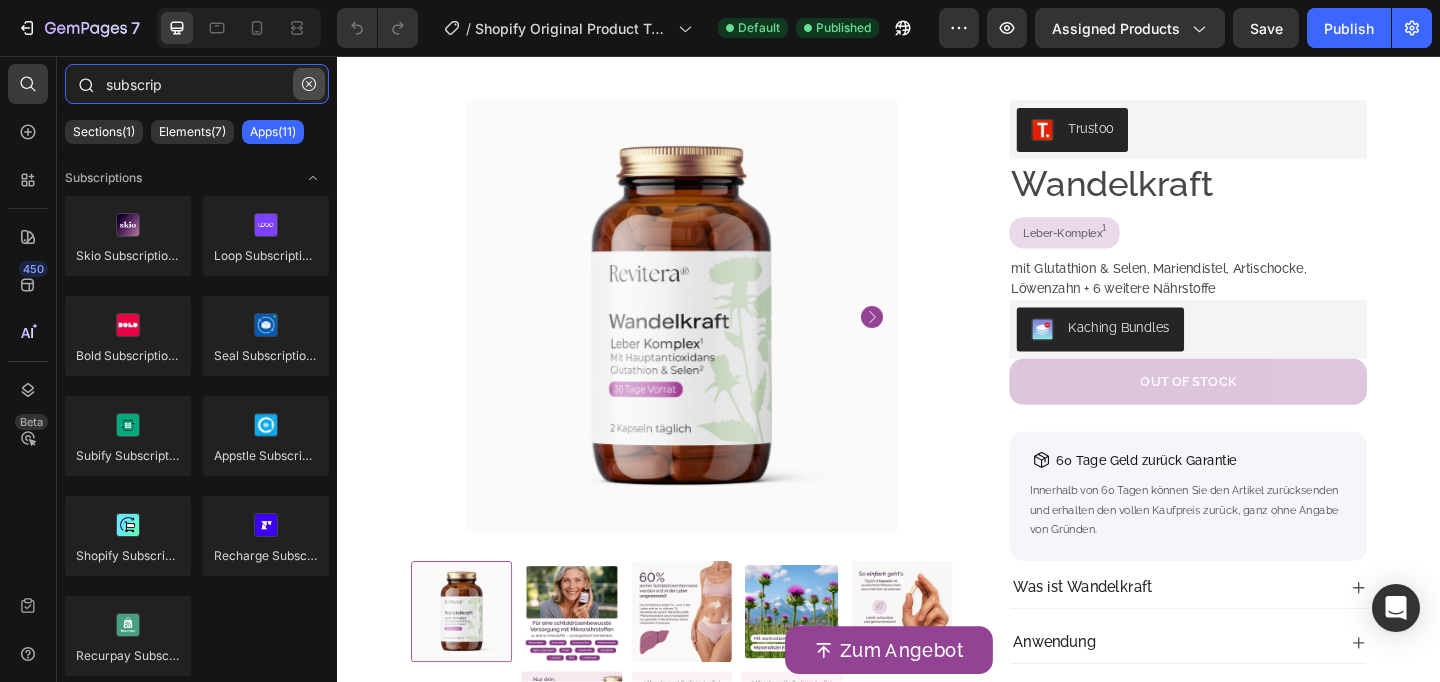 type 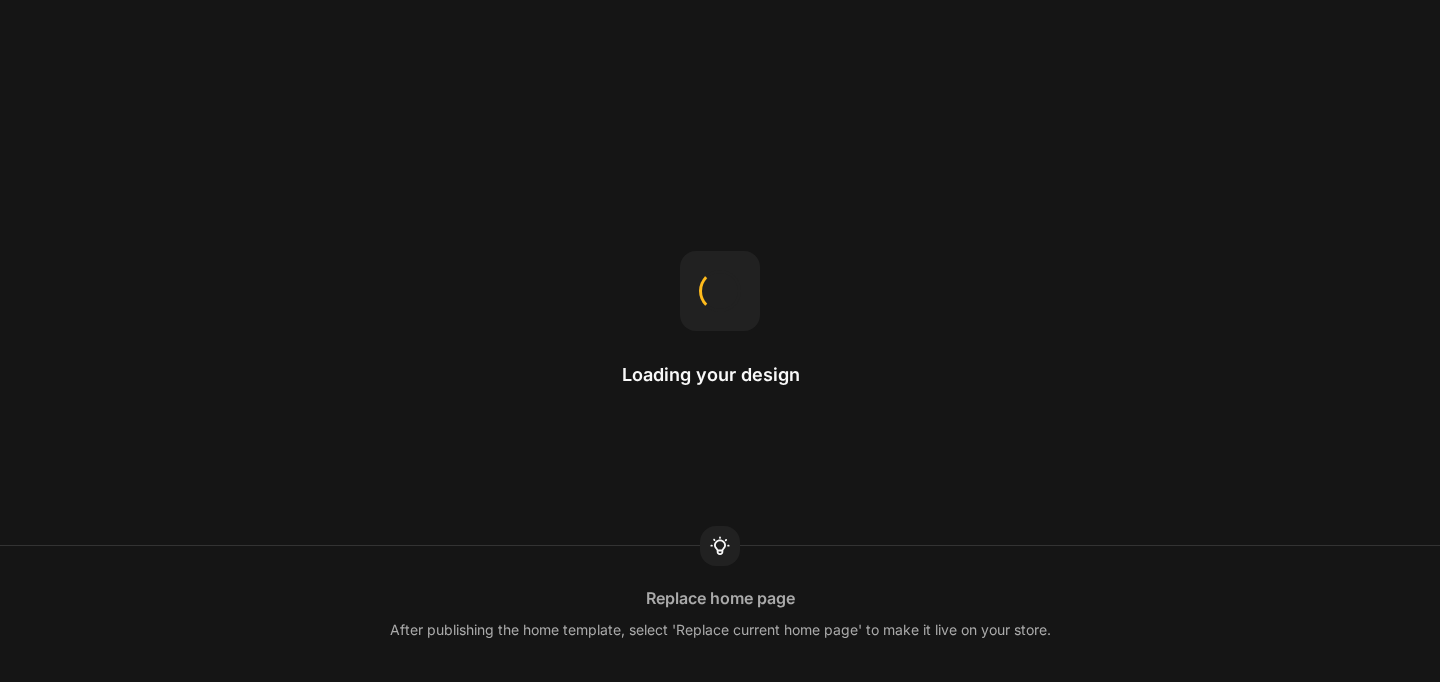 scroll, scrollTop: 0, scrollLeft: 0, axis: both 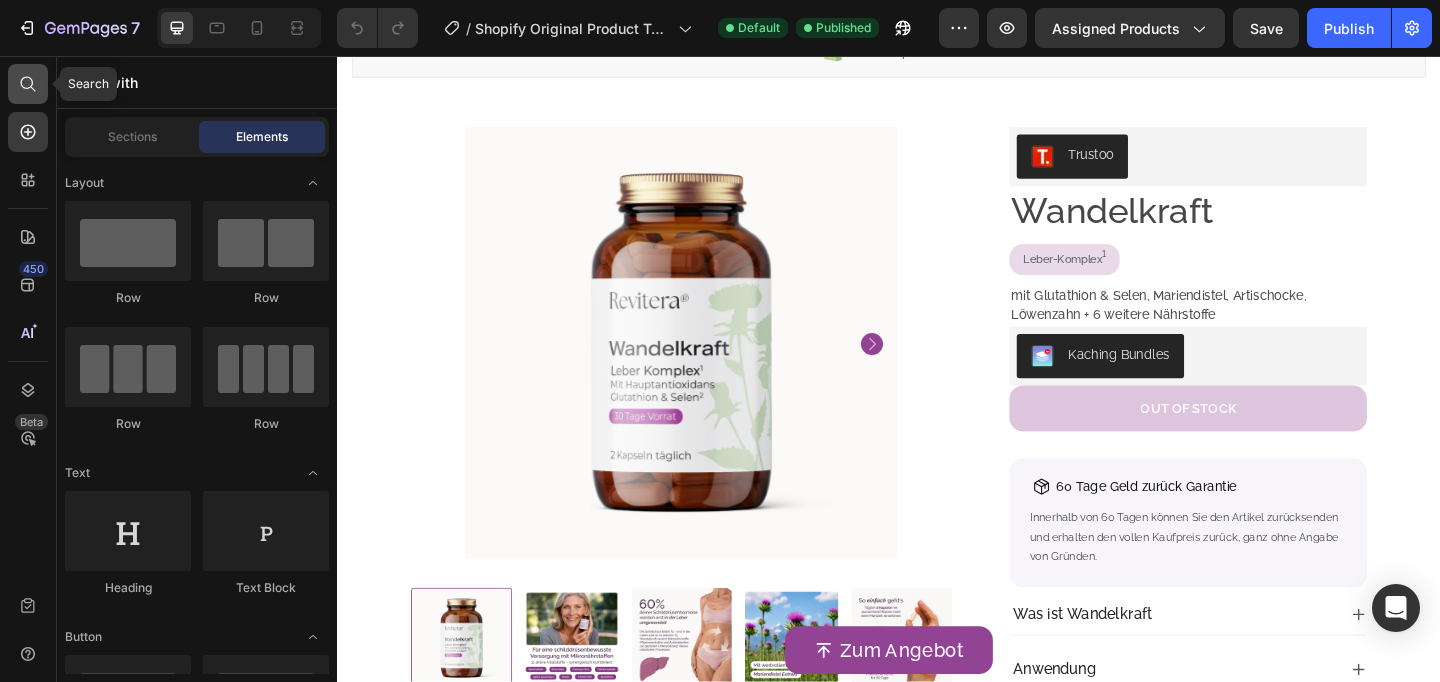 click 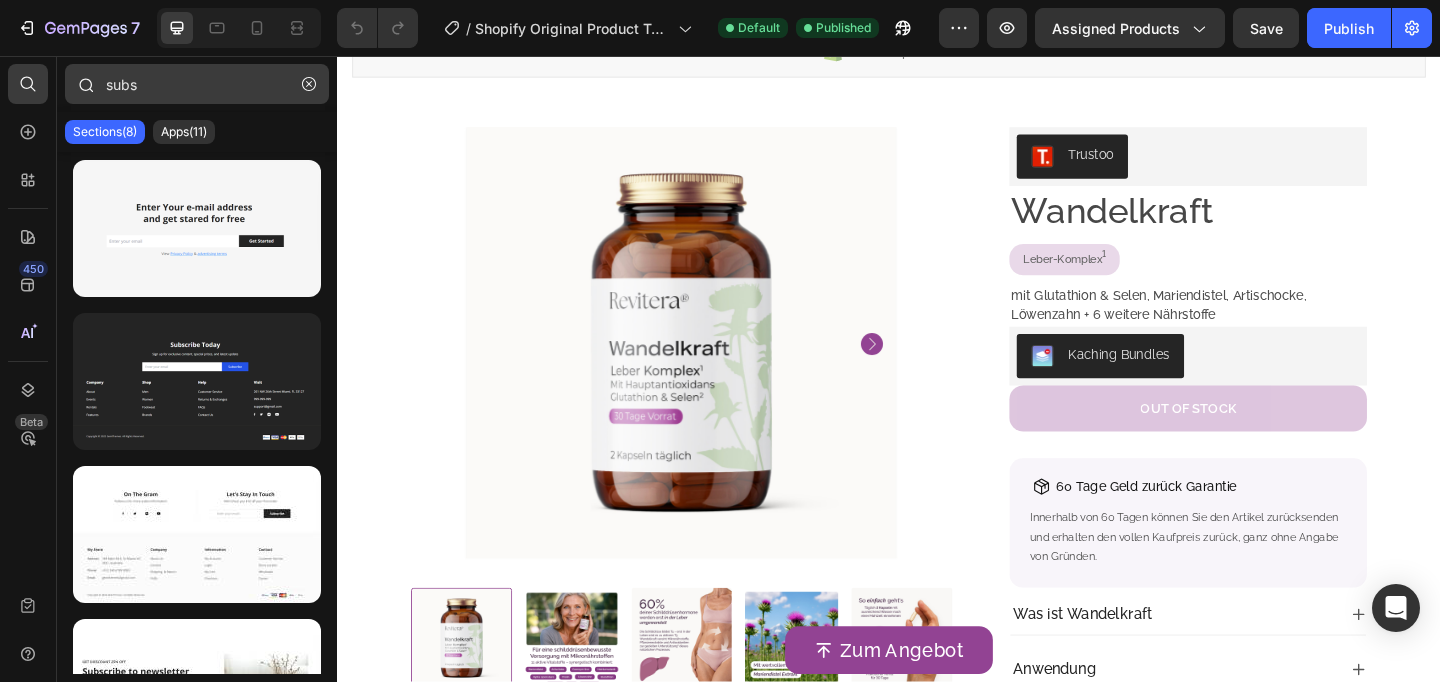 scroll, scrollTop: 0, scrollLeft: 0, axis: both 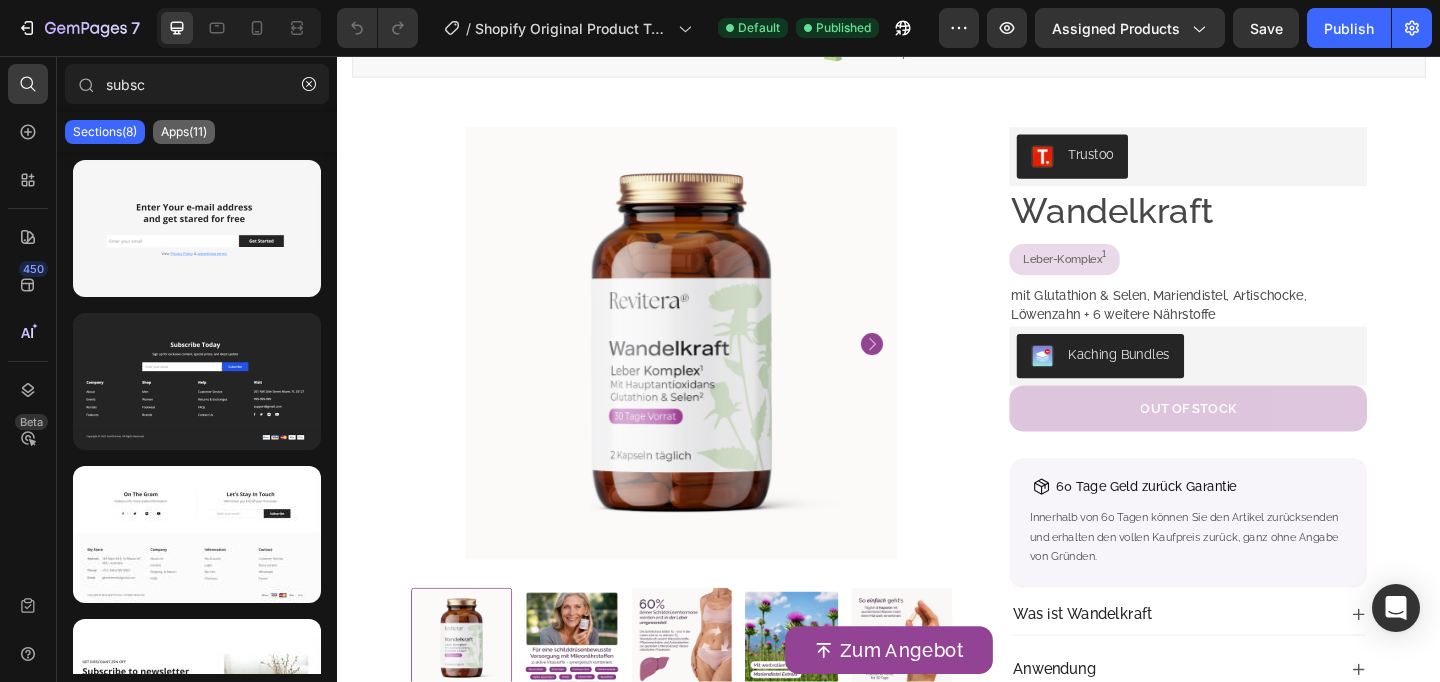 type on "subsc" 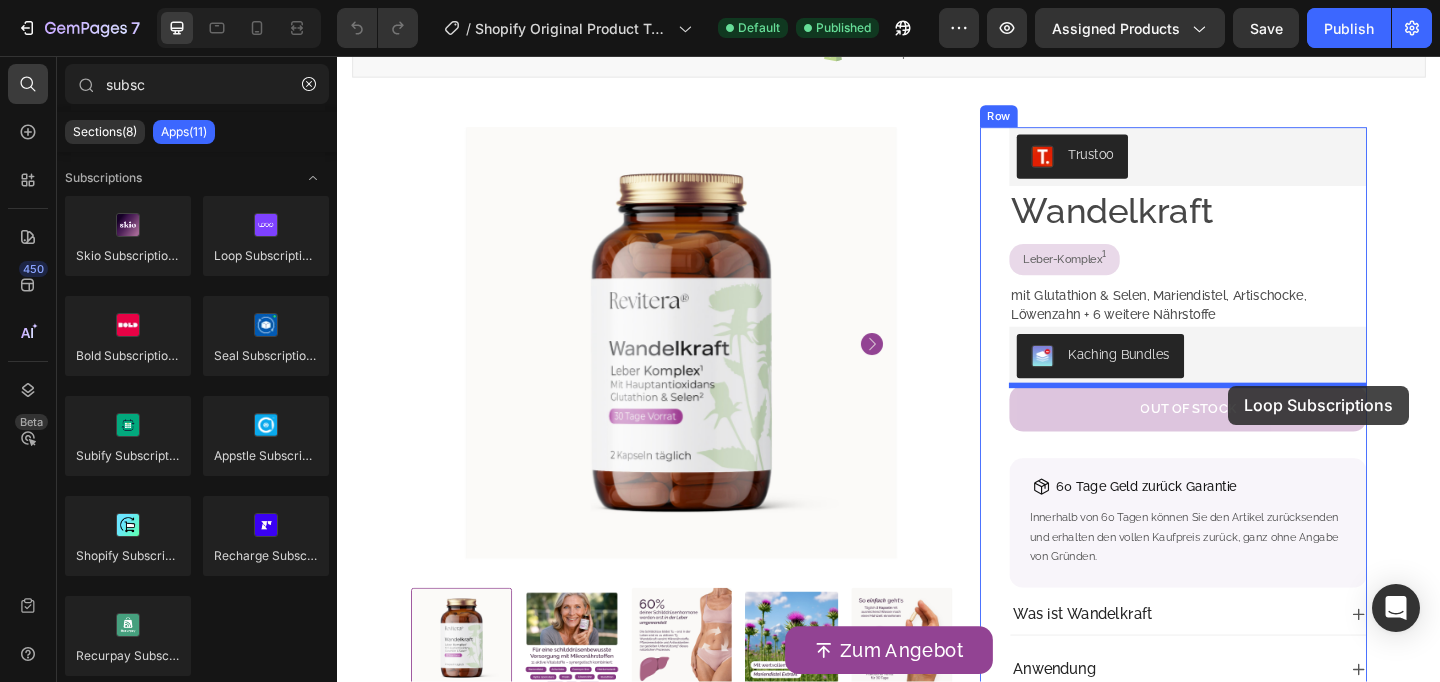 drag, startPoint x: 581, startPoint y: 291, endPoint x: 1306, endPoint y: 415, distance: 735.5277 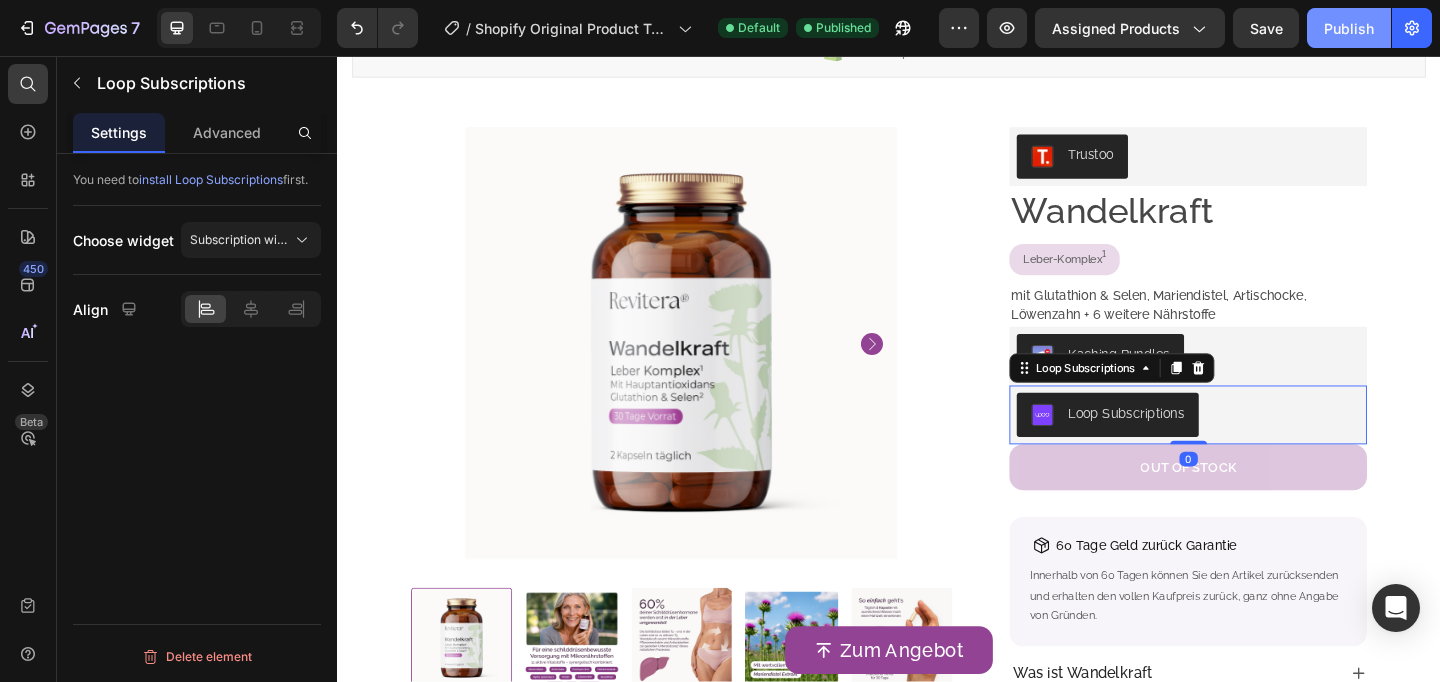 click on "Publish" at bounding box center [1349, 28] 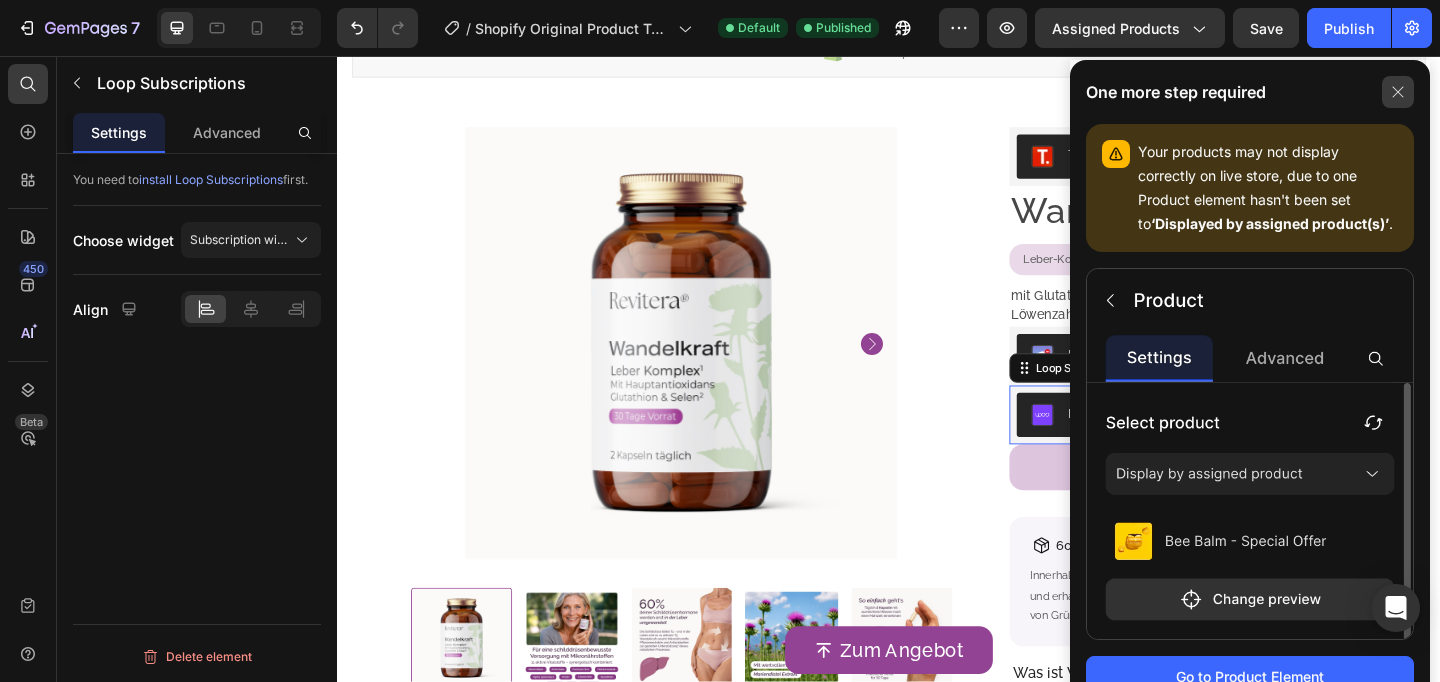 click 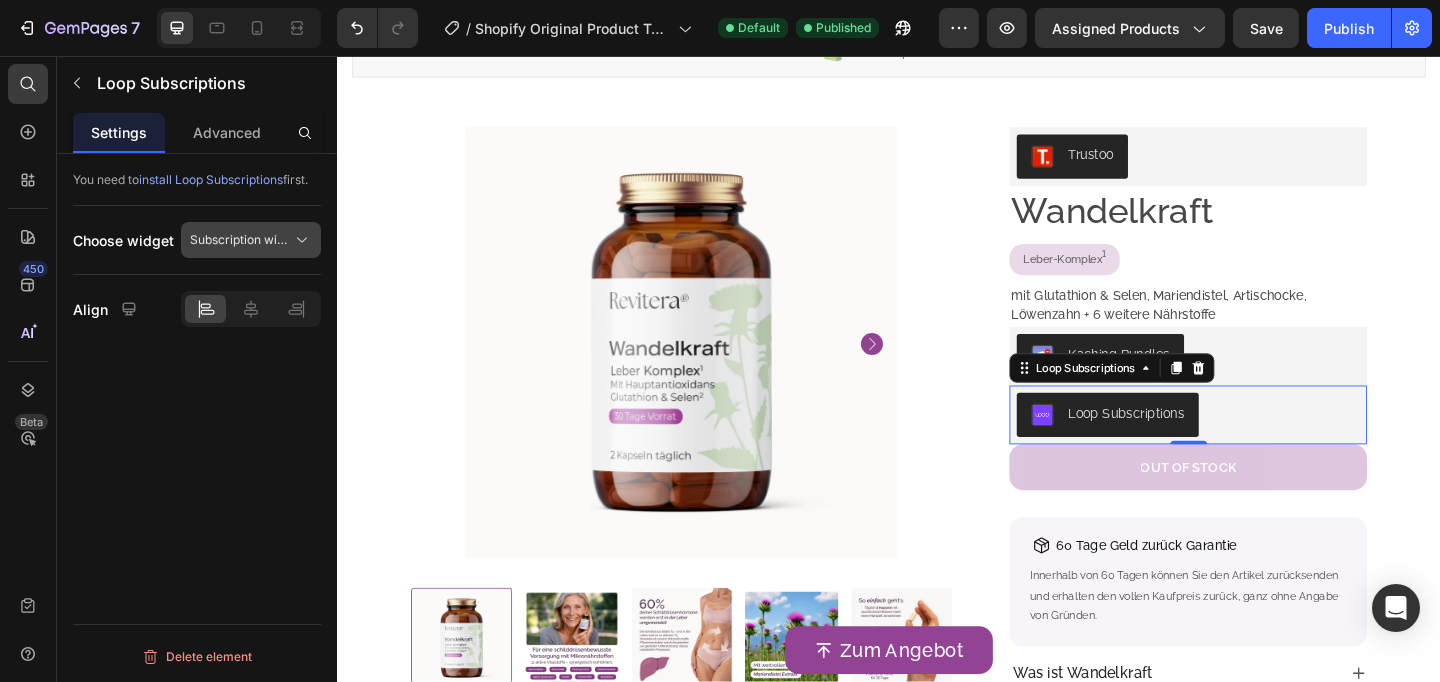 click on "Subscription widget" at bounding box center [251, 240] 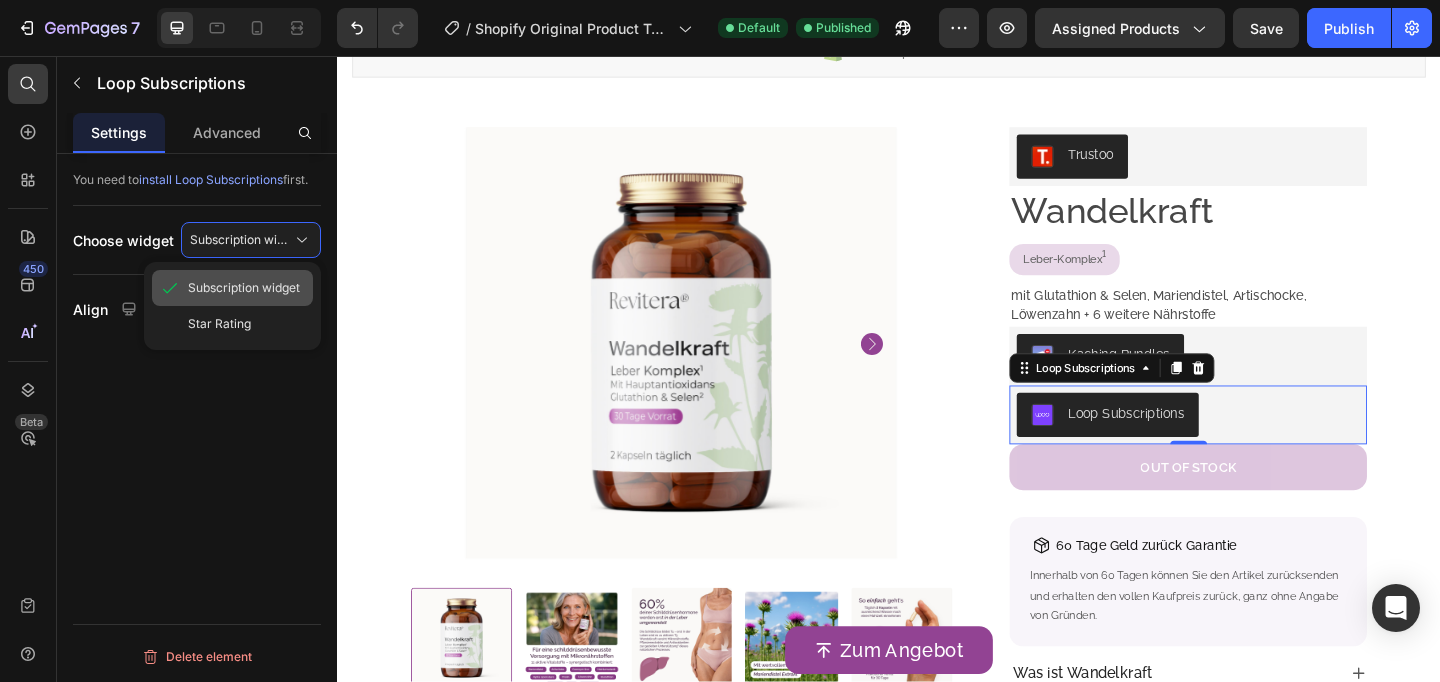 click on "Subscription widget" at bounding box center (244, 288) 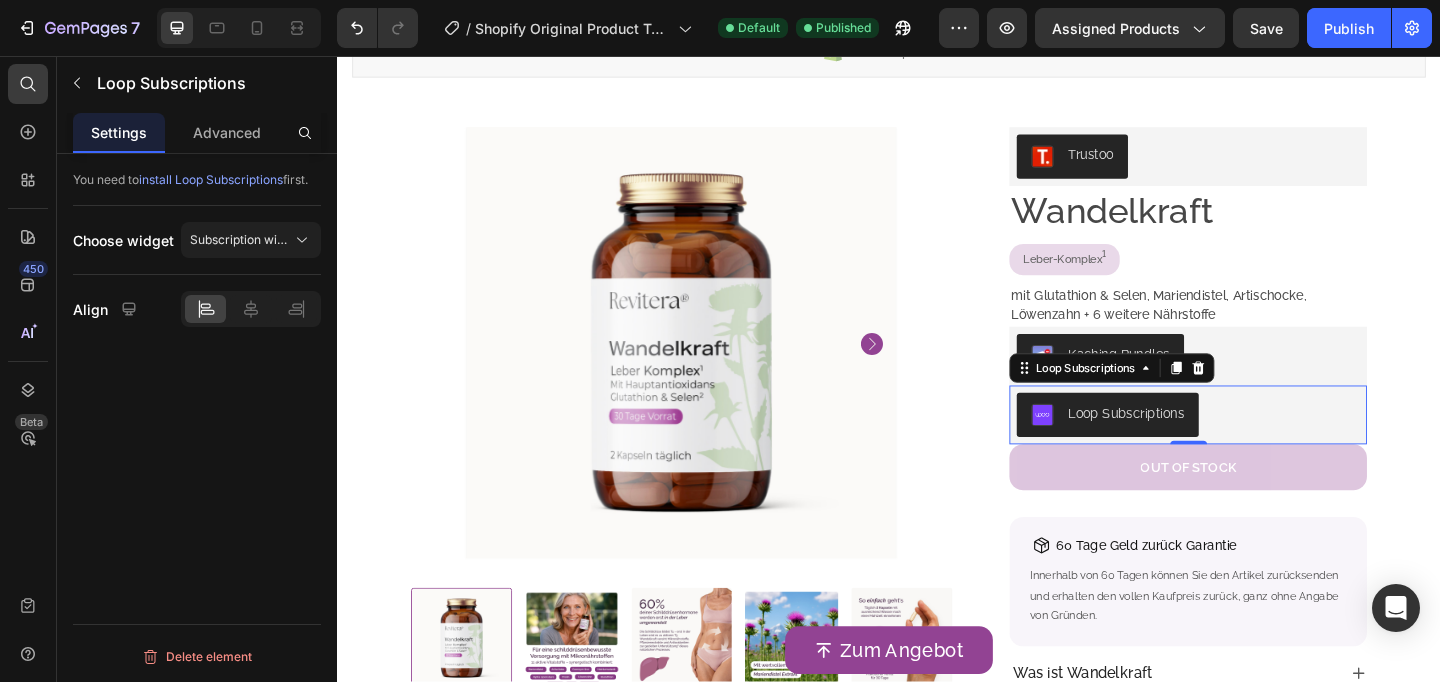 click on "install Loop Subscriptions" at bounding box center [211, 179] 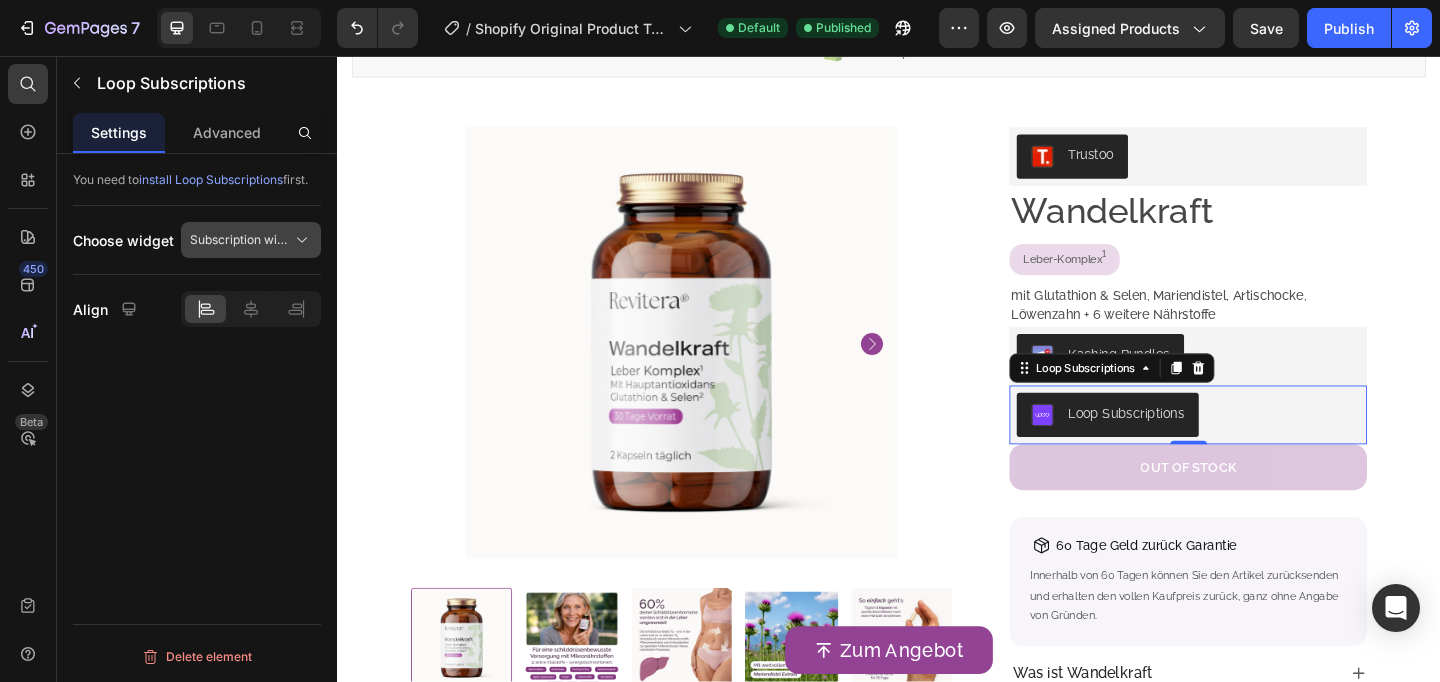 click on "Subscription widget" at bounding box center (239, 240) 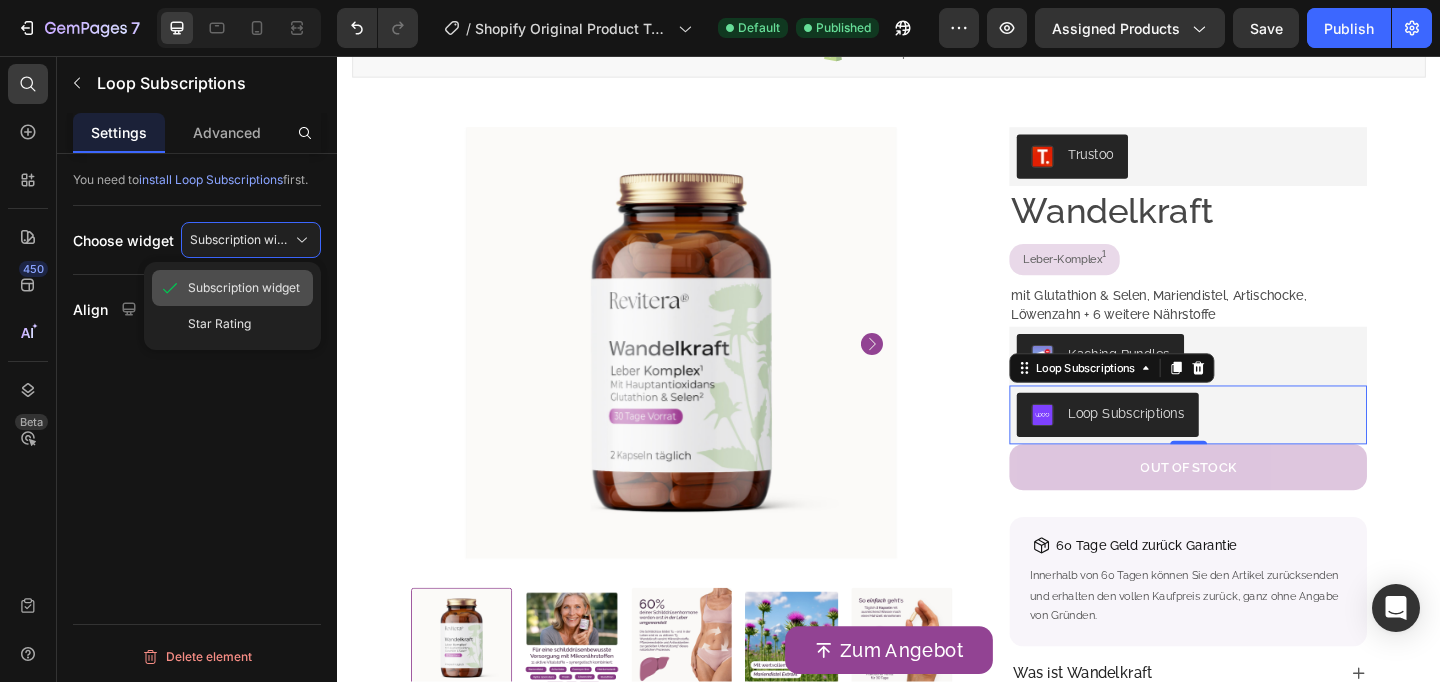 click on "Subscription widget" at bounding box center (244, 288) 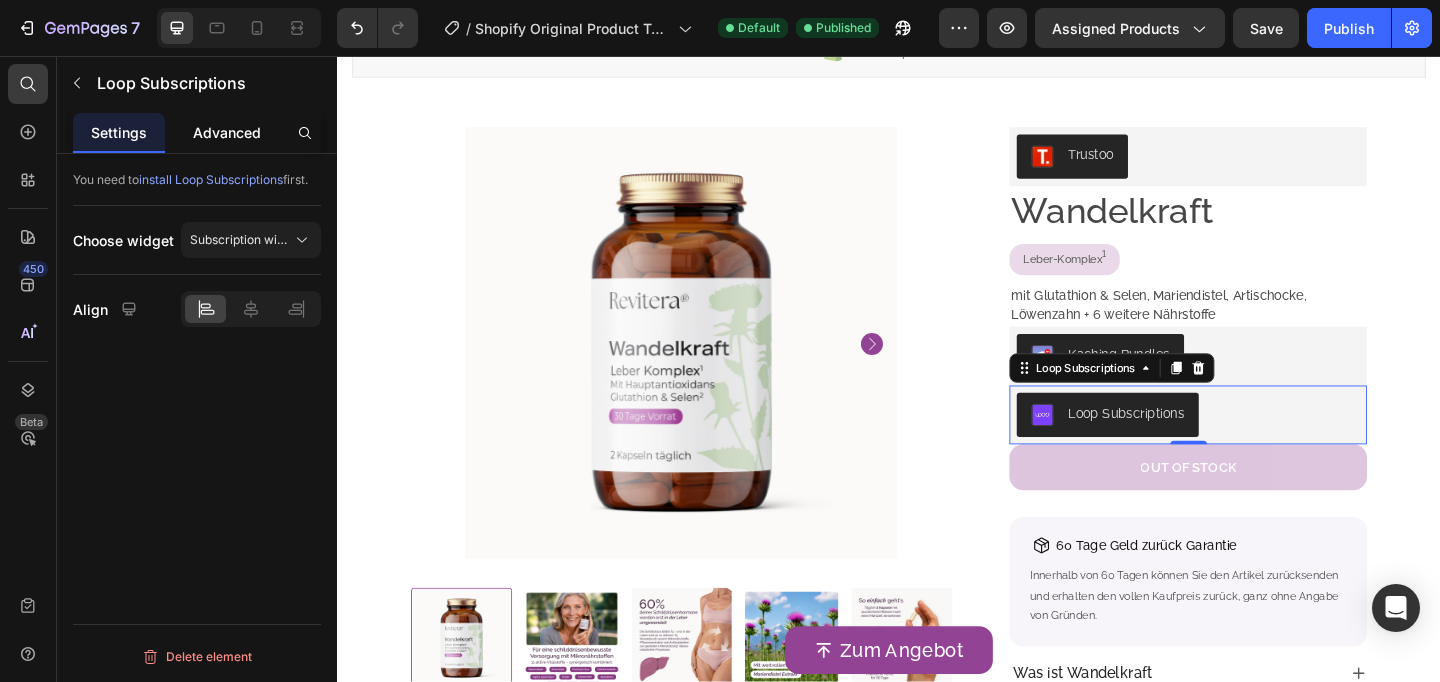 click on "Advanced" at bounding box center (227, 132) 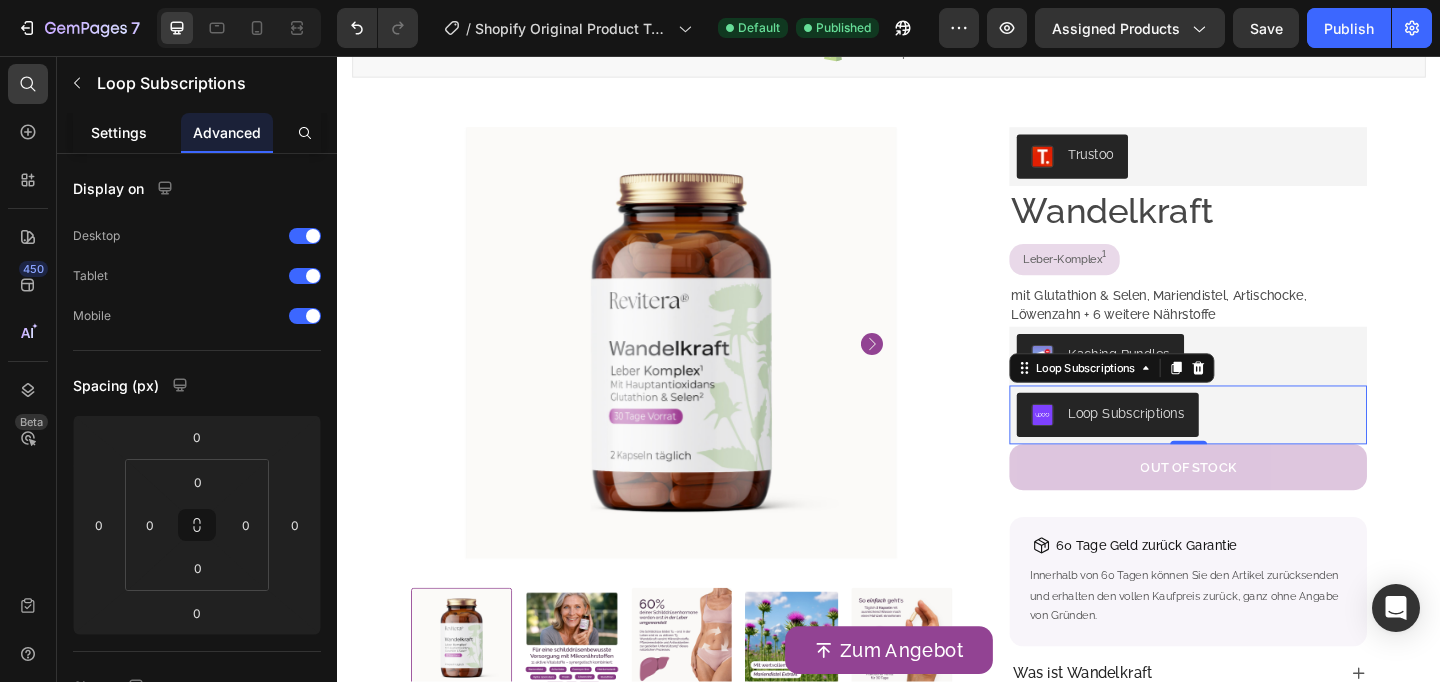 click on "Settings" 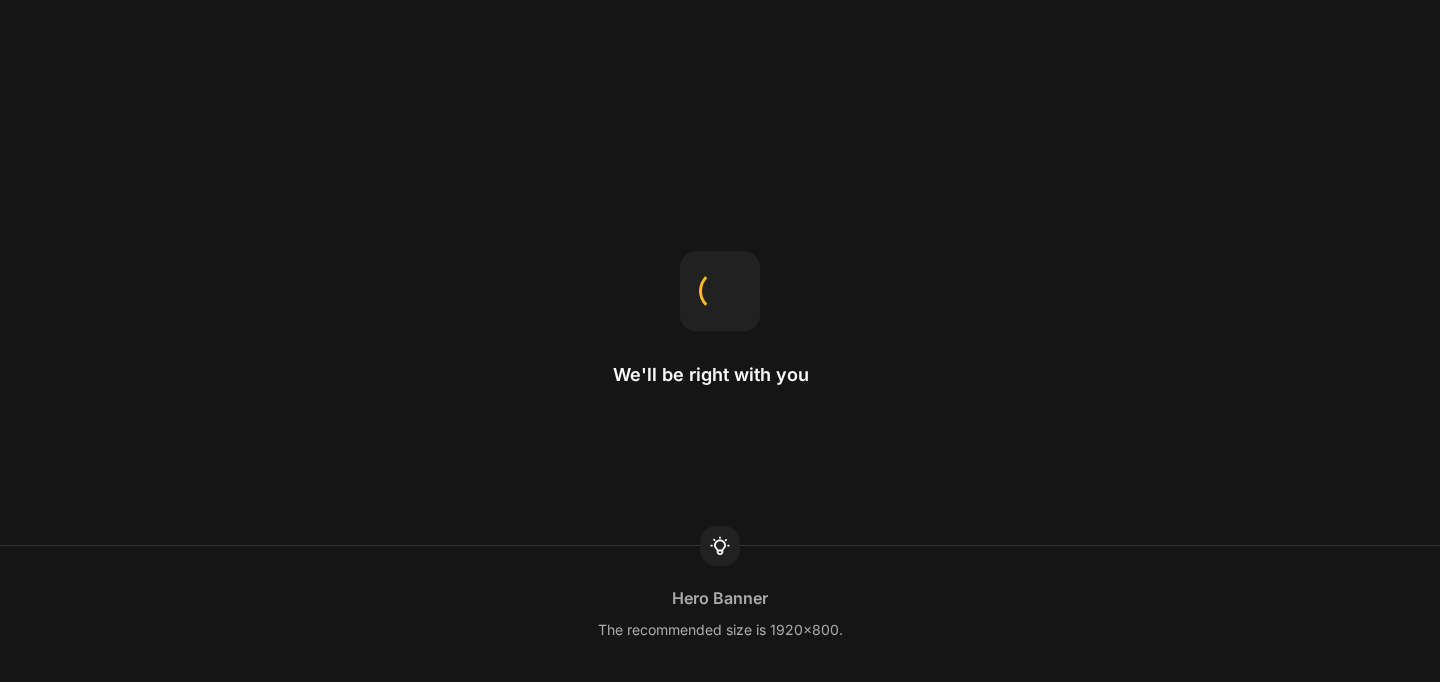 scroll, scrollTop: 0, scrollLeft: 0, axis: both 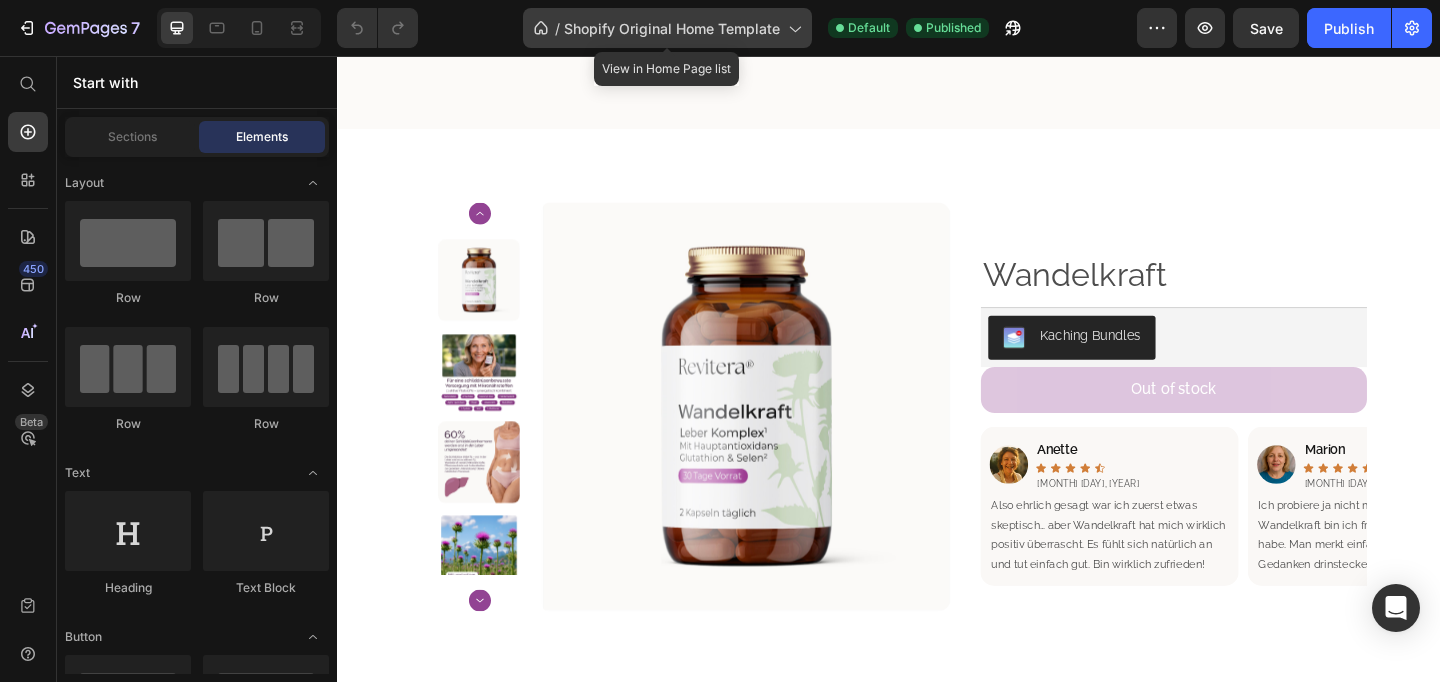 click on "Shopify Original Home Template" at bounding box center [672, 28] 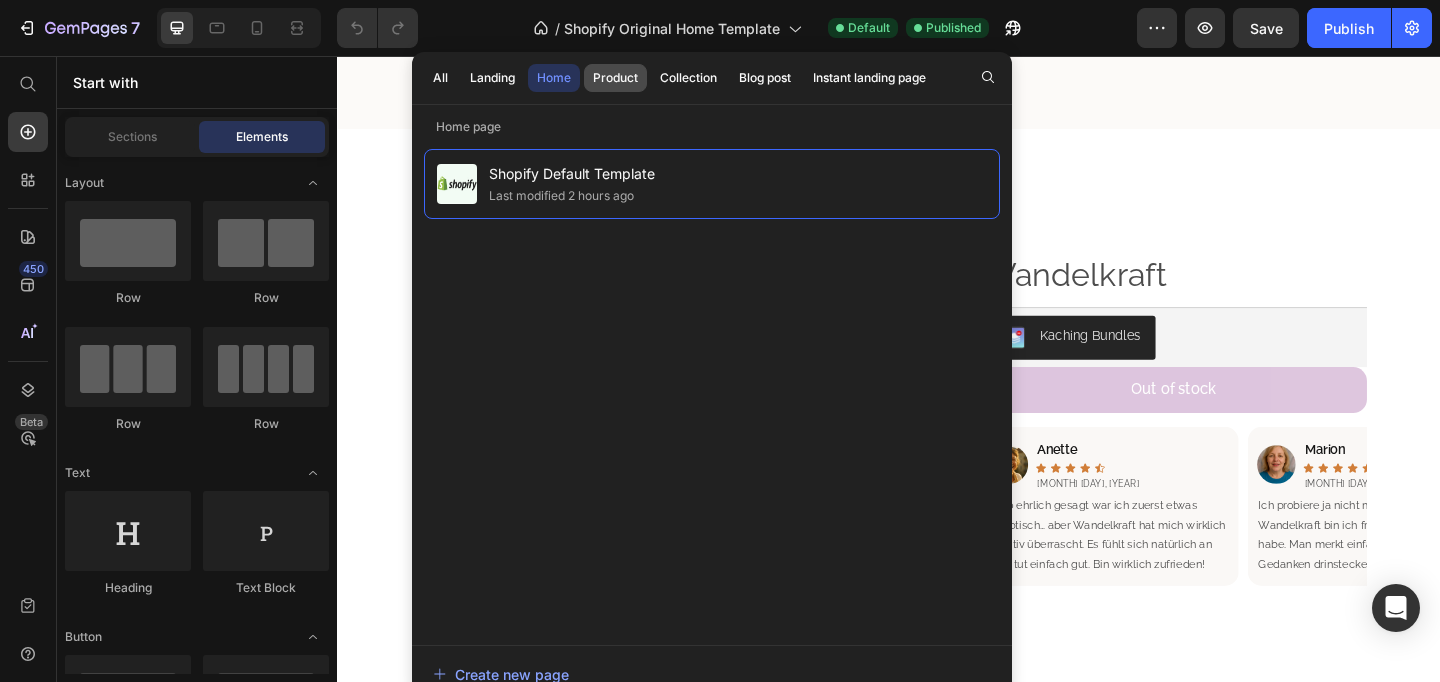 click on "Product" at bounding box center [615, 78] 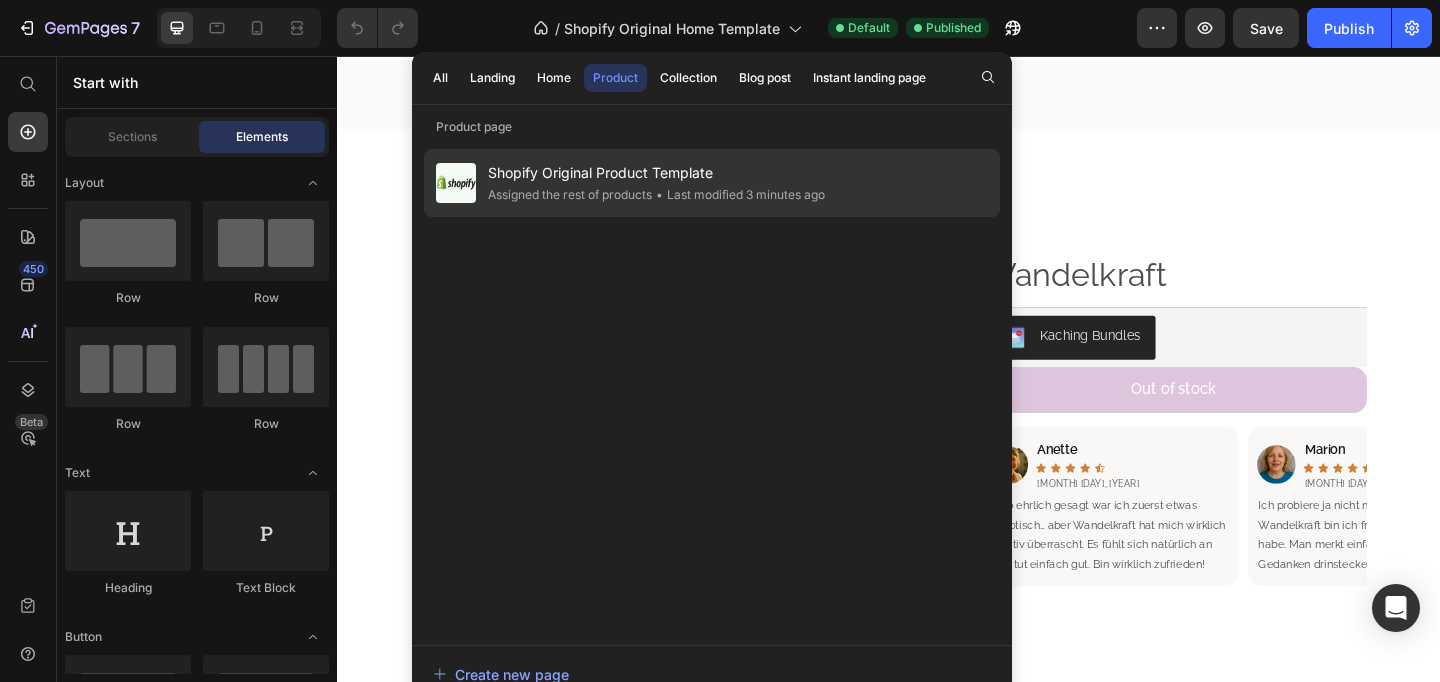 click on "Assigned the rest of products" 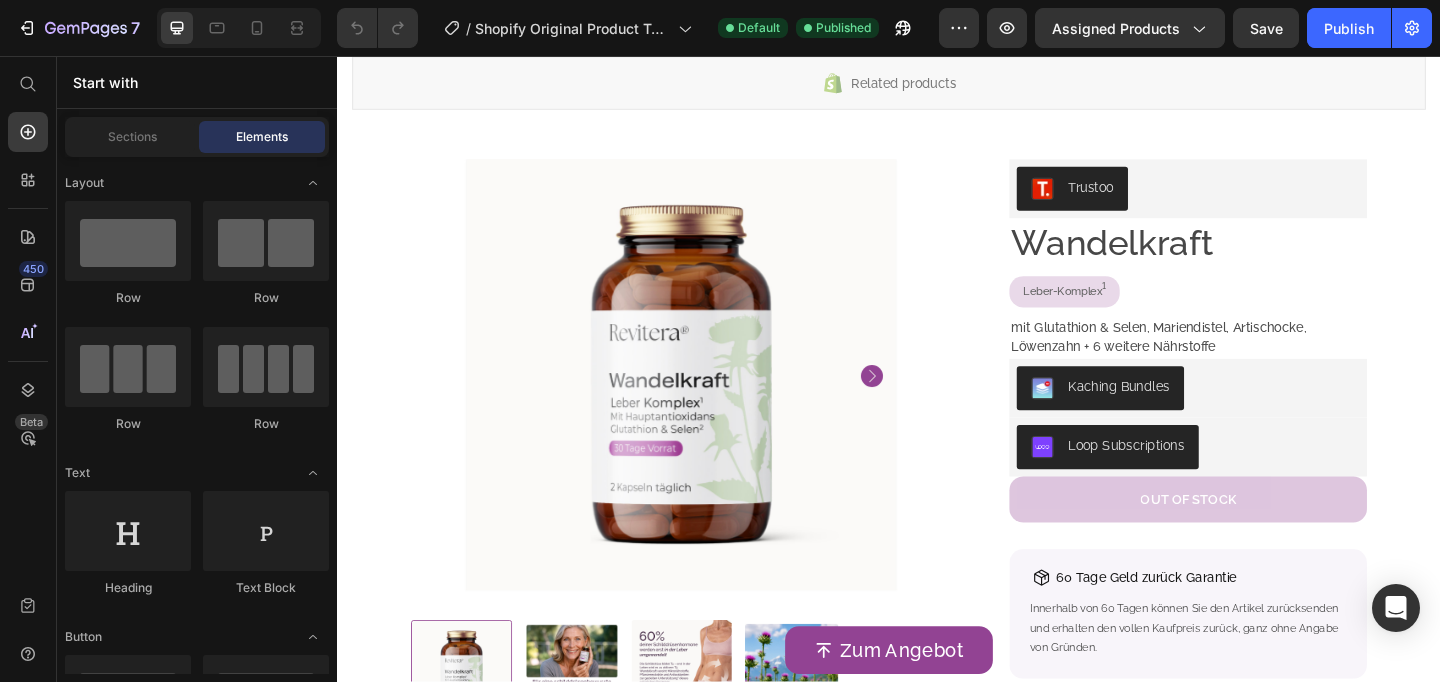 scroll, scrollTop: 198, scrollLeft: 0, axis: vertical 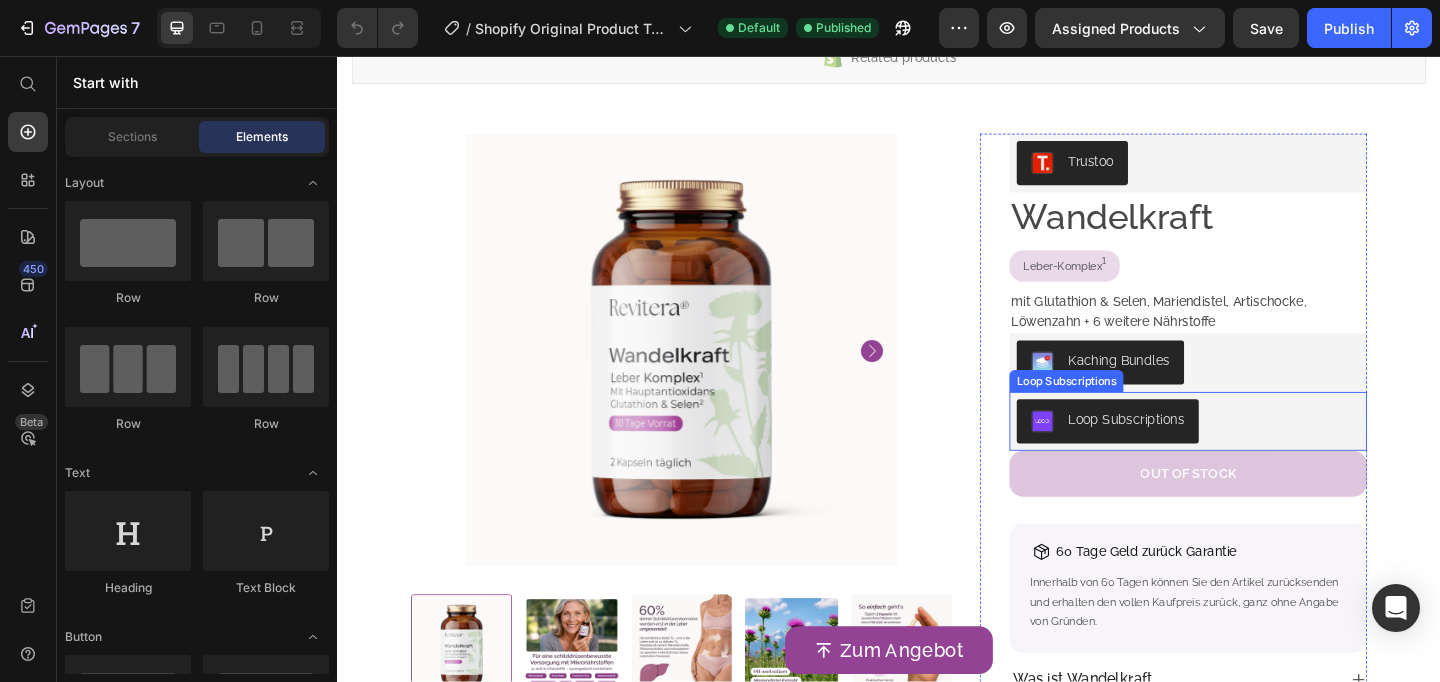 click on "Loop Subscriptions" at bounding box center (1175, 454) 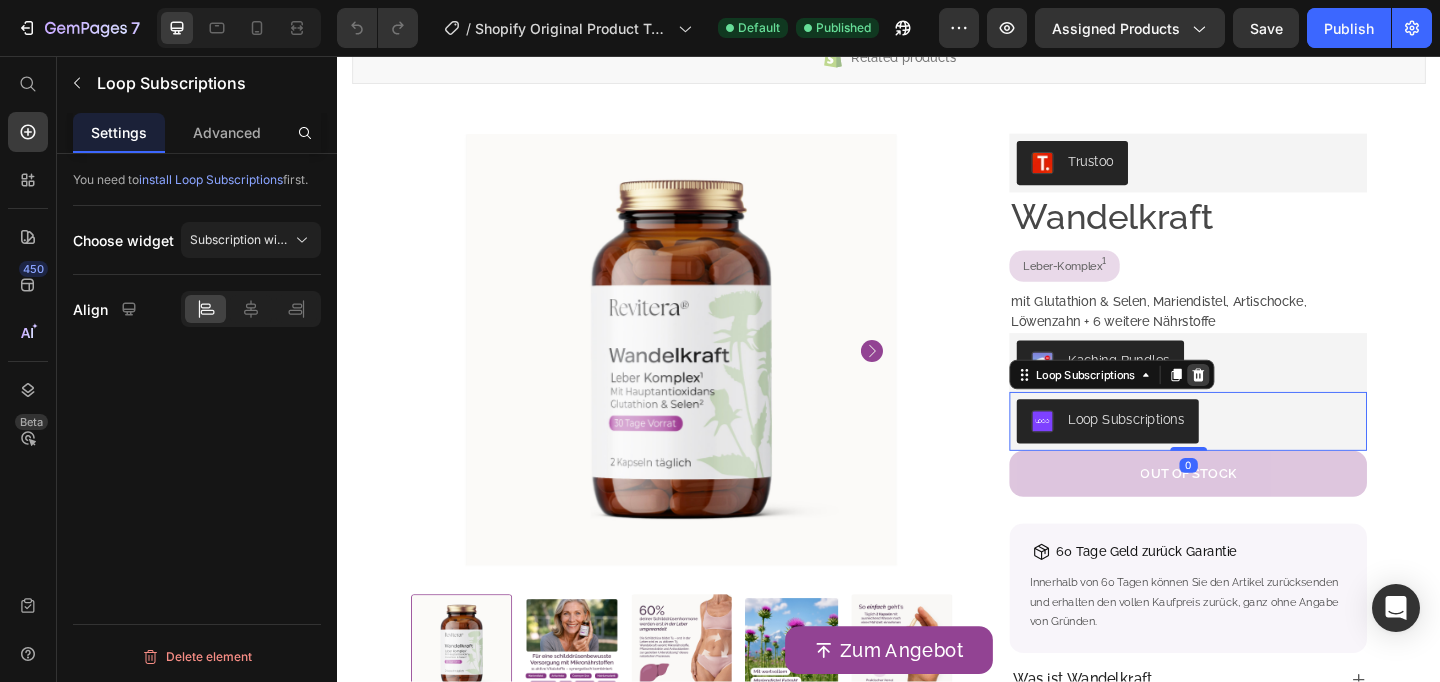 click 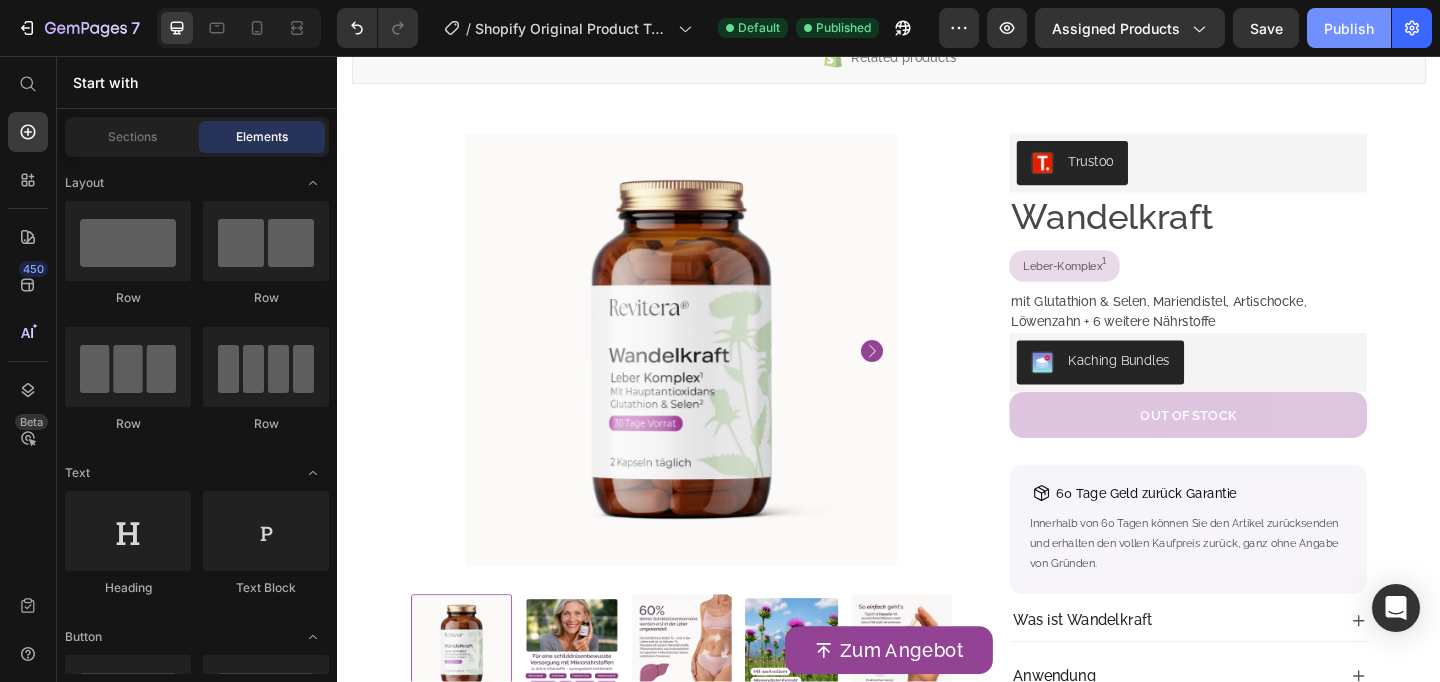 click on "Publish" at bounding box center (1349, 28) 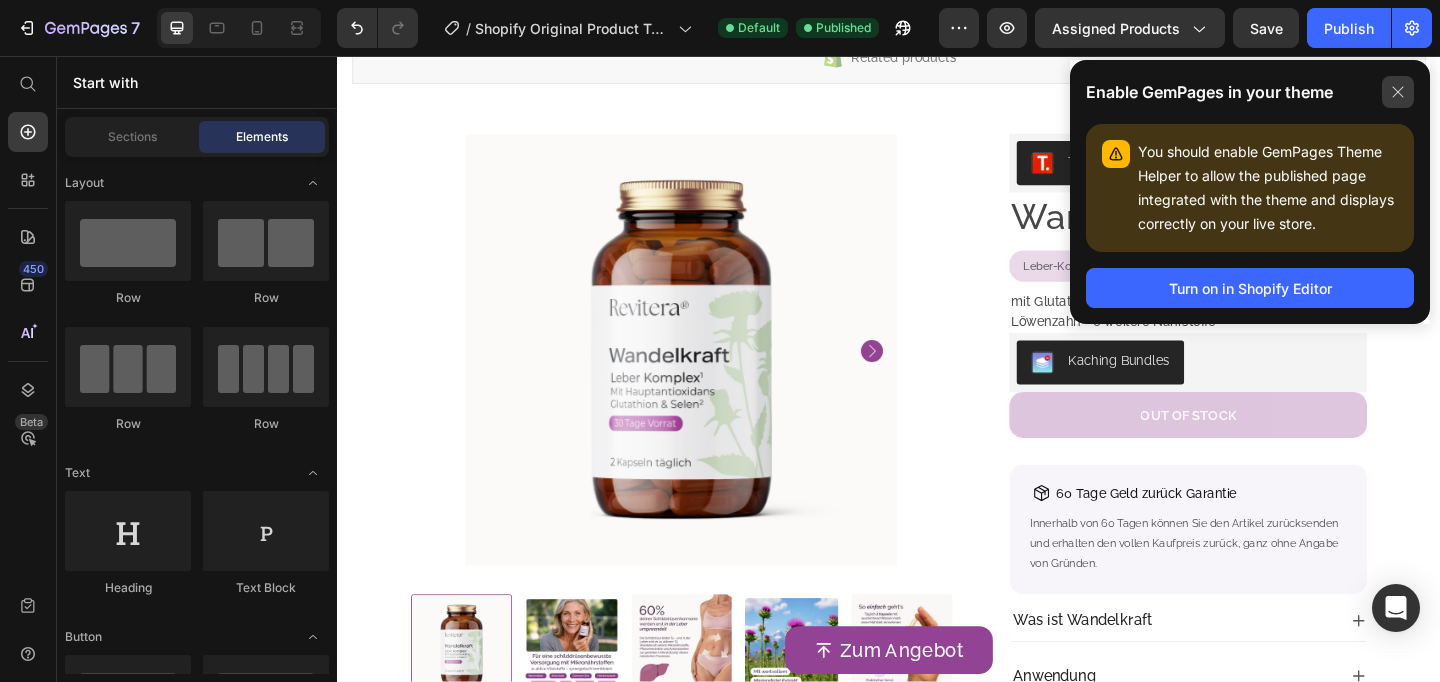 click 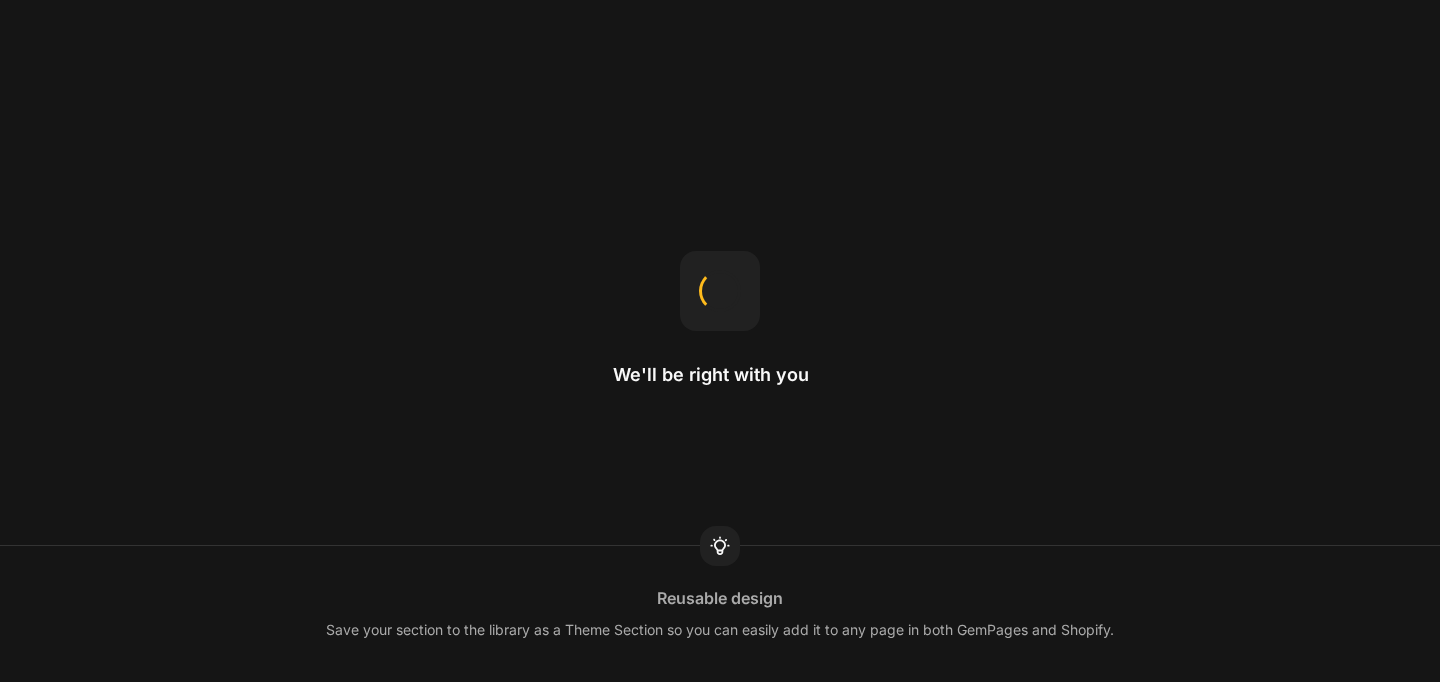 scroll, scrollTop: 0, scrollLeft: 0, axis: both 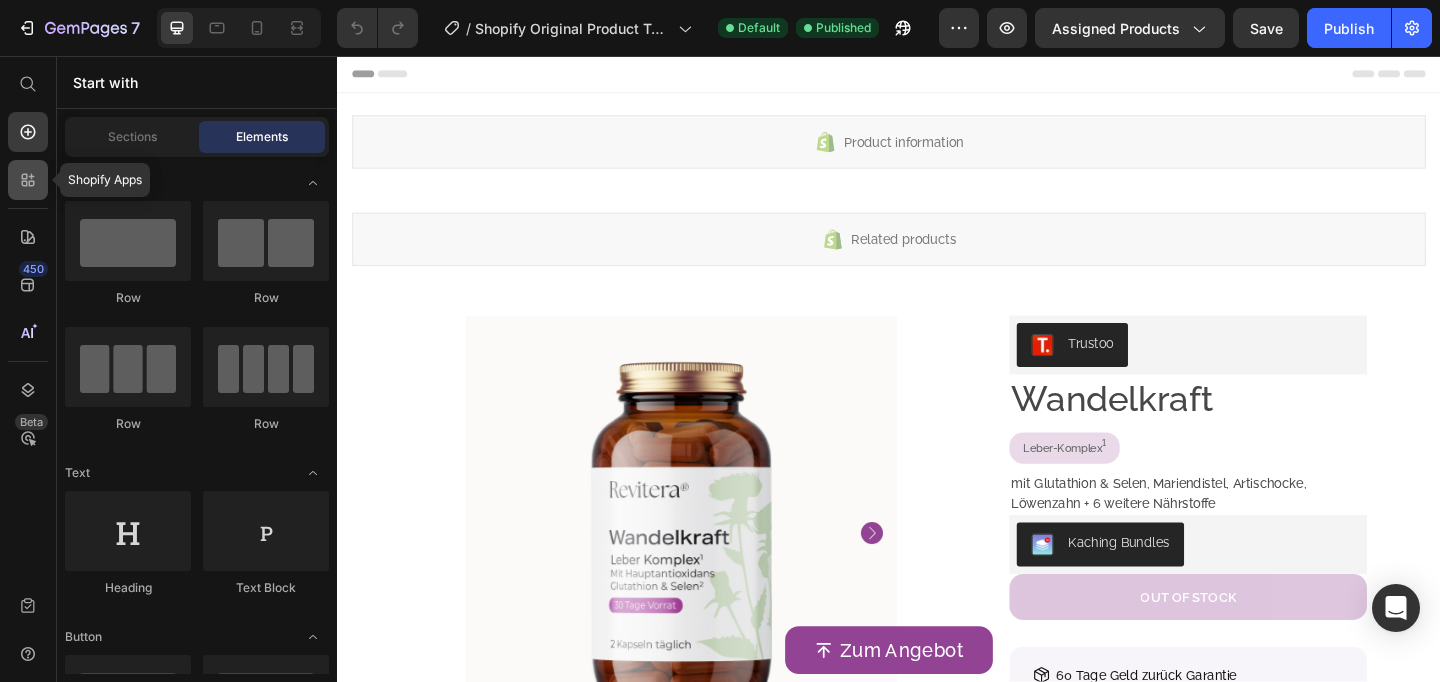 click 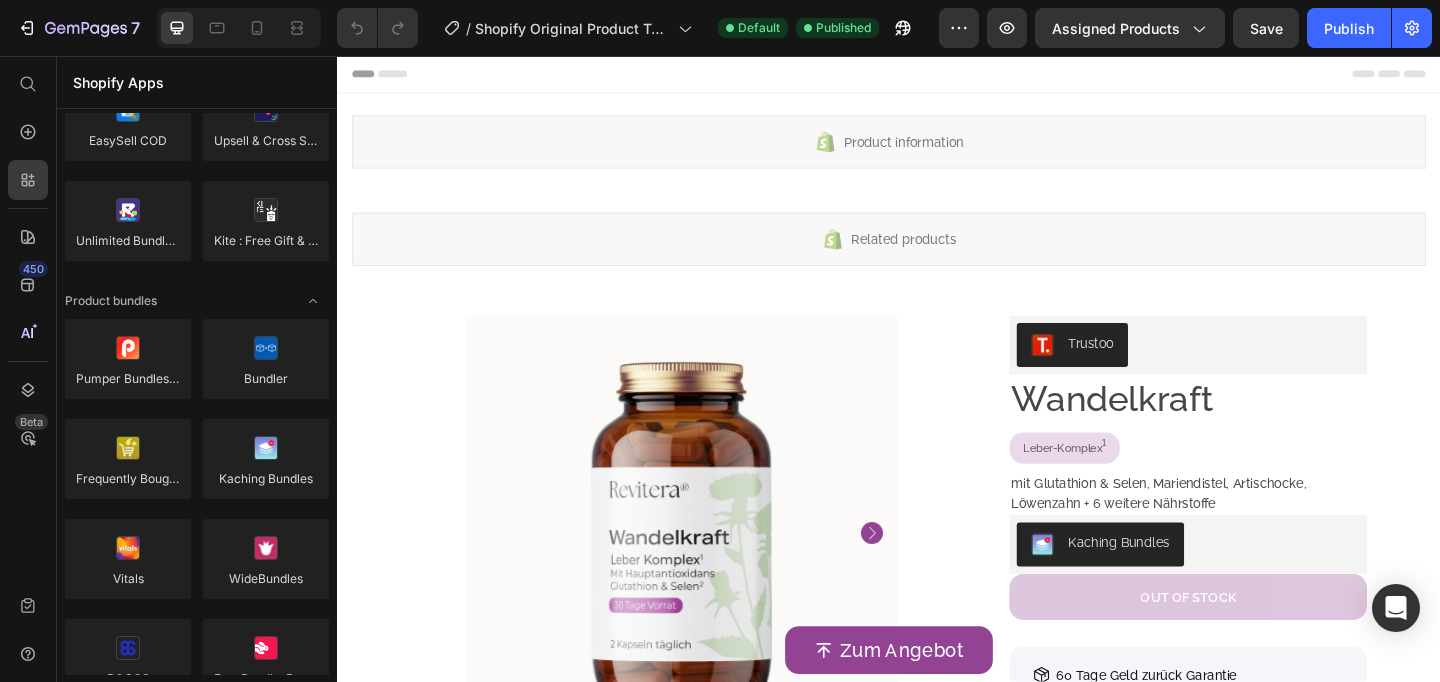 scroll, scrollTop: 0, scrollLeft: 0, axis: both 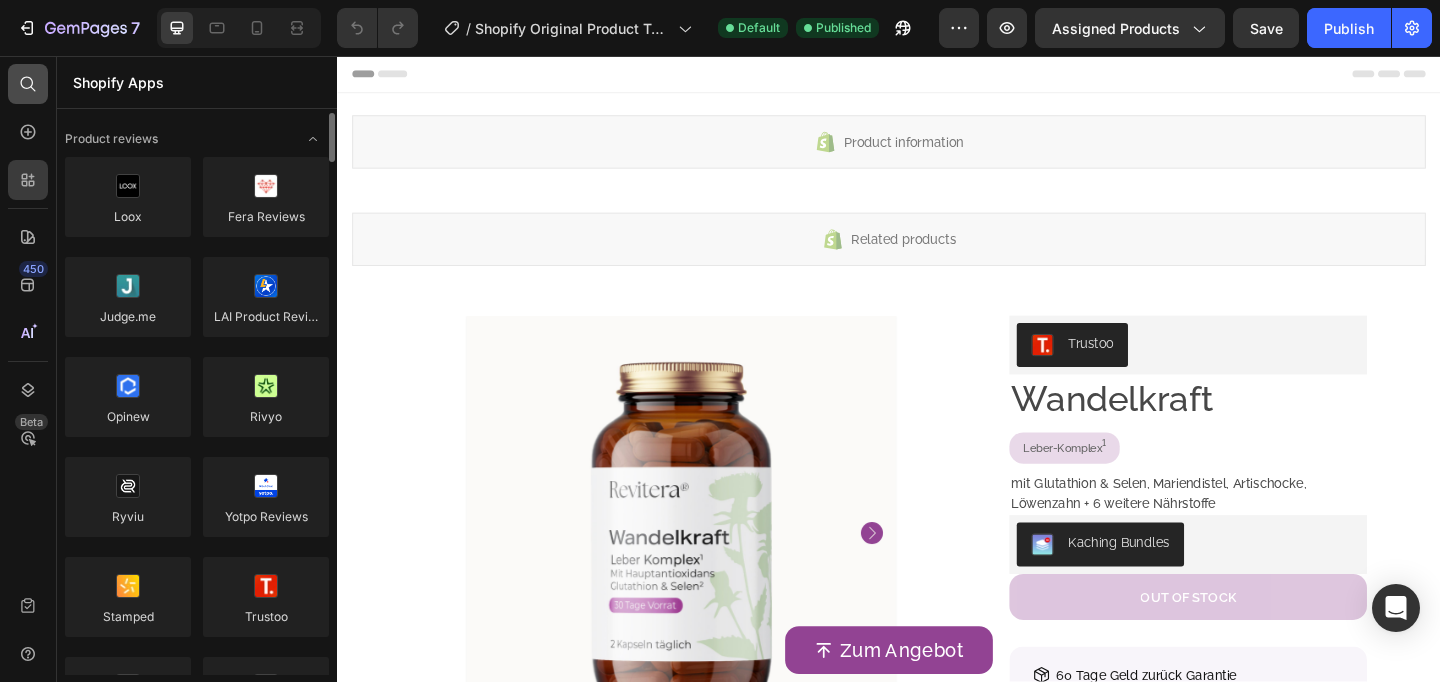 click 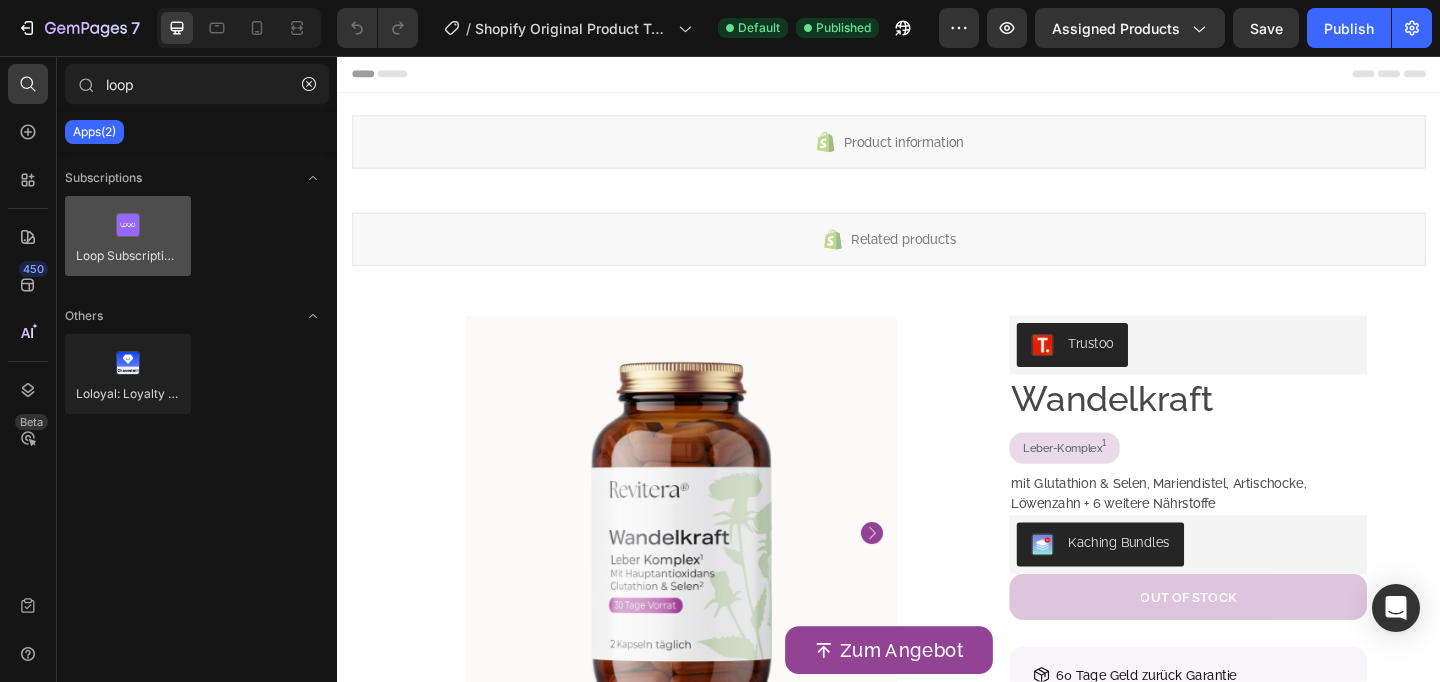 type on "loop" 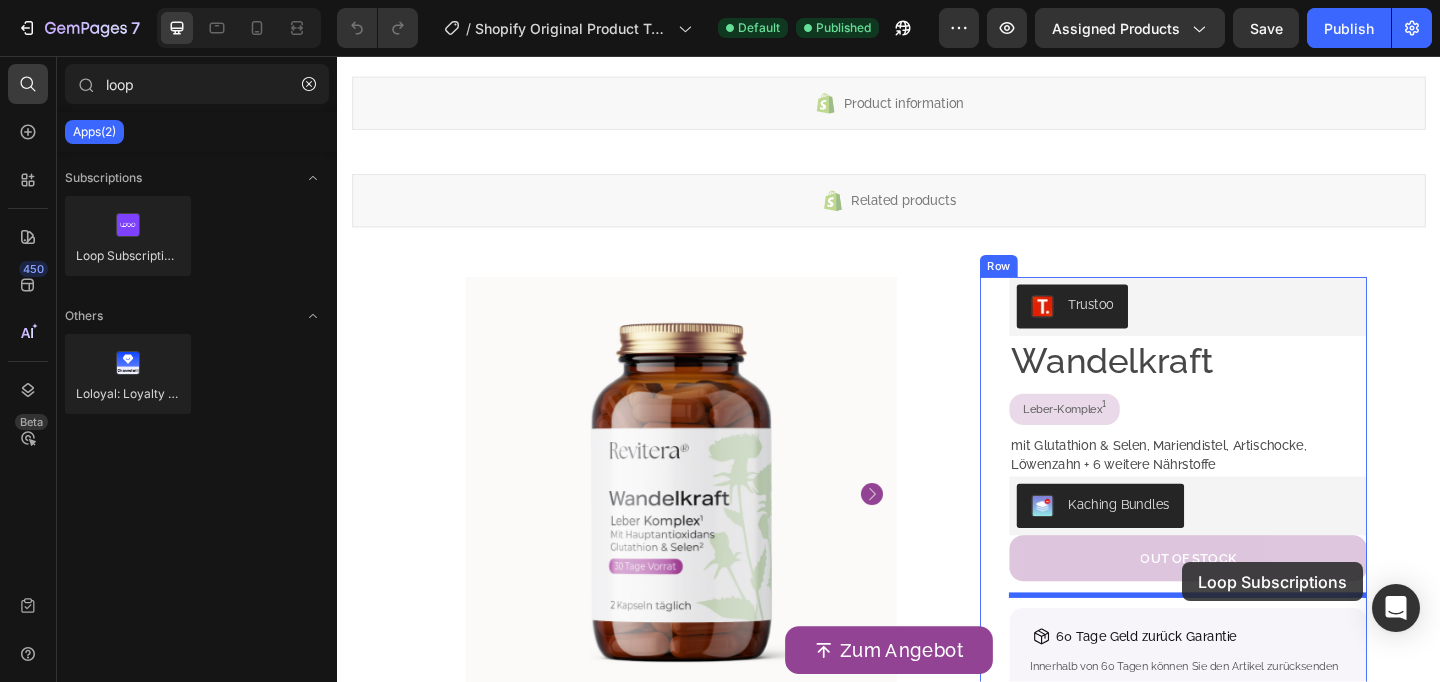 scroll, scrollTop: 64, scrollLeft: 0, axis: vertical 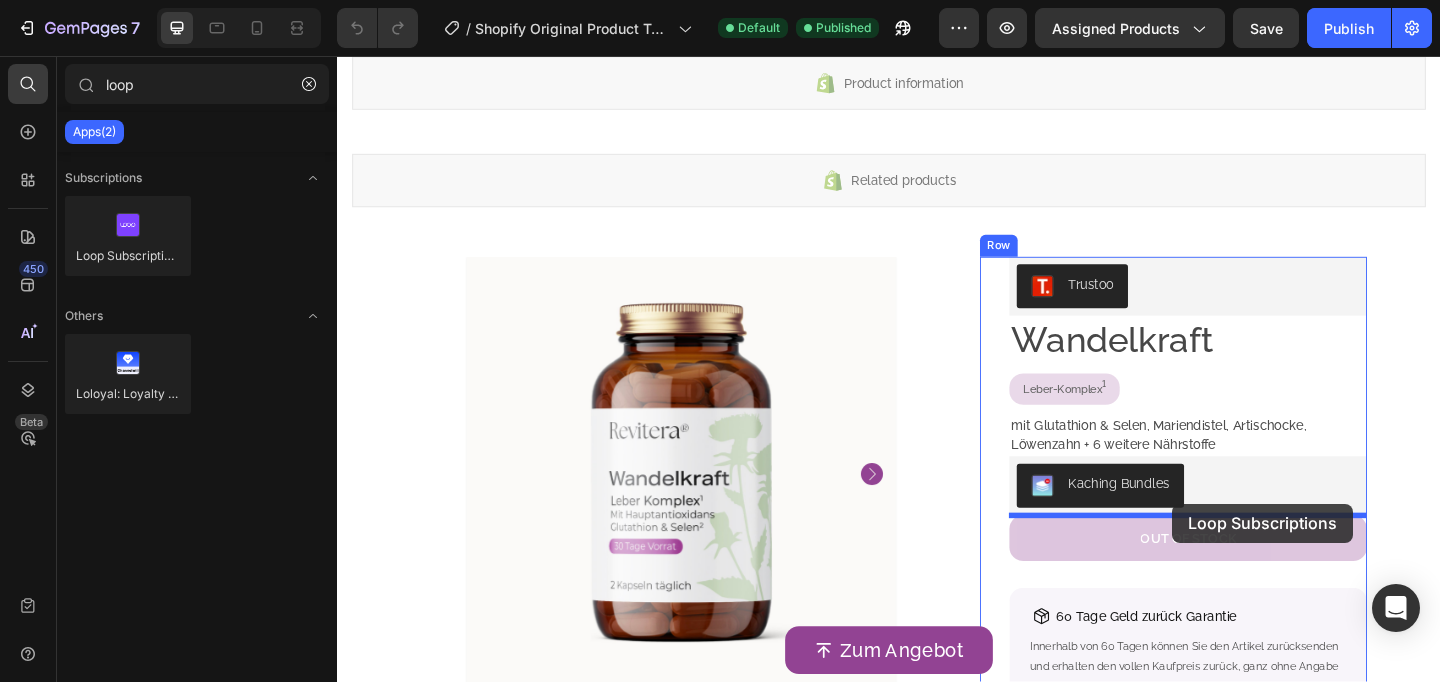 drag, startPoint x: 453, startPoint y: 293, endPoint x: 1245, endPoint y: 543, distance: 830.5203 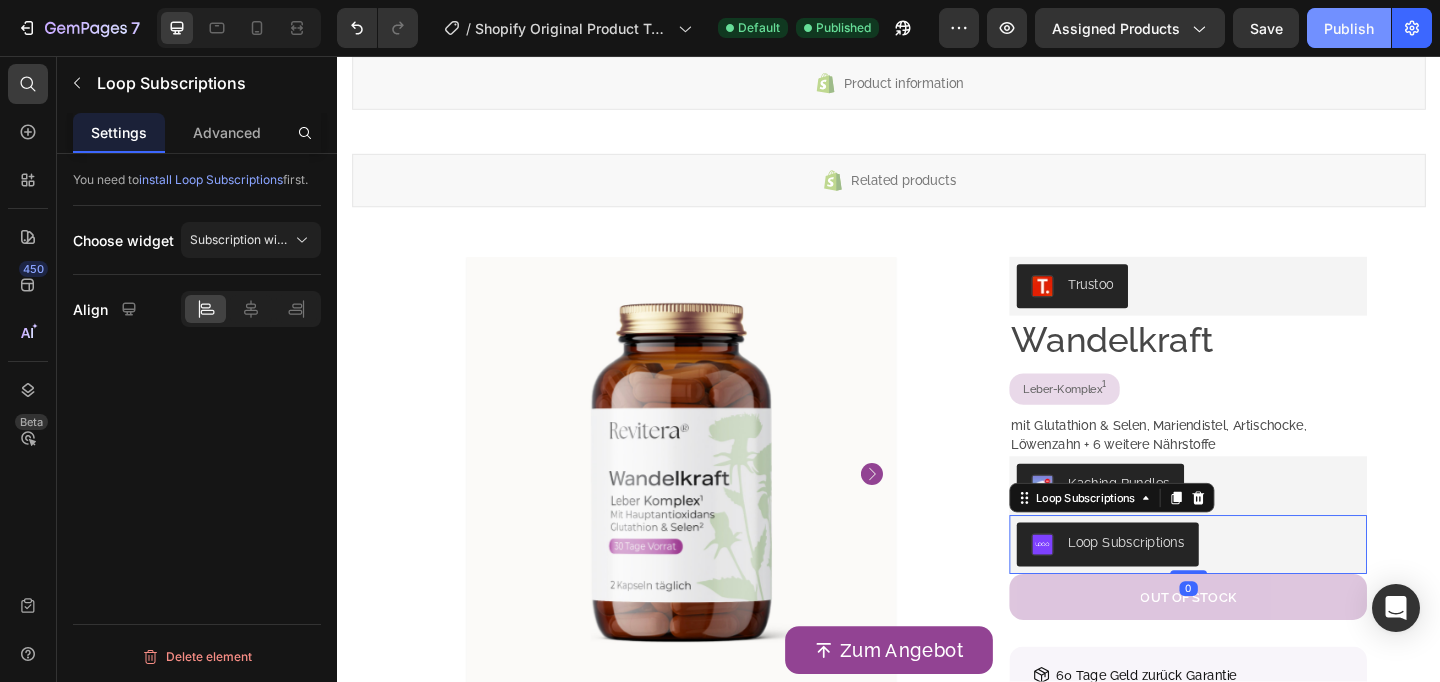 click on "Publish" at bounding box center [1349, 28] 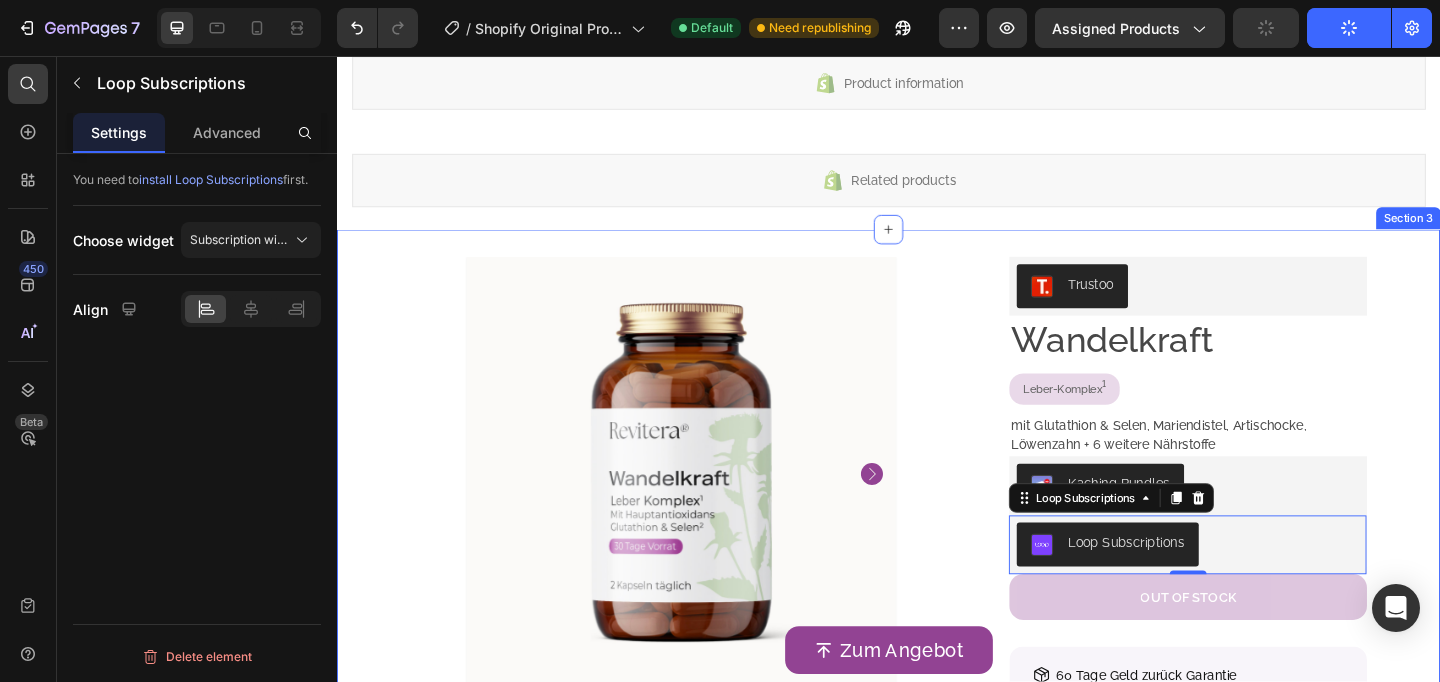 scroll, scrollTop: 0, scrollLeft: 0, axis: both 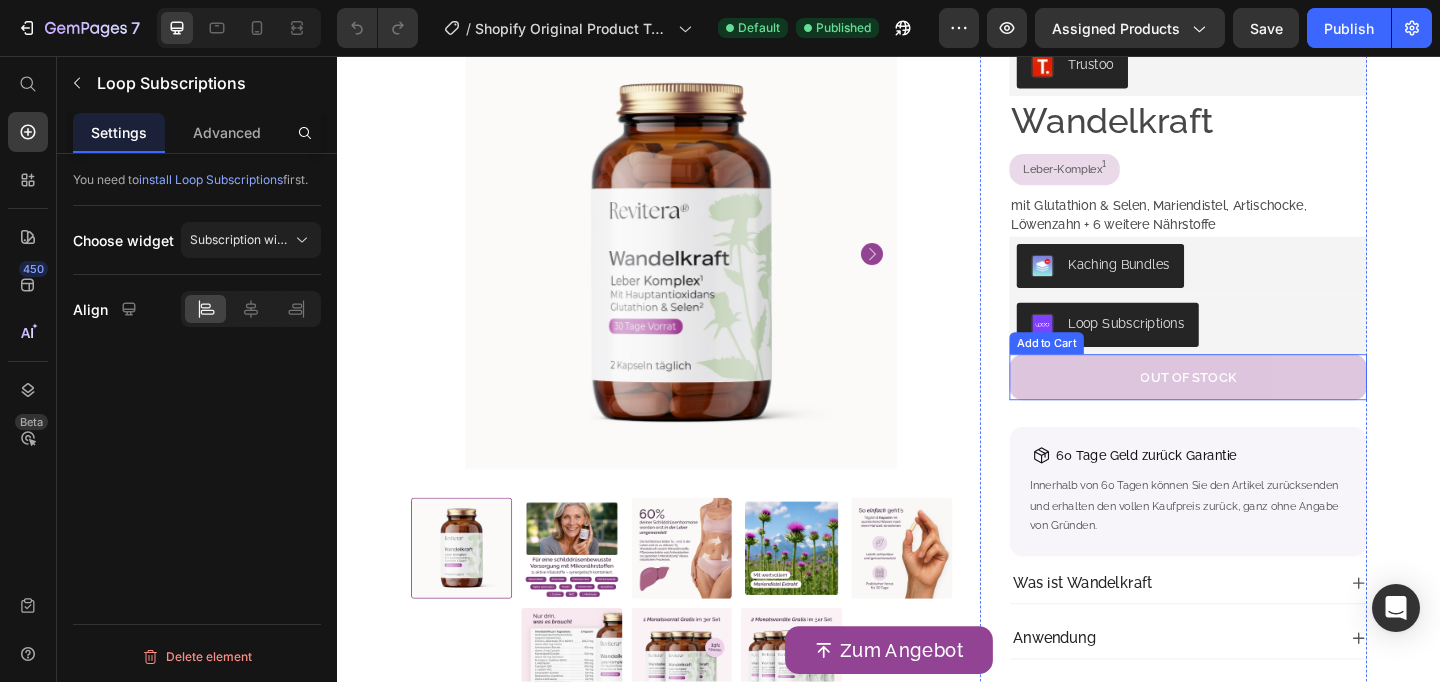 click on "Loop Subscriptions" at bounding box center [1262, 349] 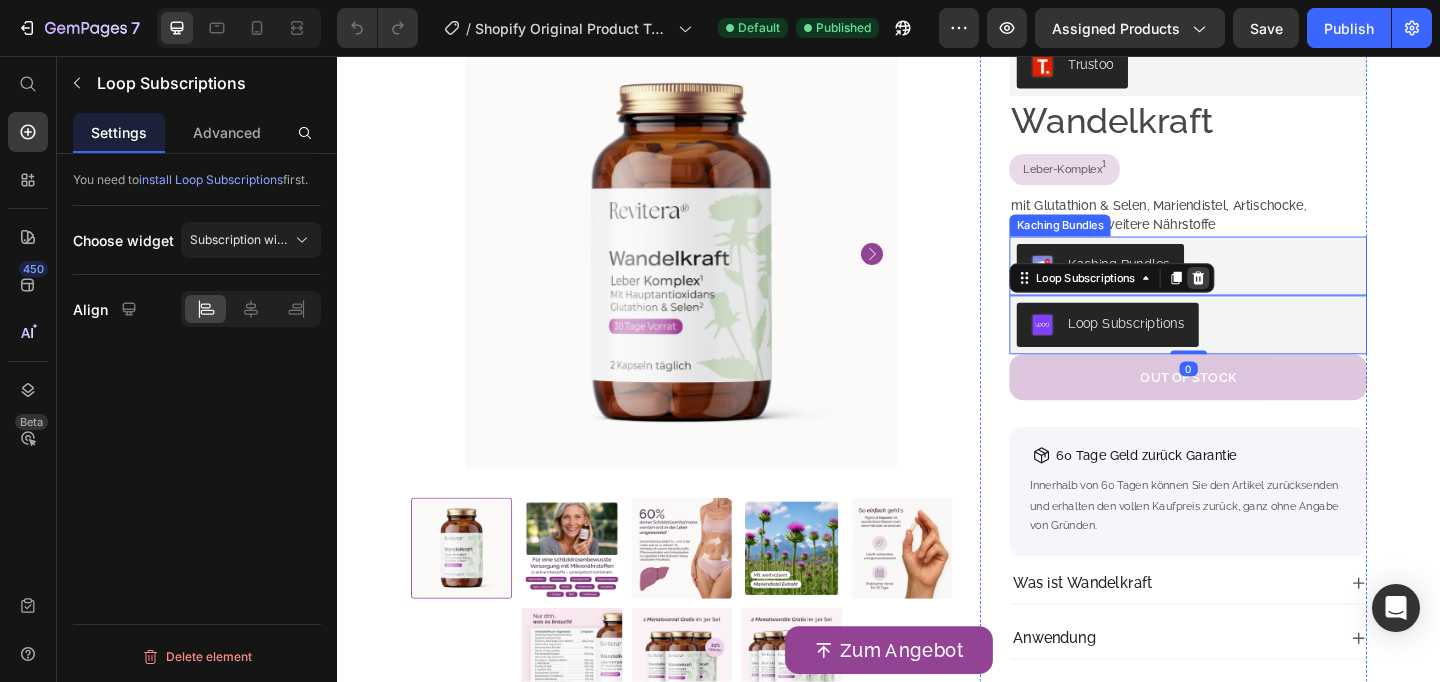 click 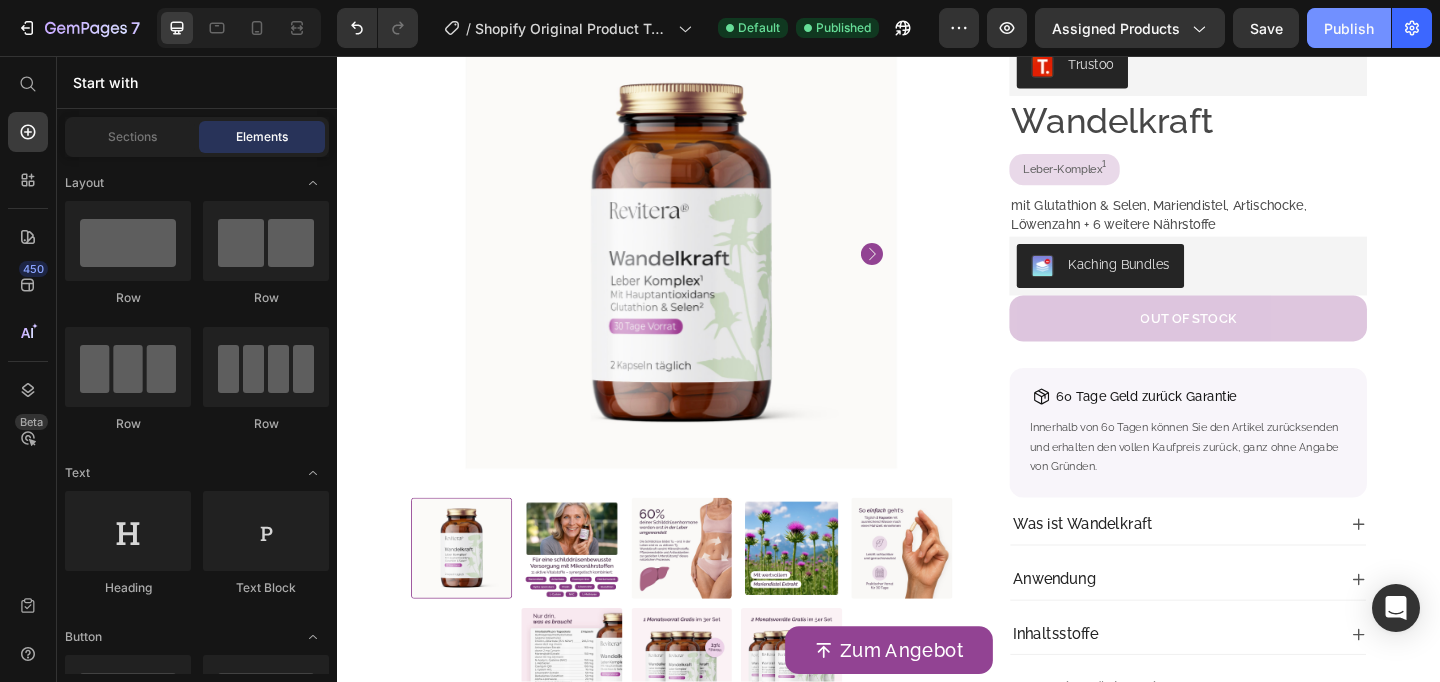 click on "Publish" at bounding box center [1349, 28] 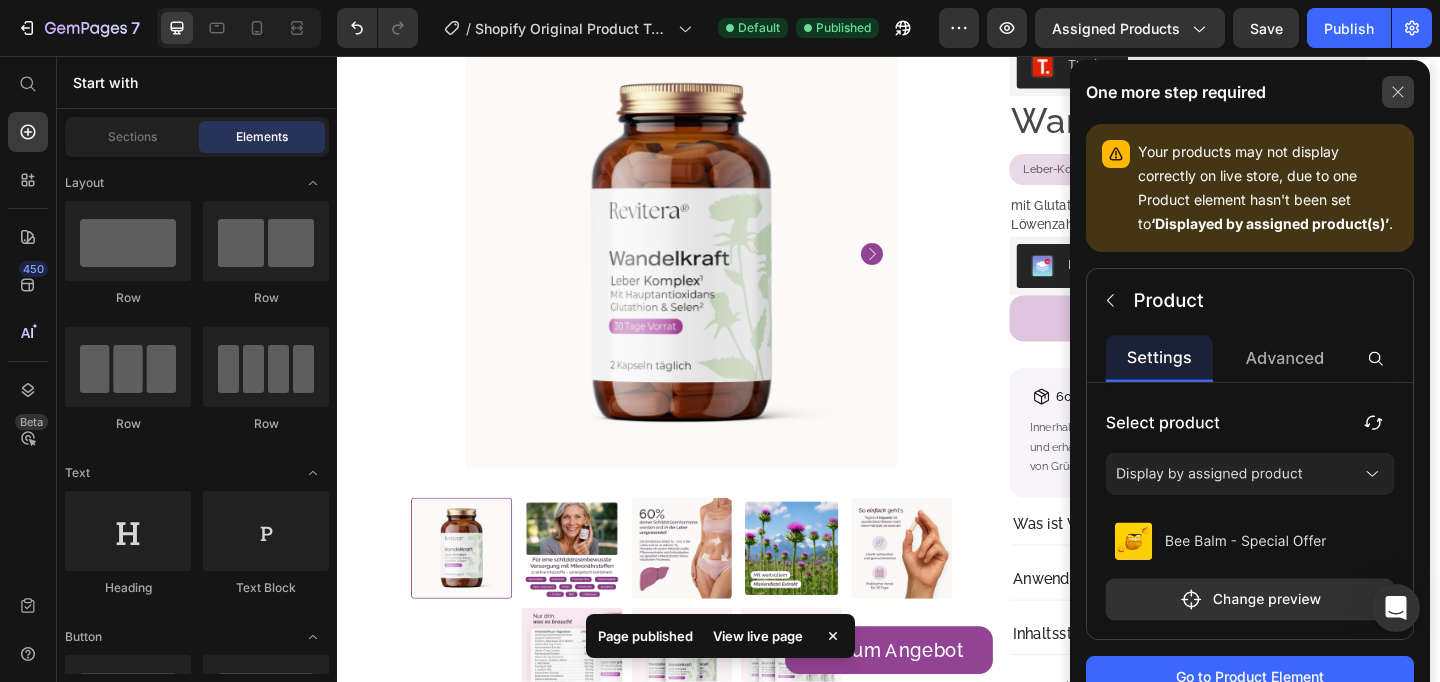 click 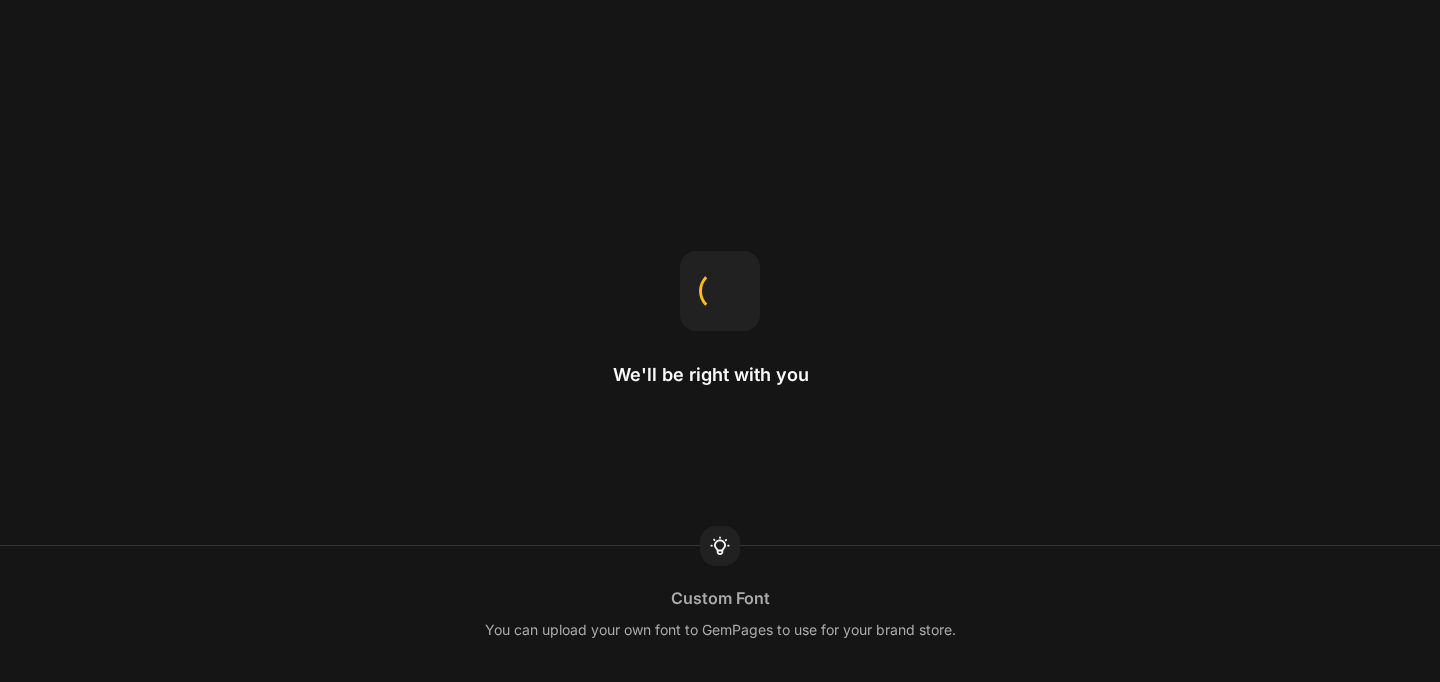 scroll, scrollTop: 0, scrollLeft: 0, axis: both 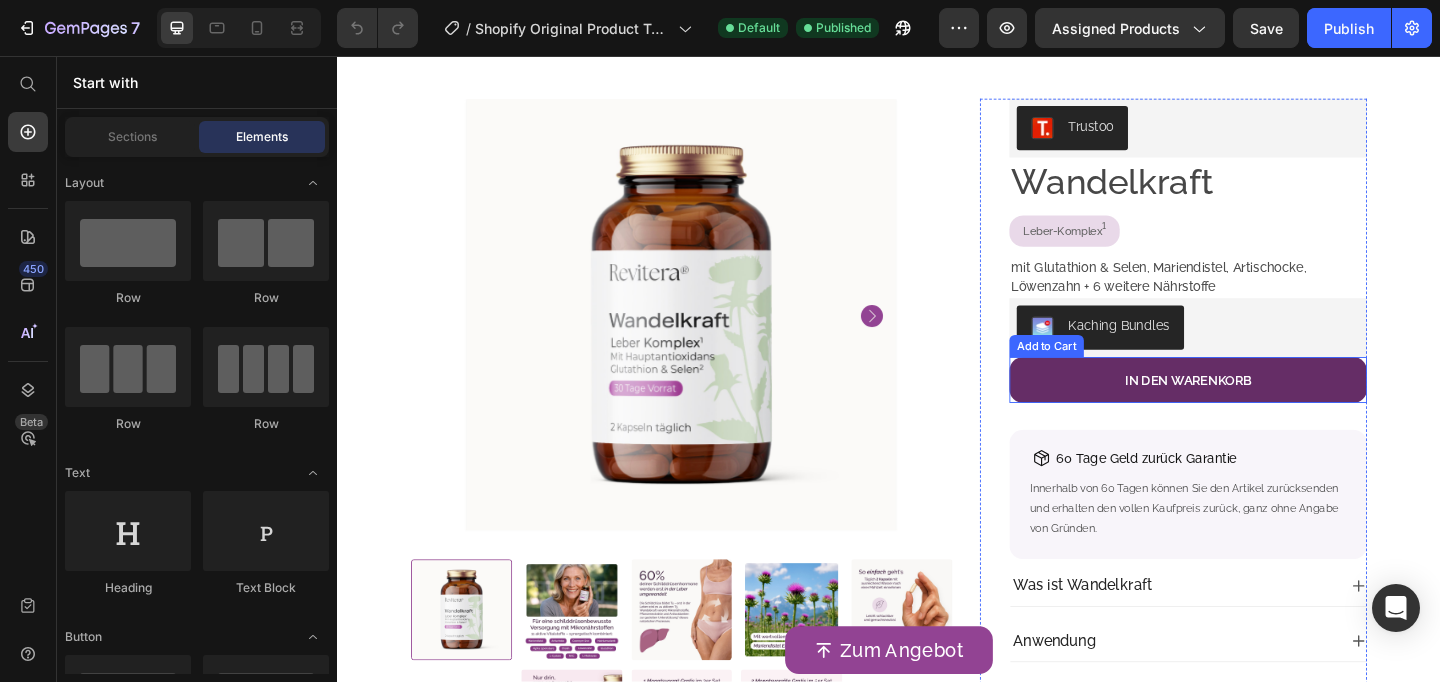 click on "In den Warenkorb" at bounding box center (1262, 409) 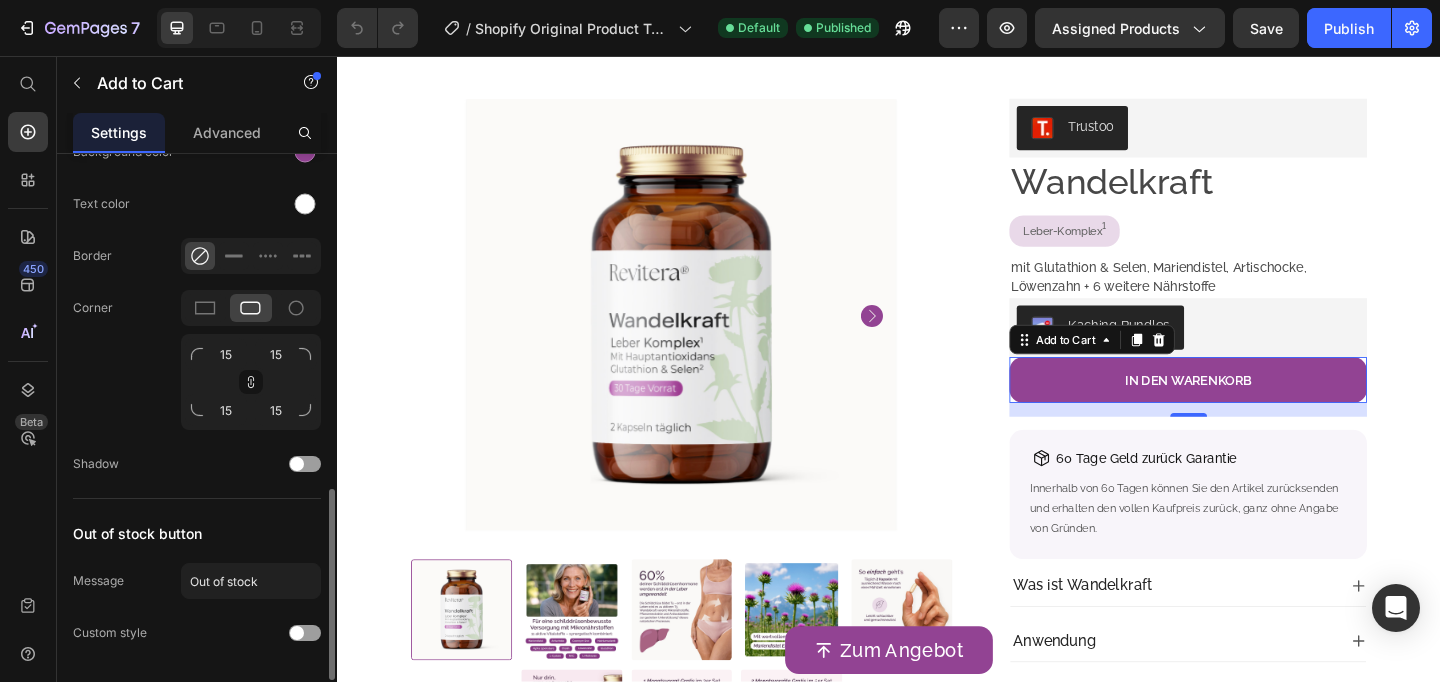 scroll, scrollTop: 1205, scrollLeft: 0, axis: vertical 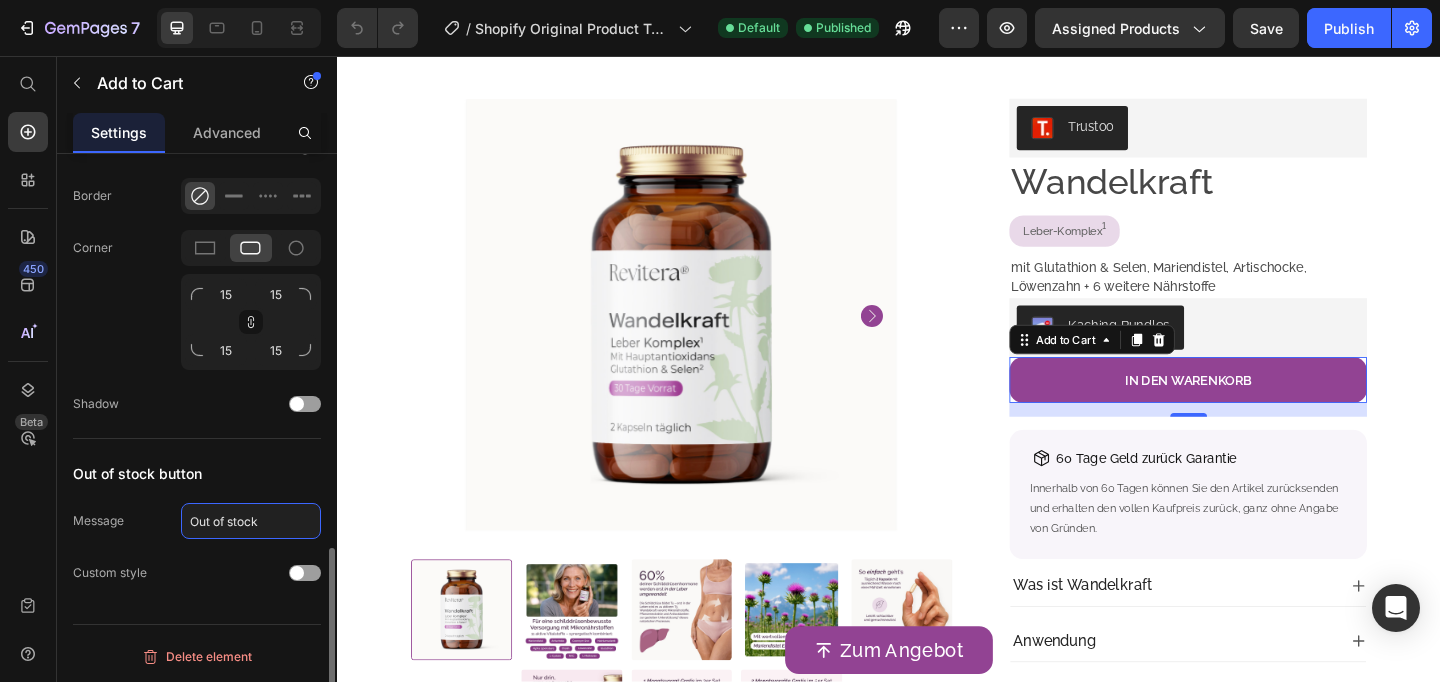 click on "Out of stock" 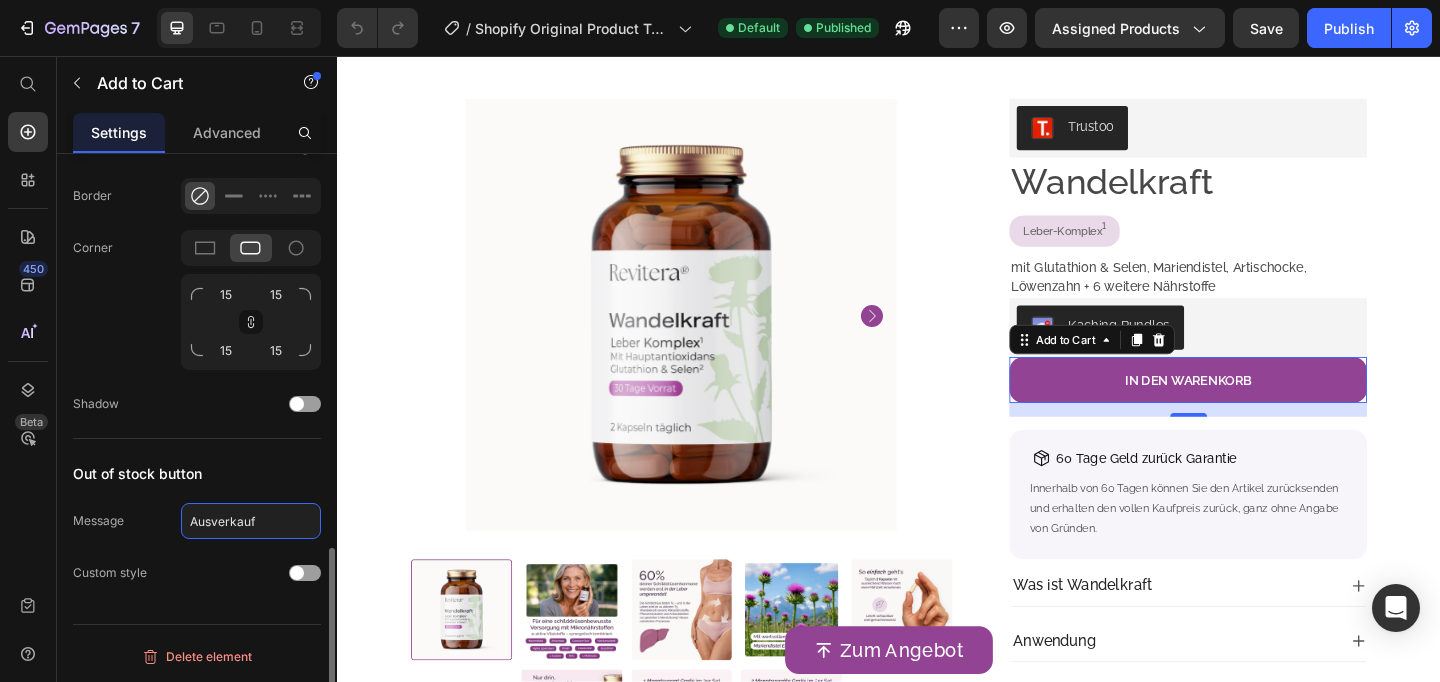 type on "Ausverkauft" 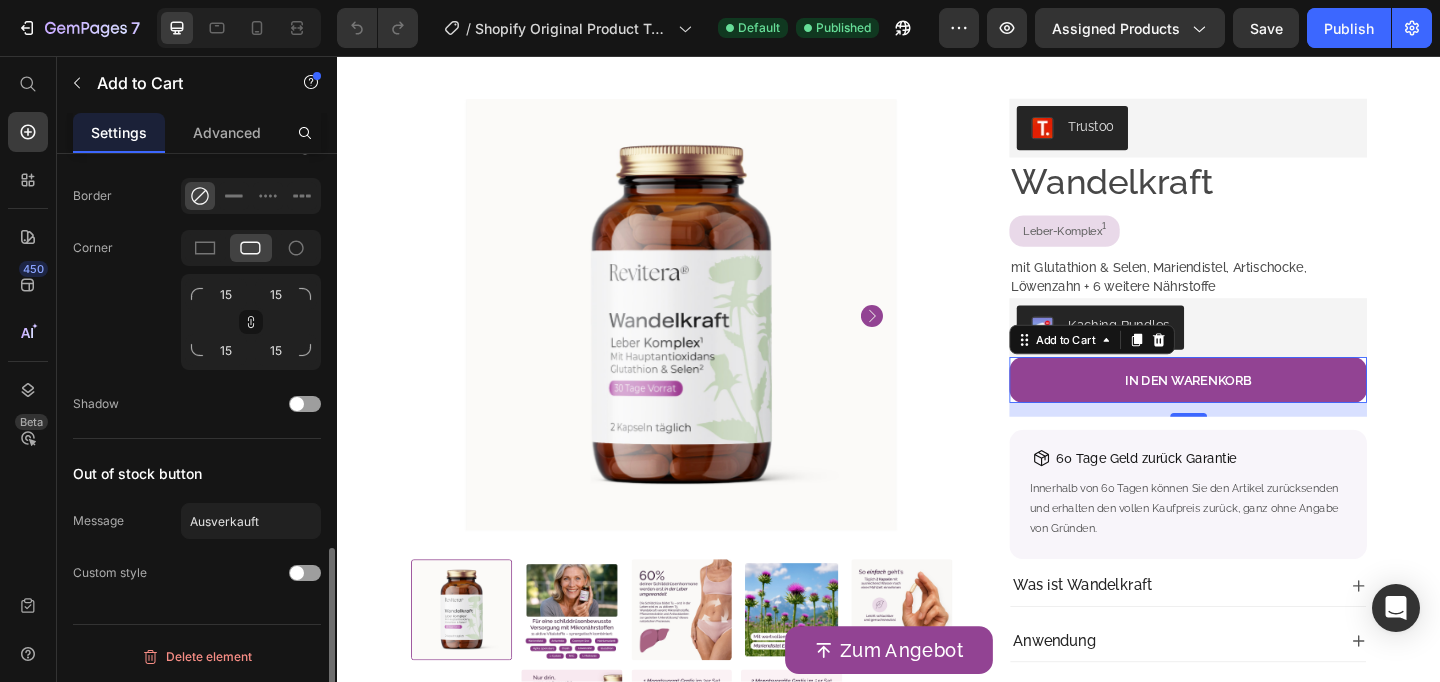 click on "Out of stock button" at bounding box center (197, 473) 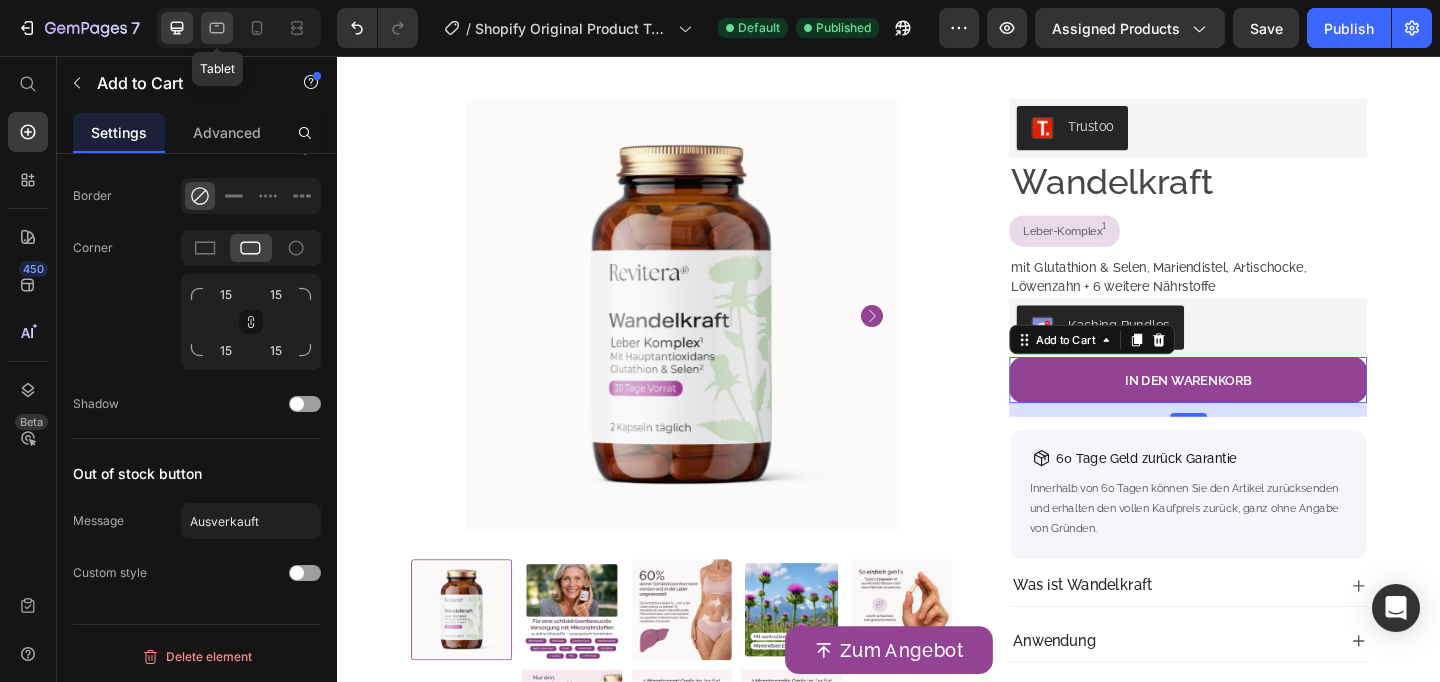 click 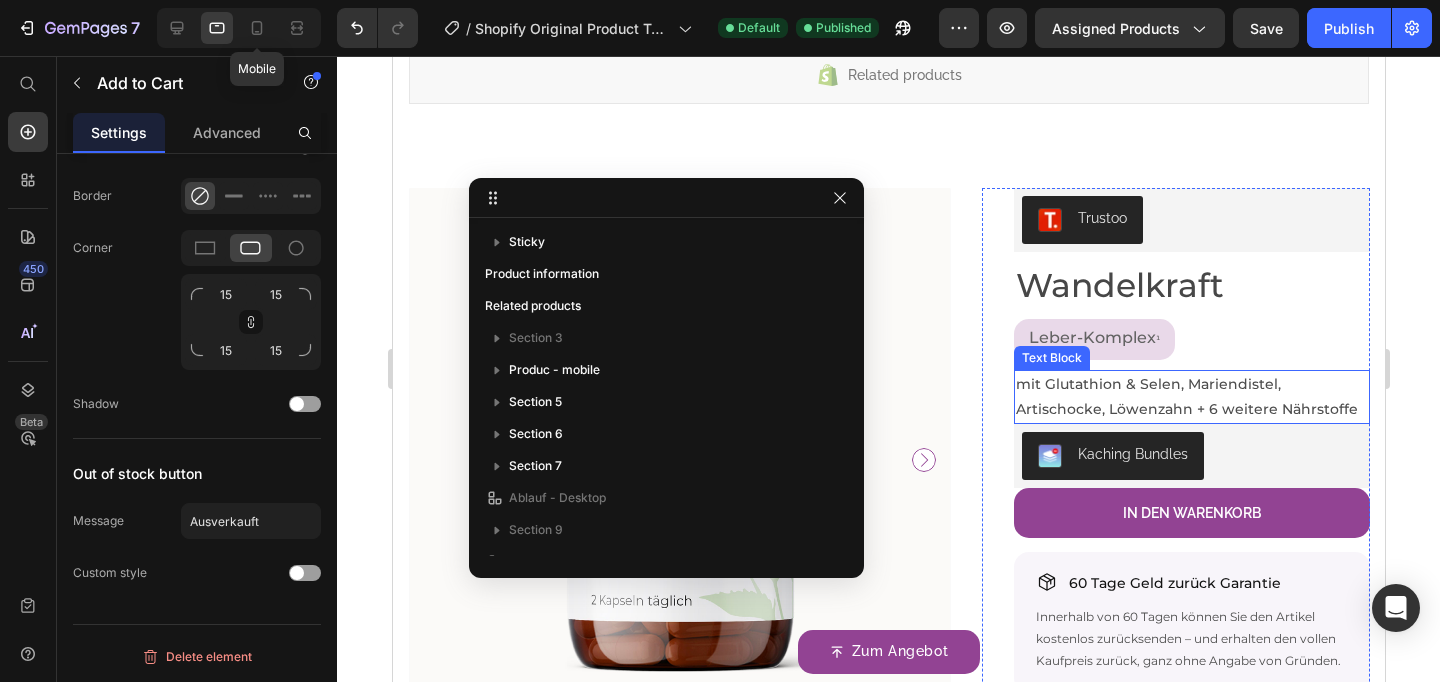 scroll, scrollTop: 166, scrollLeft: 0, axis: vertical 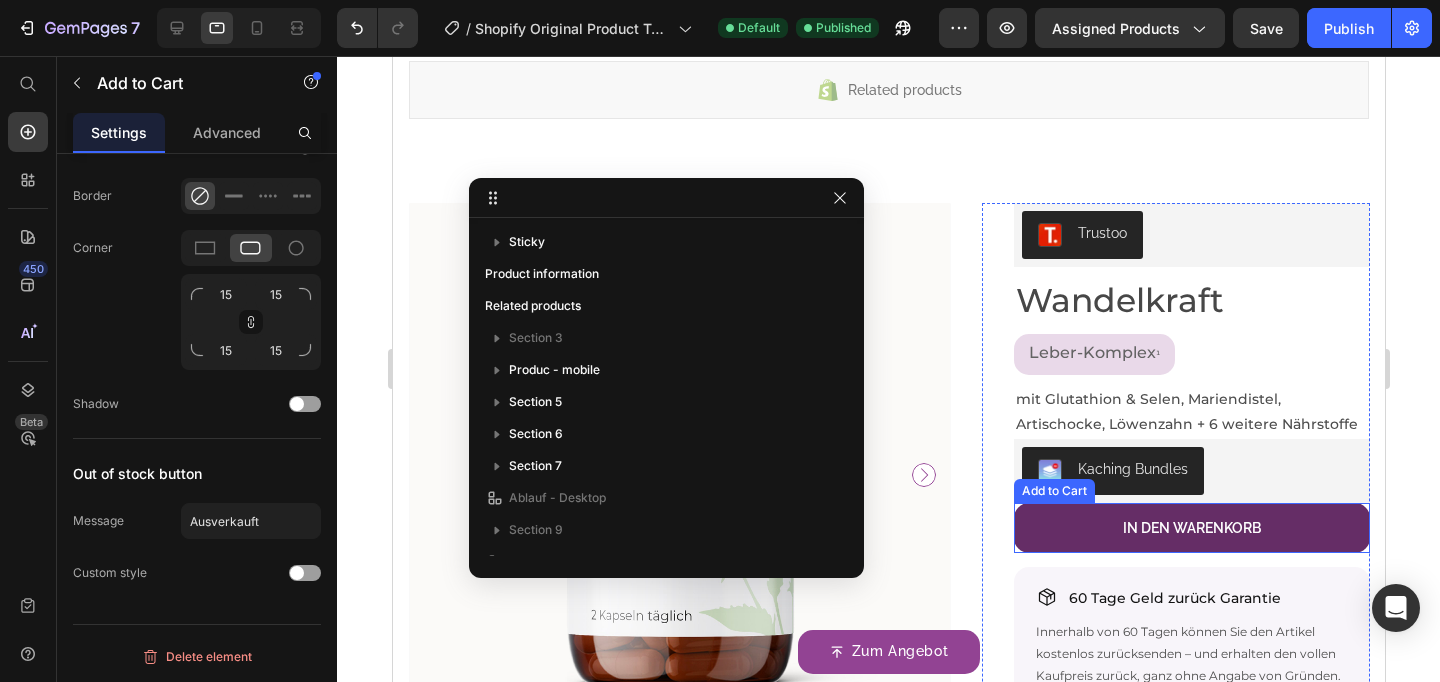 click on "In den Warenkorb" at bounding box center (1191, 528) 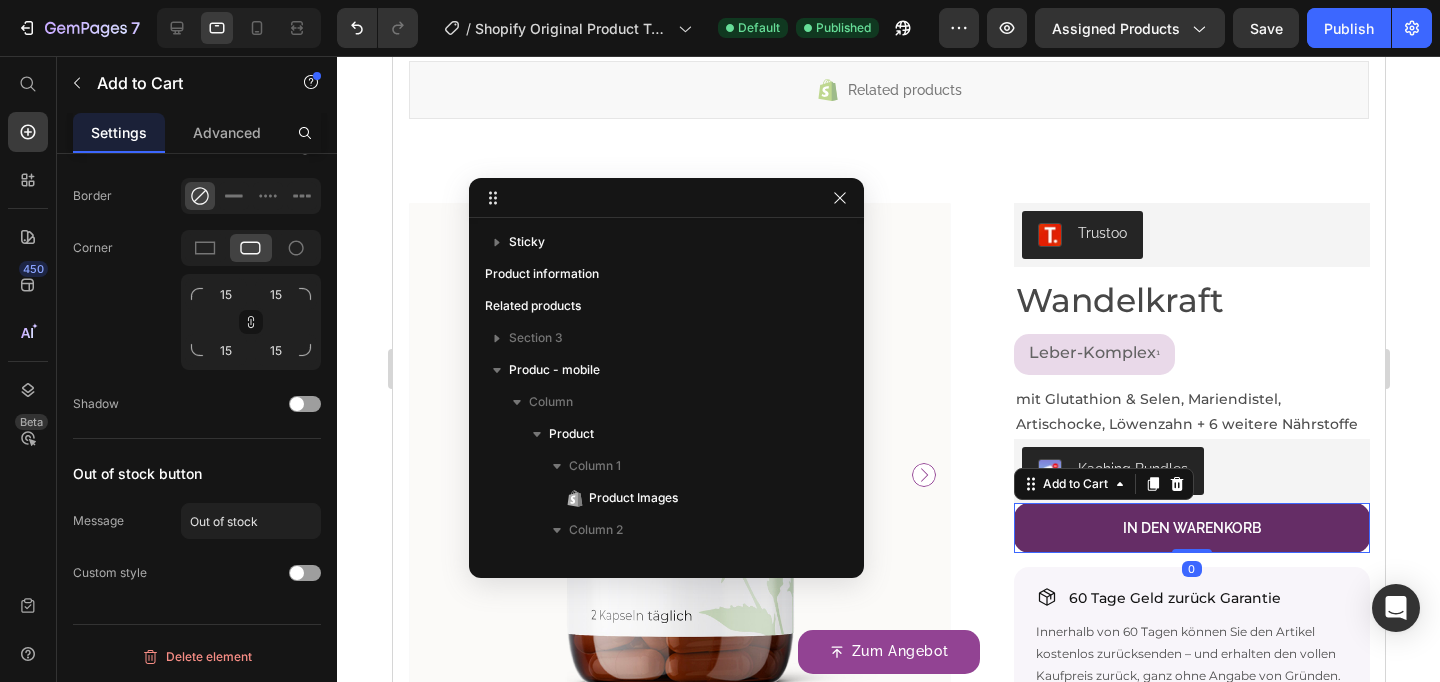 scroll, scrollTop: 346, scrollLeft: 0, axis: vertical 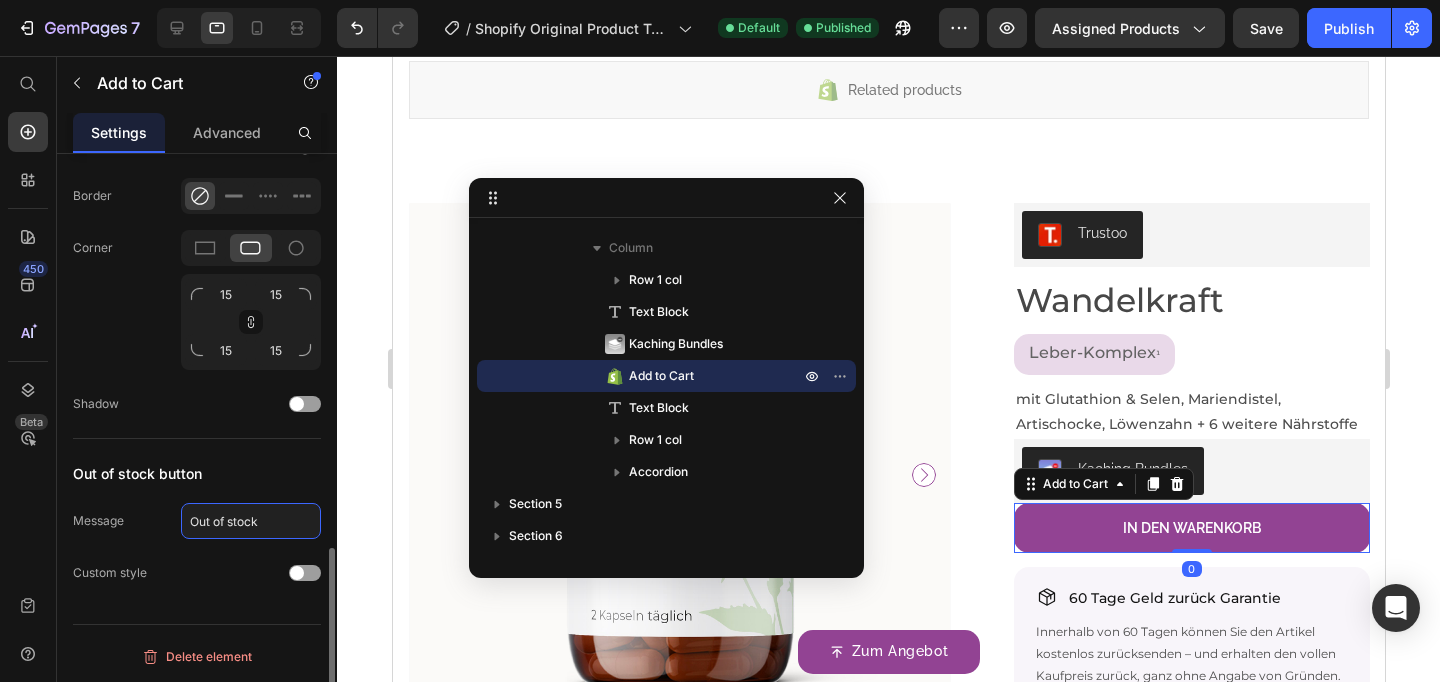 click on "Out of stock" 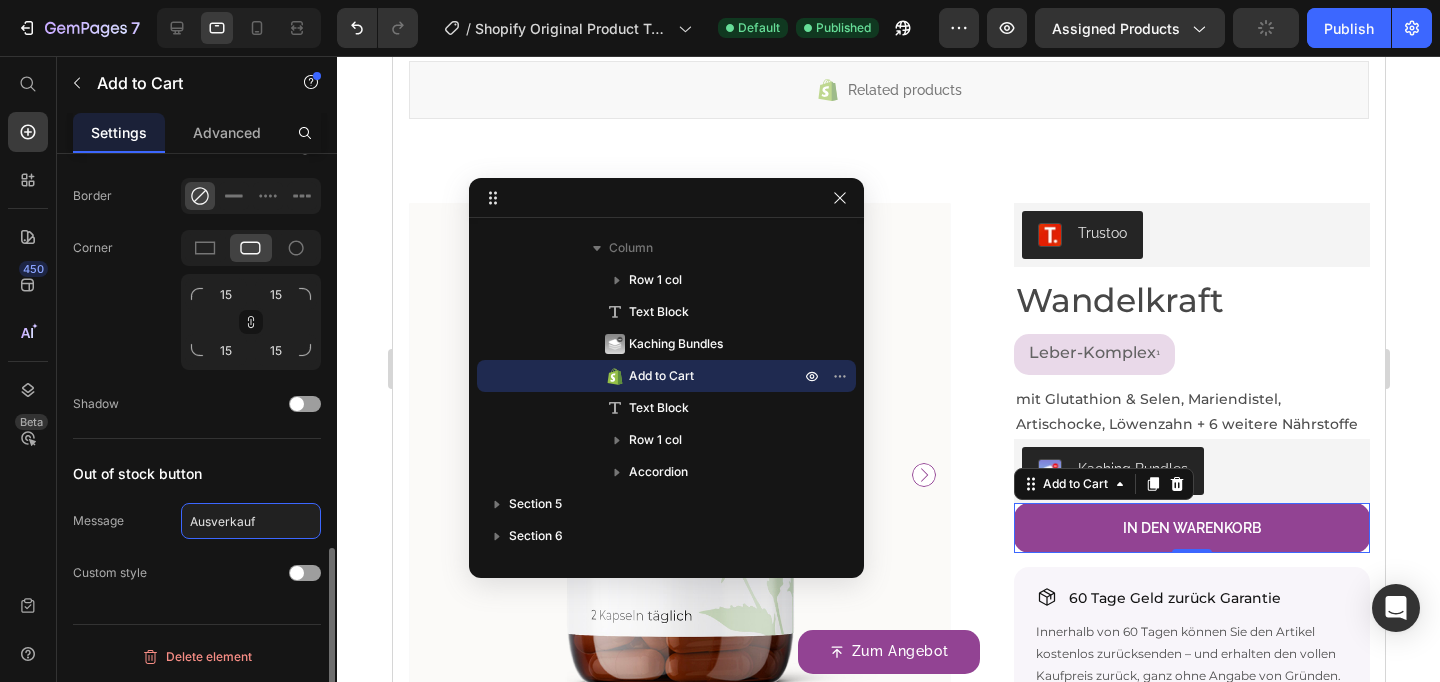 type on "Ausverkauft" 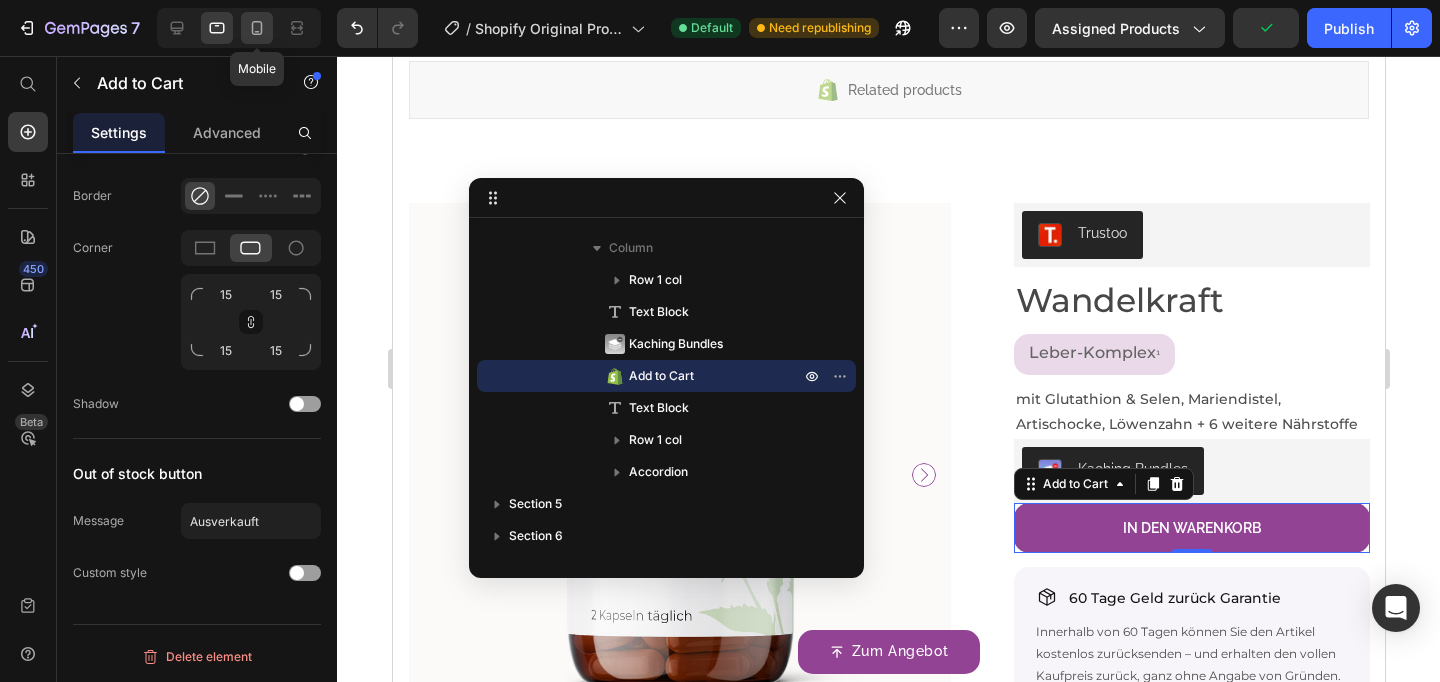 click 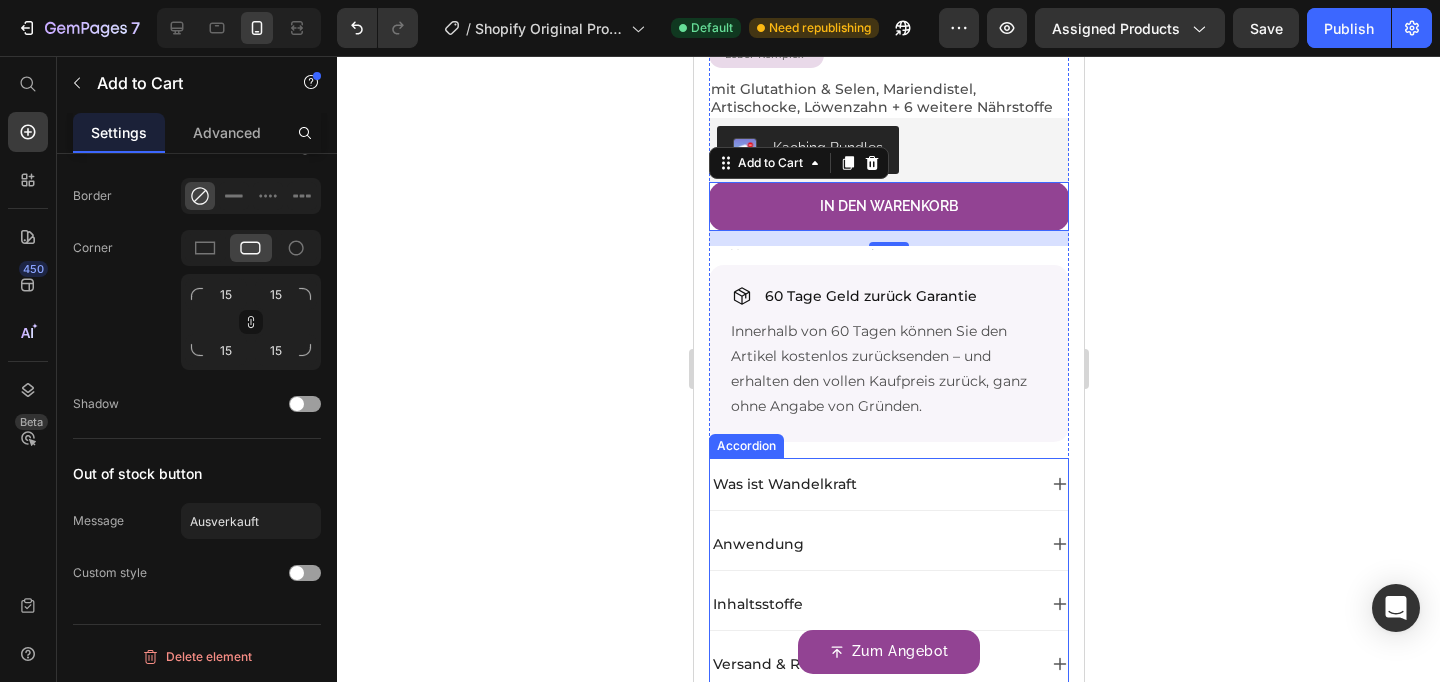 scroll, scrollTop: 757, scrollLeft: 0, axis: vertical 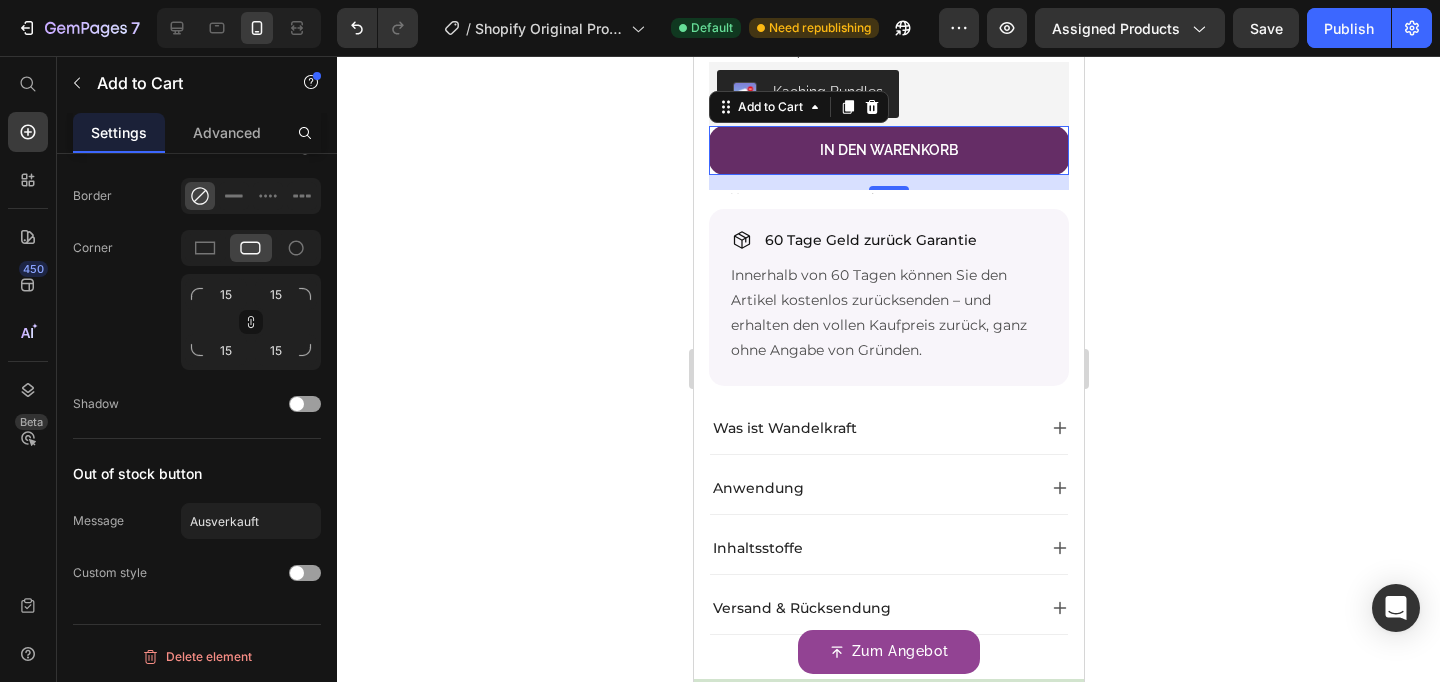 click on "In den Warenkorb" at bounding box center [888, 150] 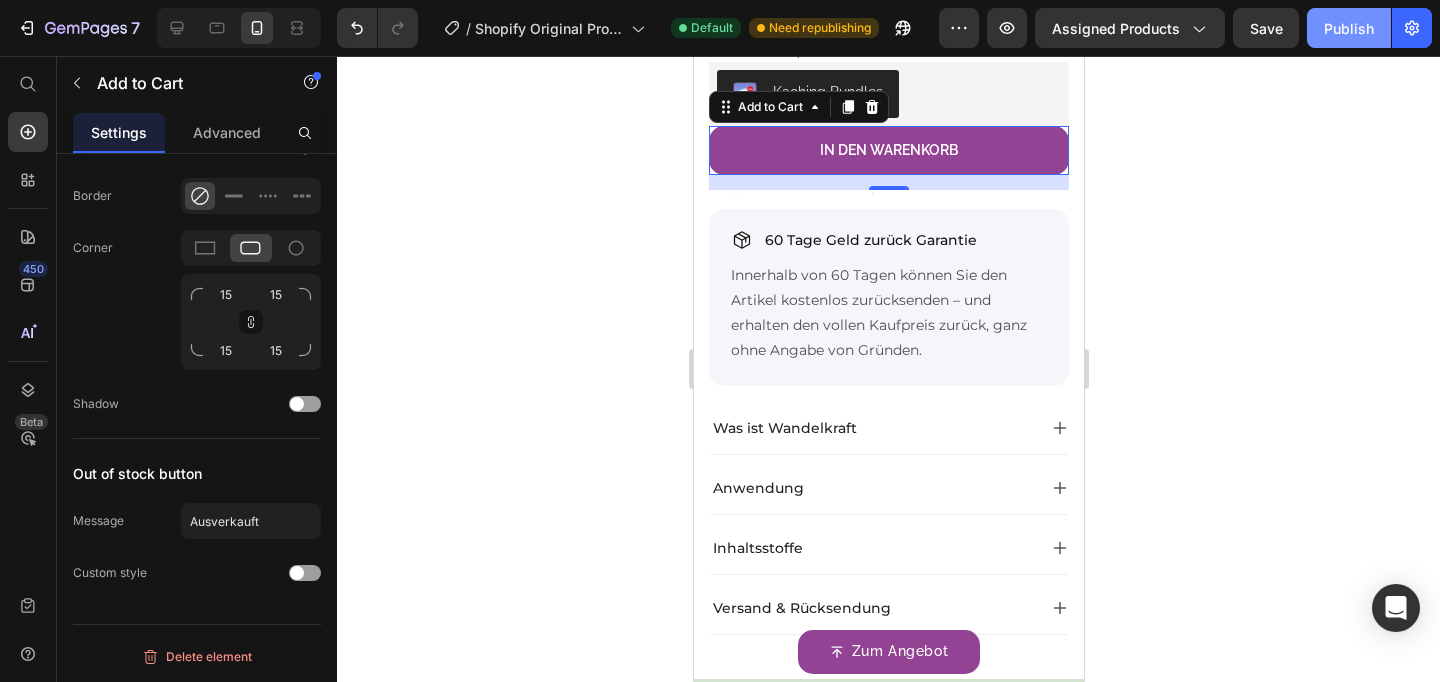 click on "Publish" at bounding box center (1349, 28) 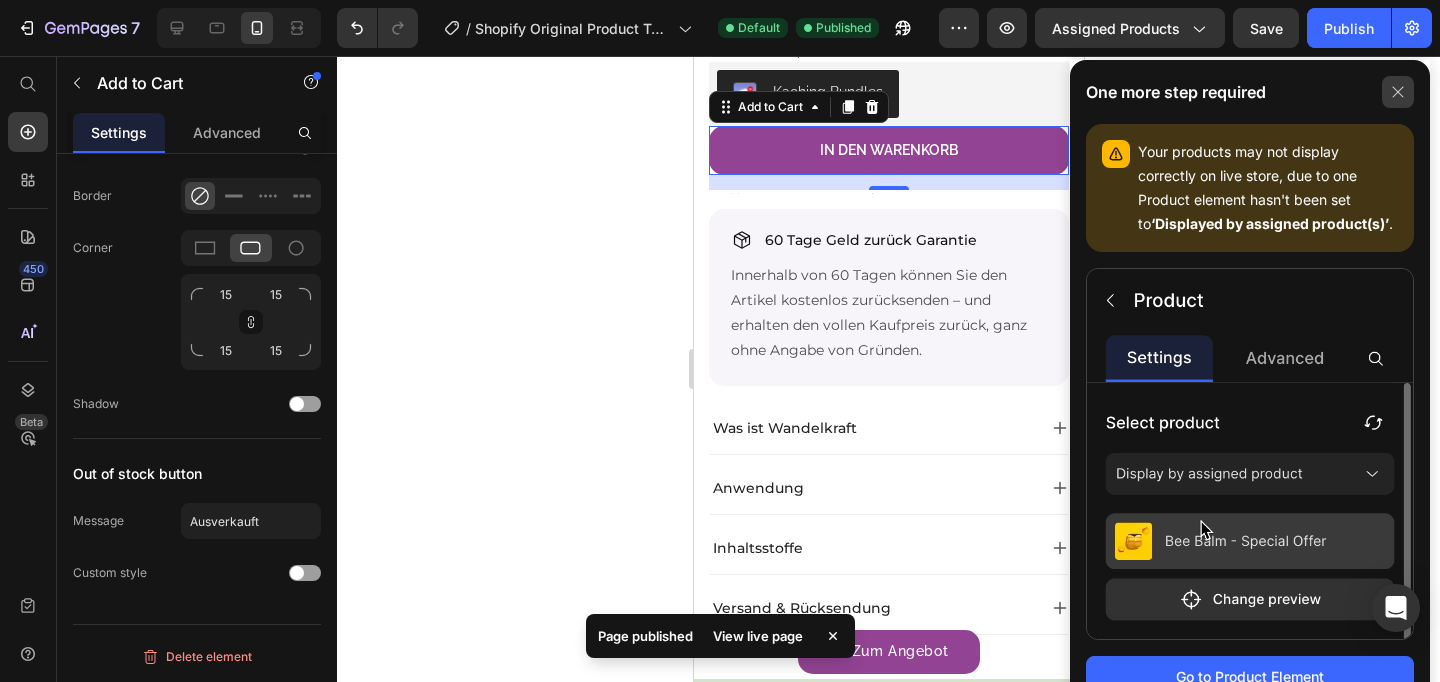 click 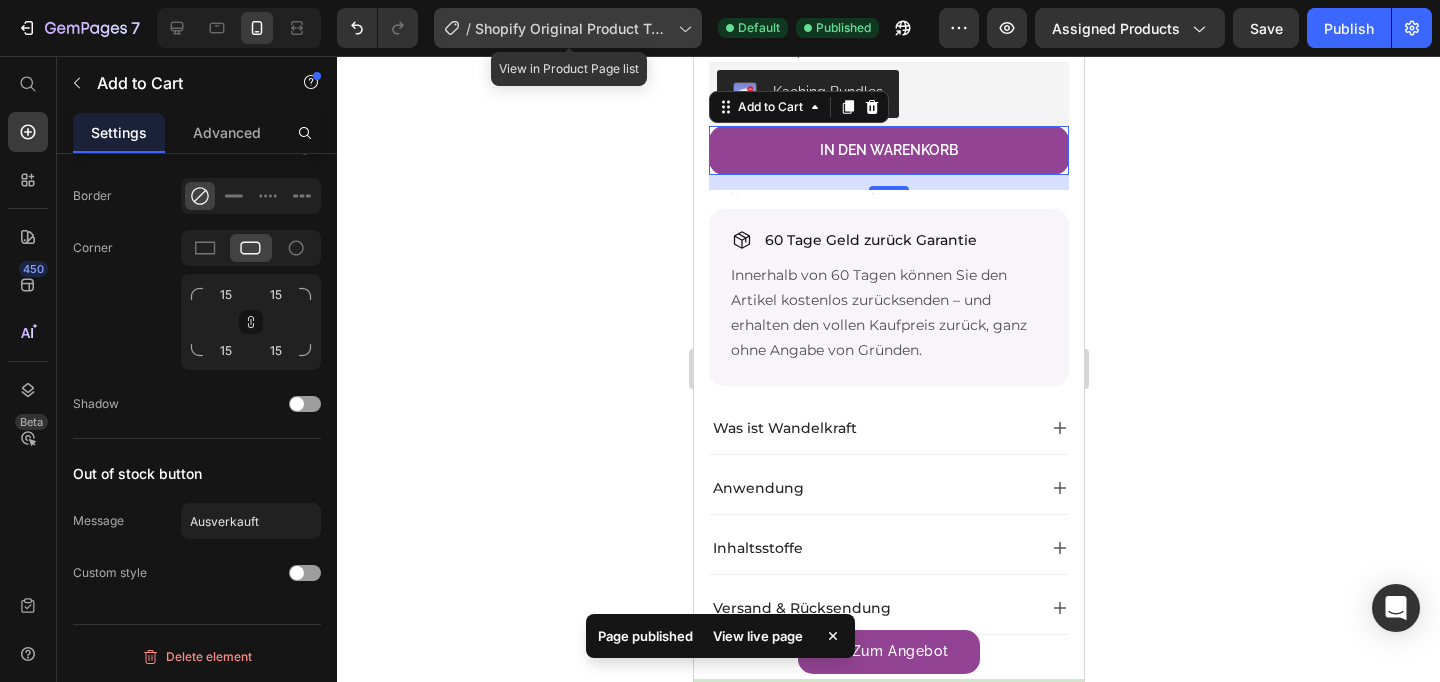 click on "Shopify Original Product Template" at bounding box center [572, 28] 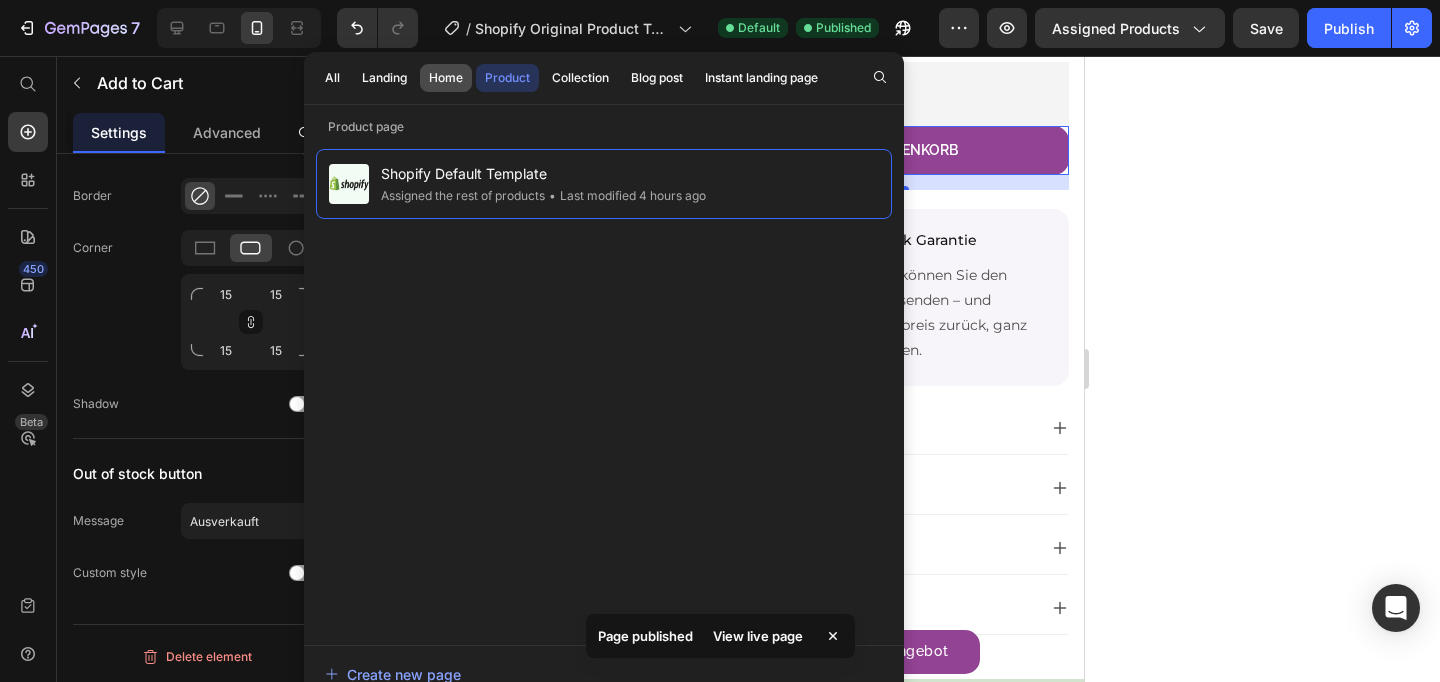 click on "Home" at bounding box center (446, 78) 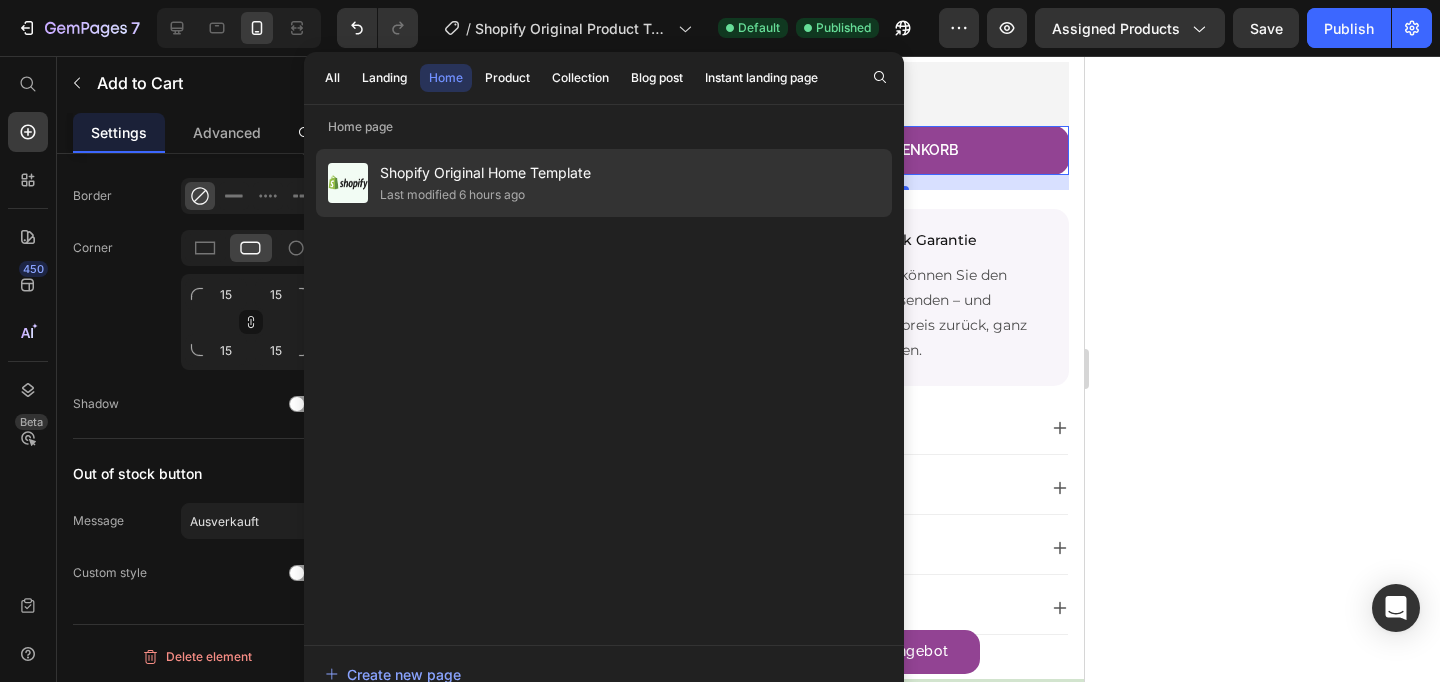 click on "Shopify Original Home Template" at bounding box center [485, 173] 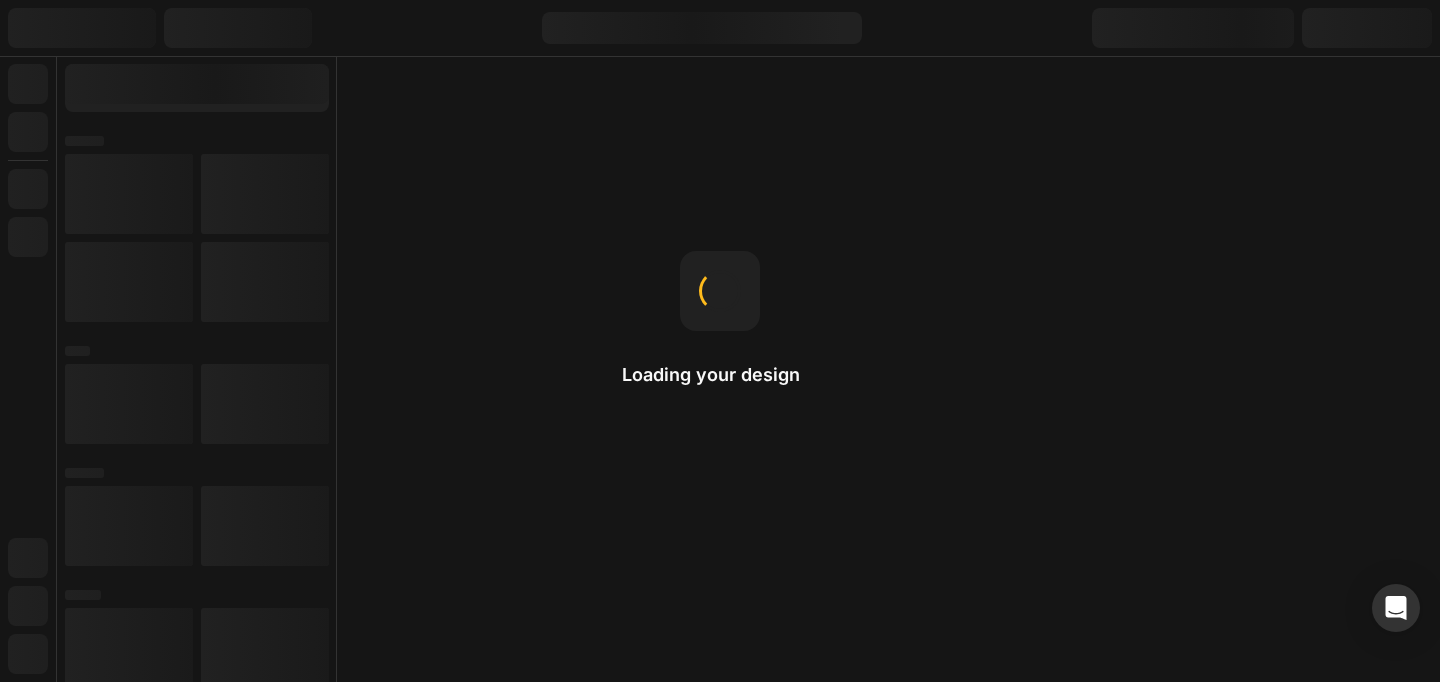 scroll, scrollTop: 0, scrollLeft: 0, axis: both 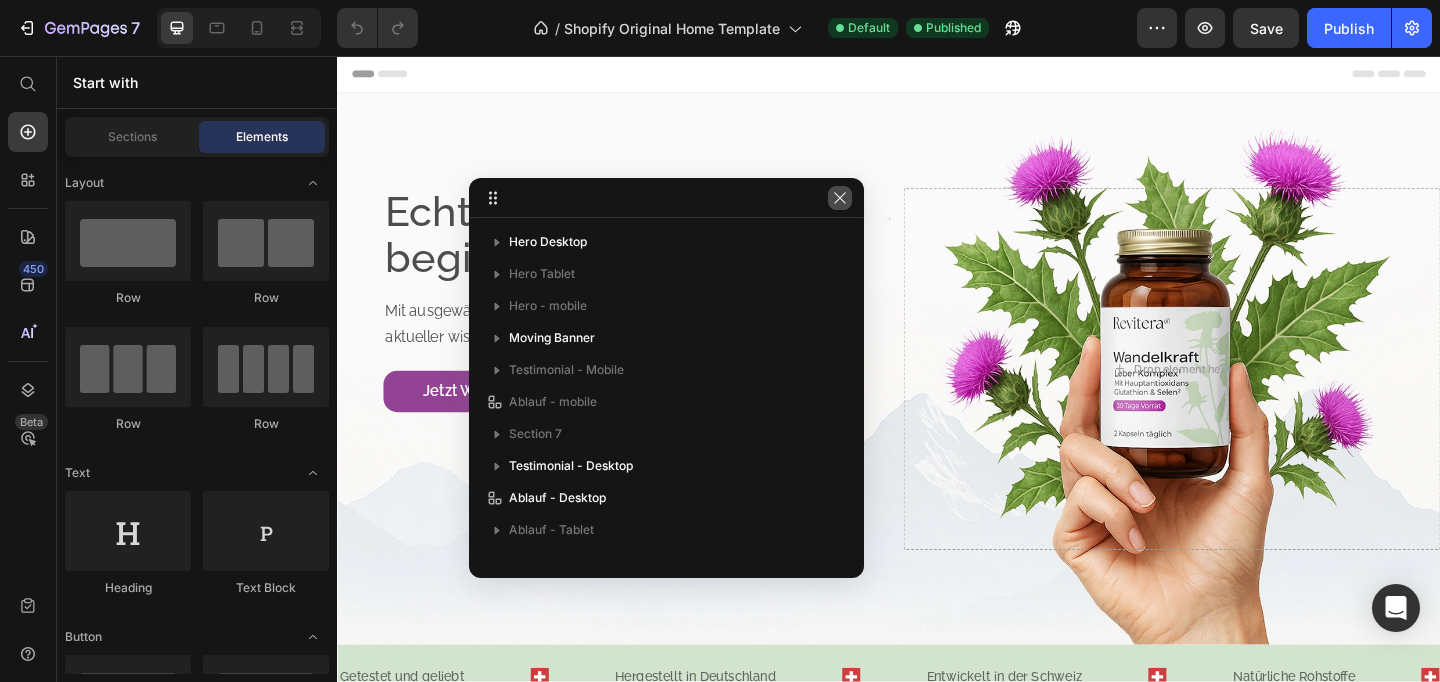 click 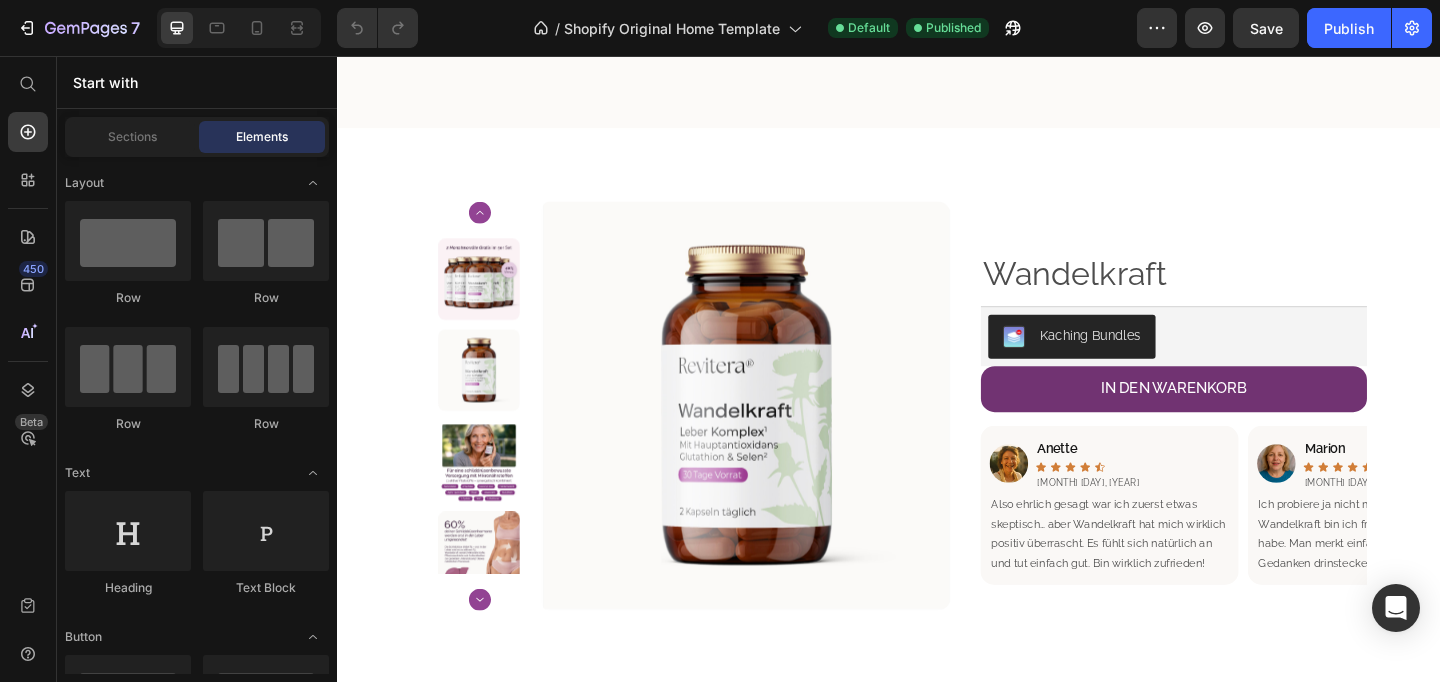 scroll, scrollTop: 2790, scrollLeft: 0, axis: vertical 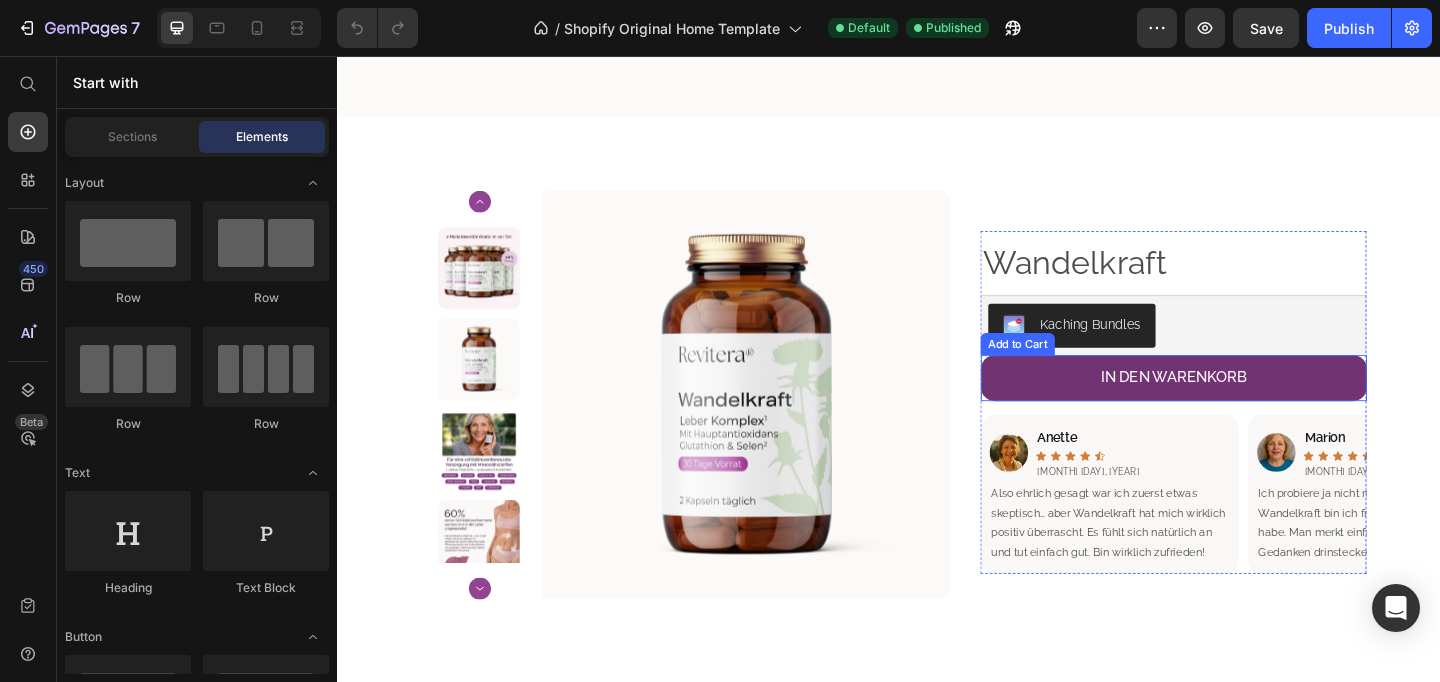 click on "IN DEN WARENKORB" at bounding box center [1247, 407] 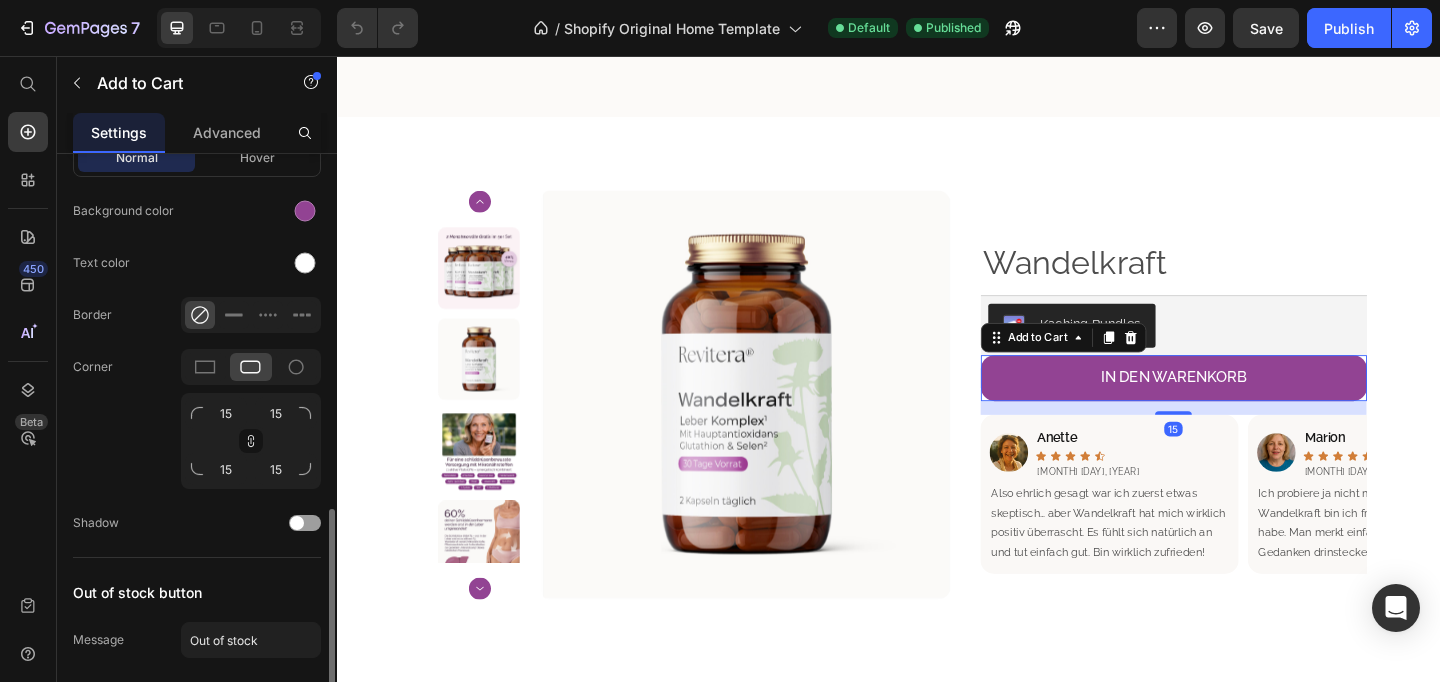 scroll, scrollTop: 1205, scrollLeft: 0, axis: vertical 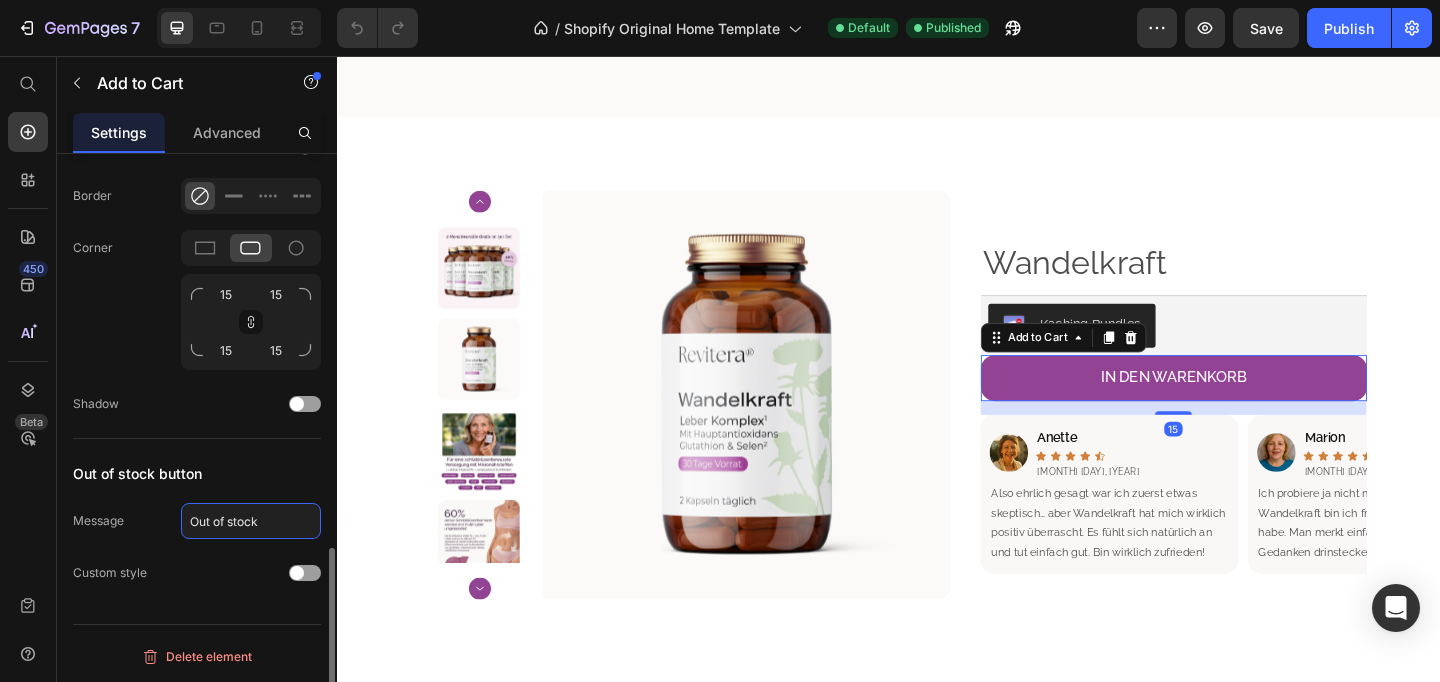 click on "Out of stock" 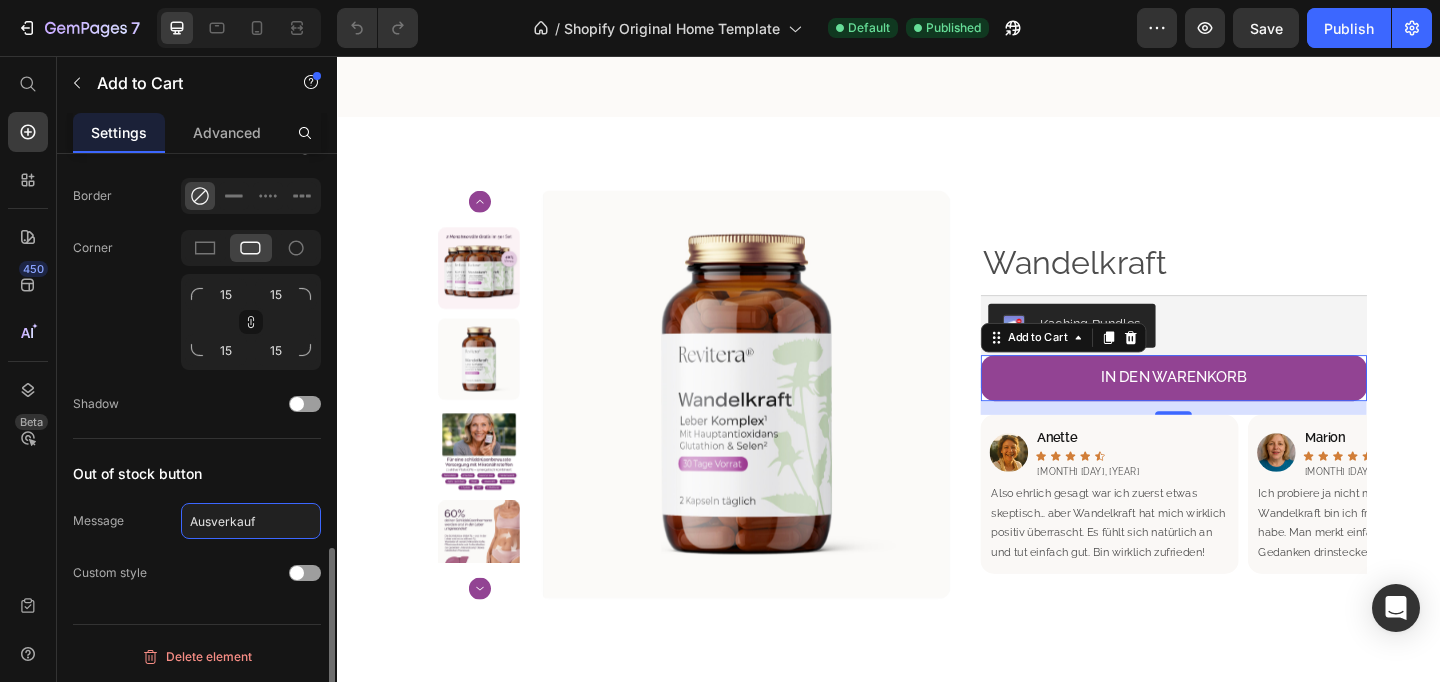 type on "Ausverkauft" 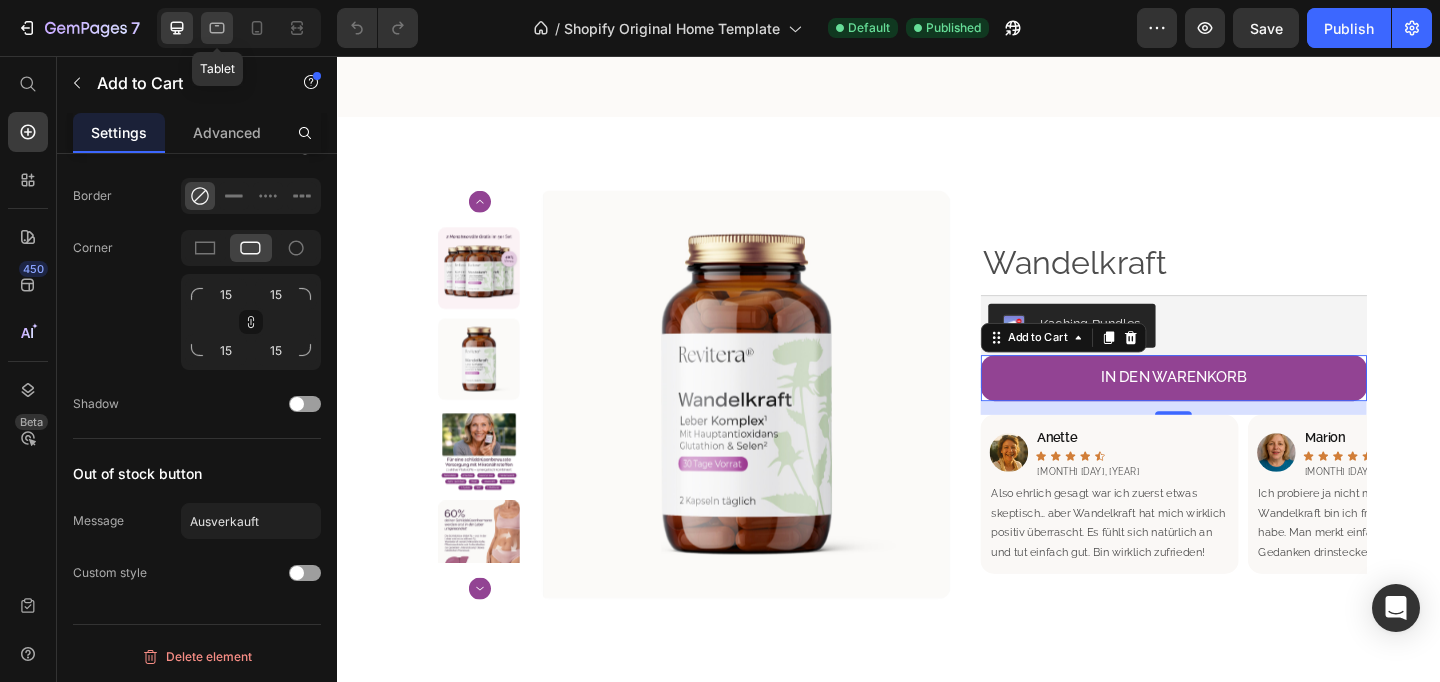 click 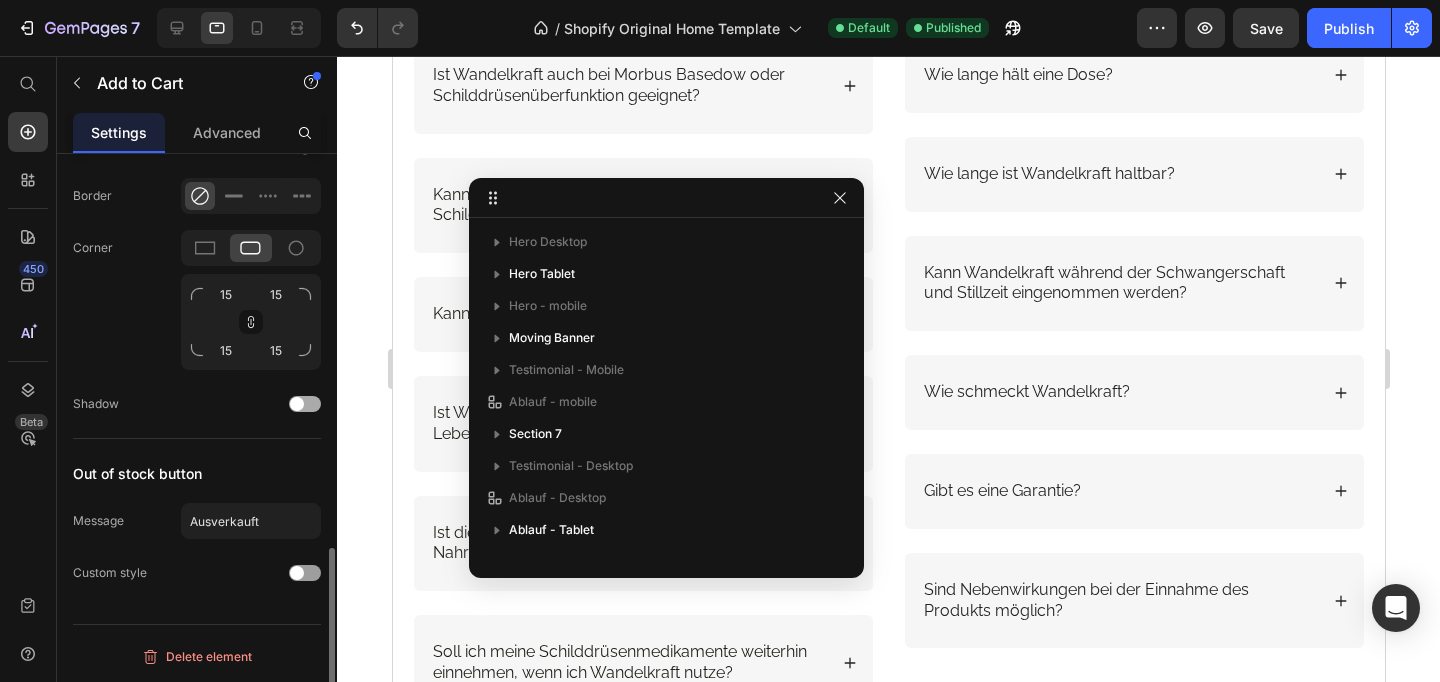 scroll, scrollTop: 534, scrollLeft: 0, axis: vertical 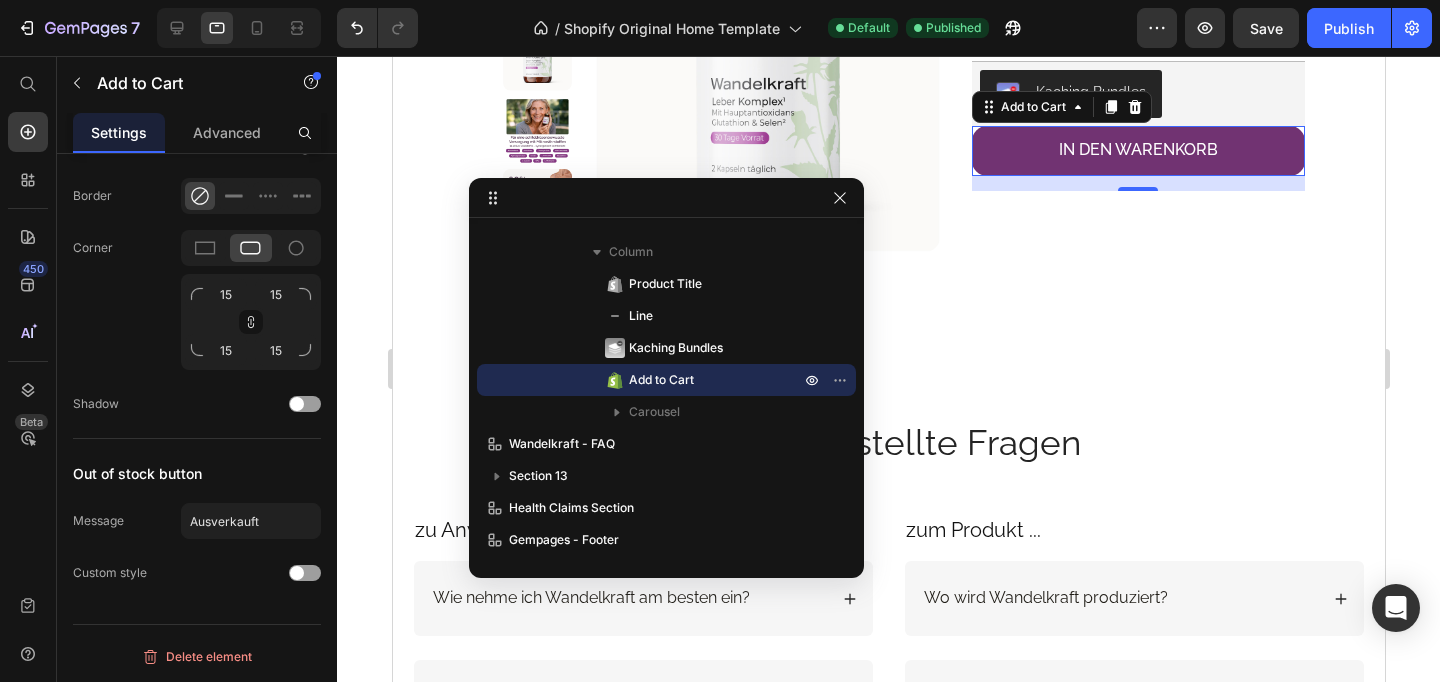 click on "IN DEN WARENKORB" at bounding box center [1137, 151] 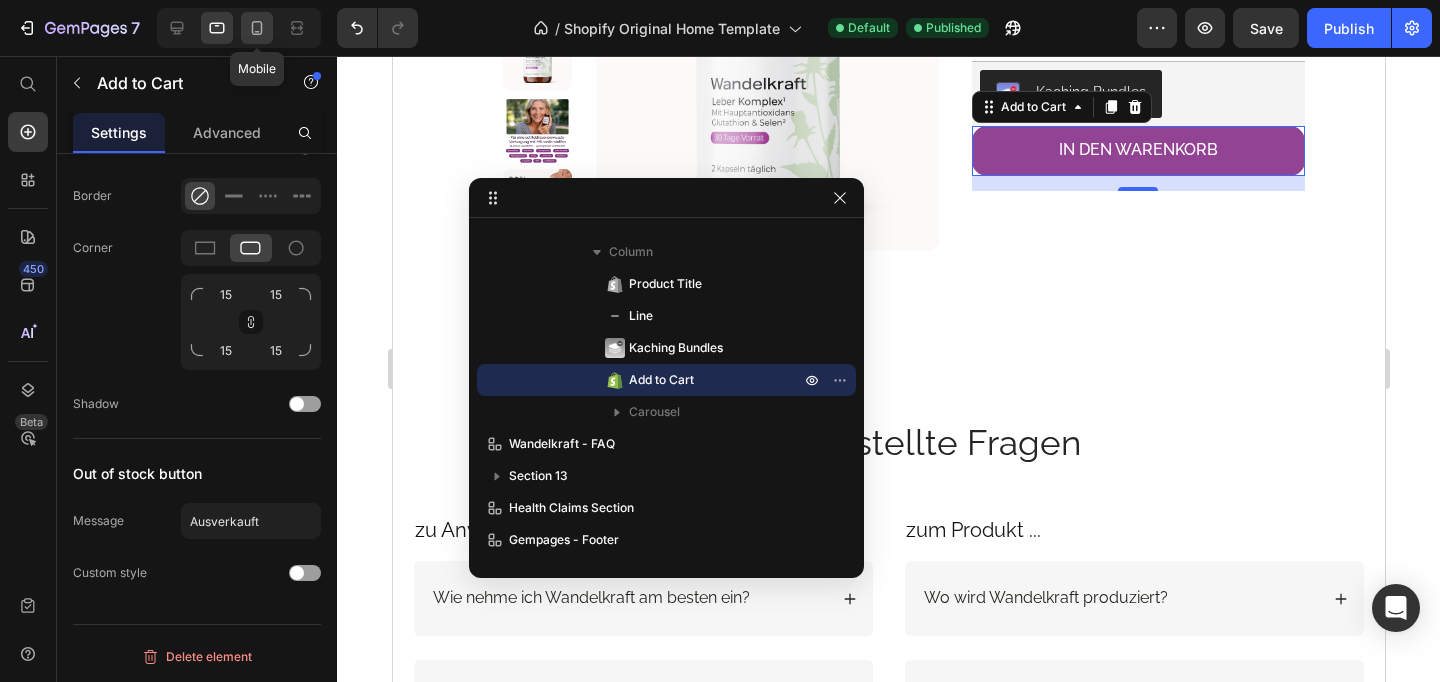 click 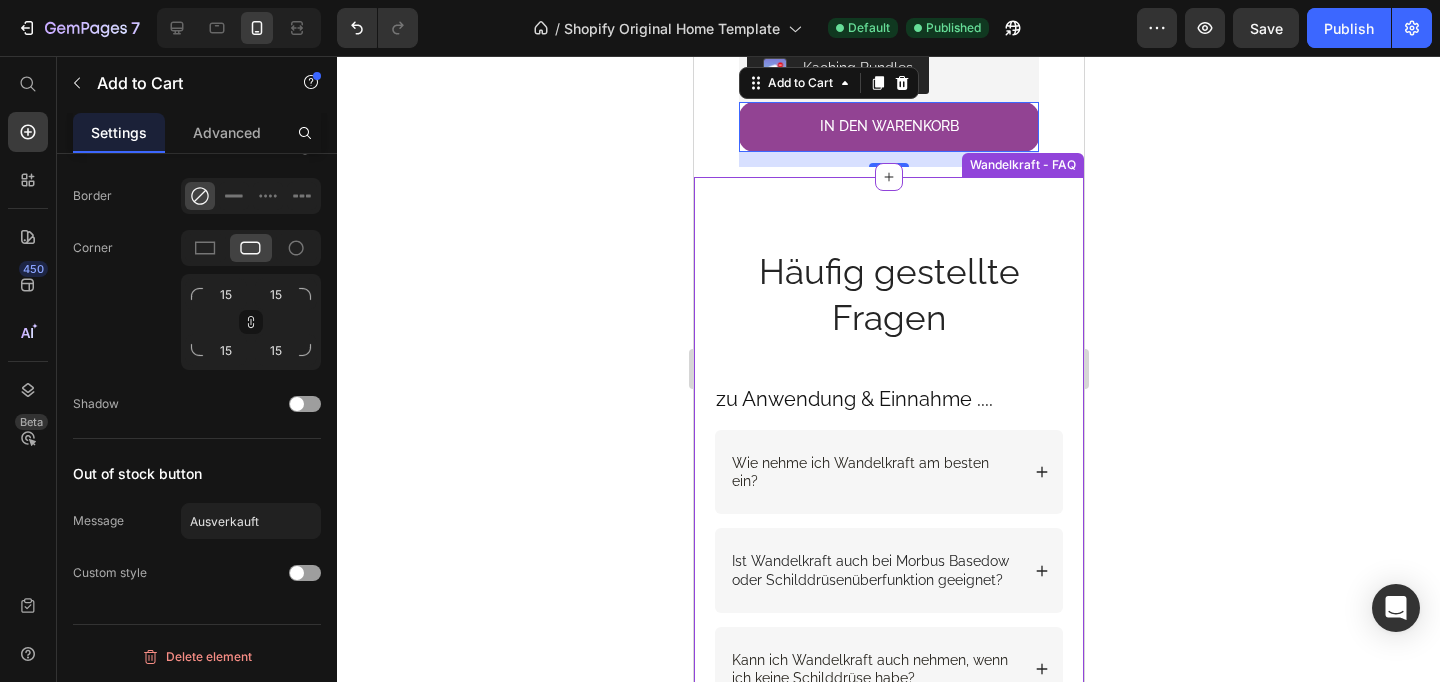 scroll, scrollTop: 2282, scrollLeft: 0, axis: vertical 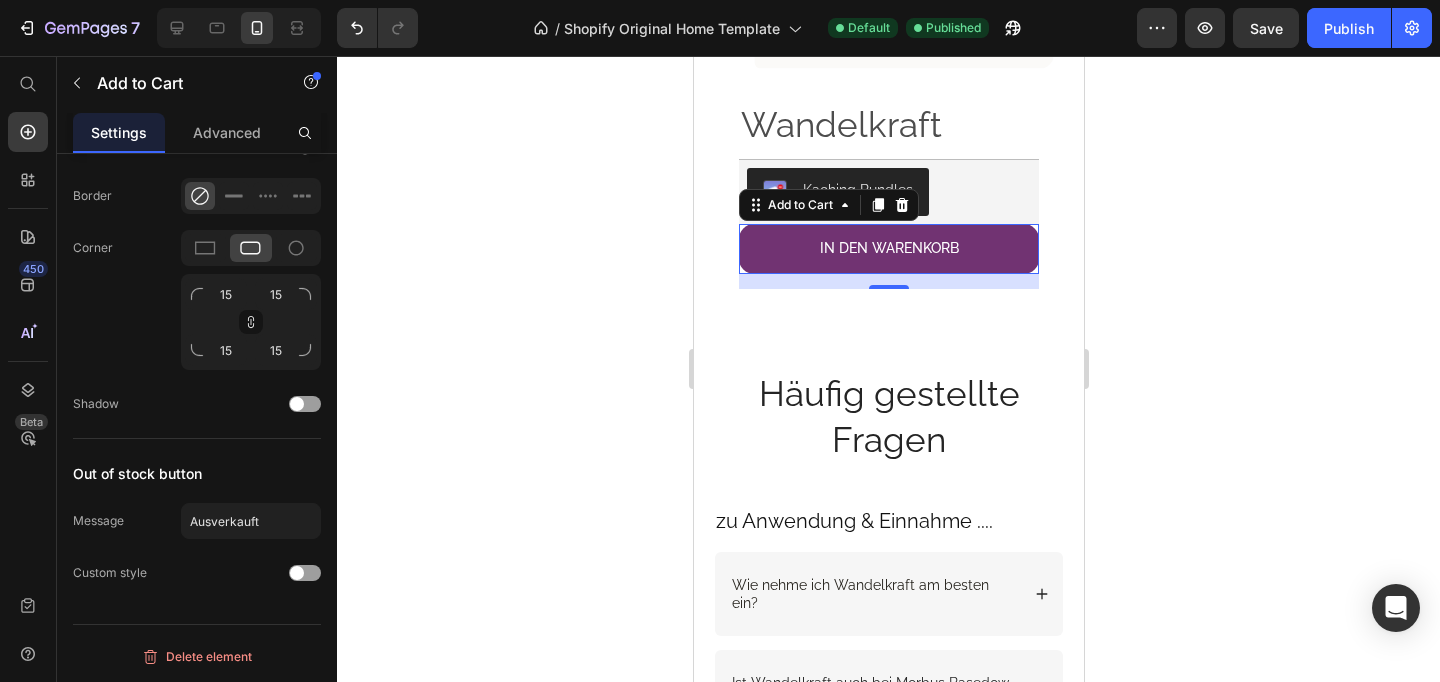 click on "IN DEN WARENKORB" at bounding box center (888, 249) 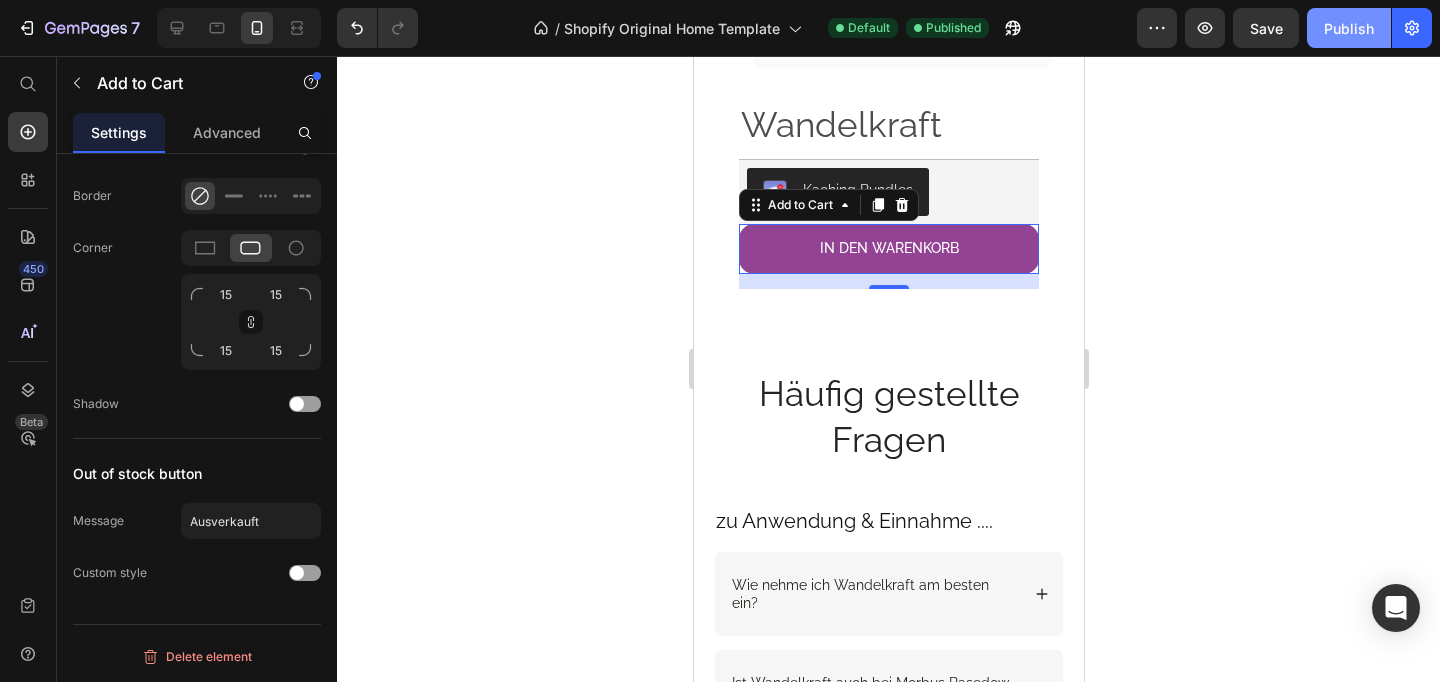click on "Publish" at bounding box center [1349, 28] 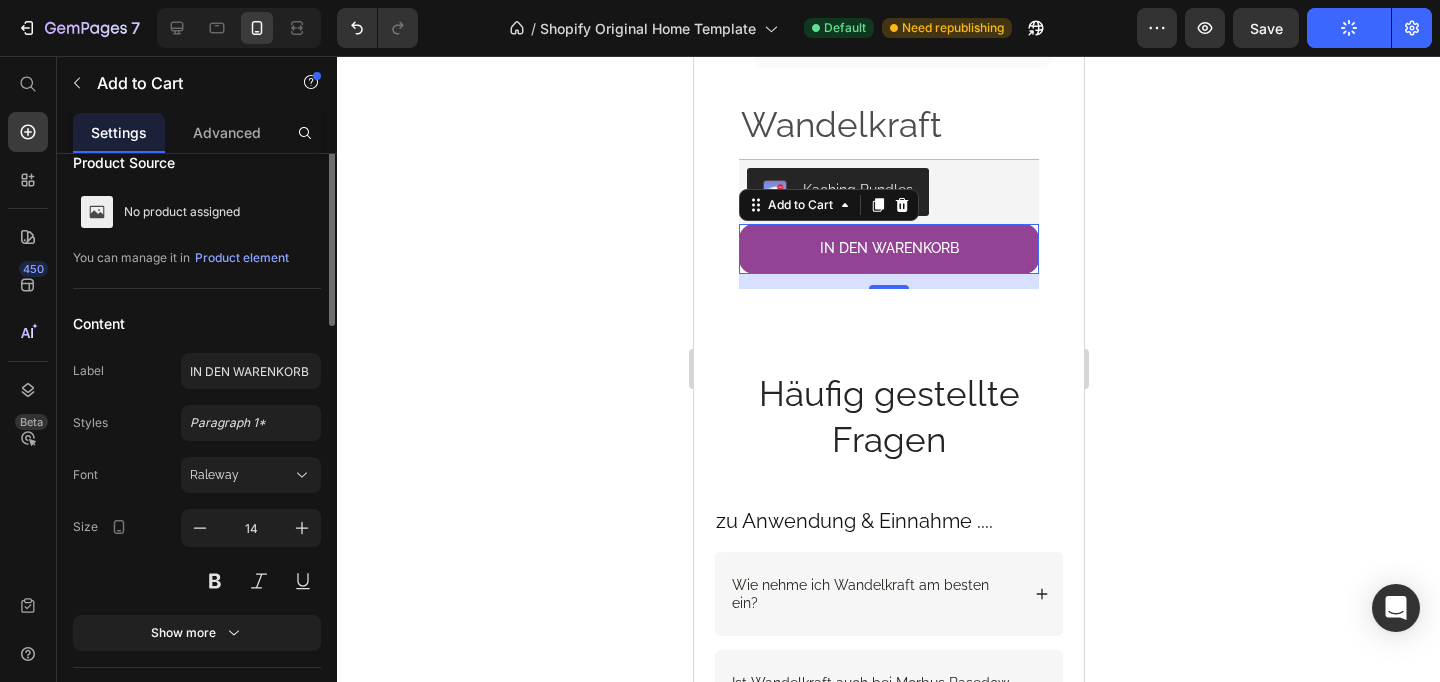 scroll, scrollTop: 0, scrollLeft: 0, axis: both 